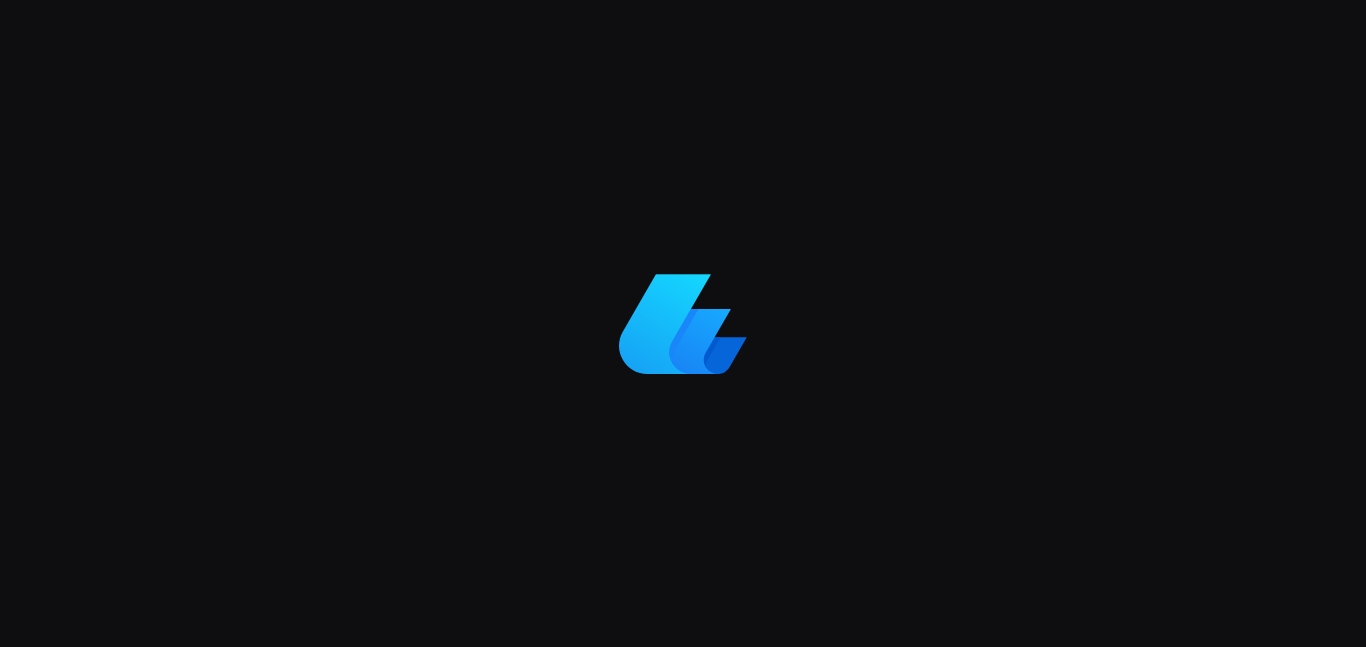 scroll, scrollTop: 0, scrollLeft: 0, axis: both 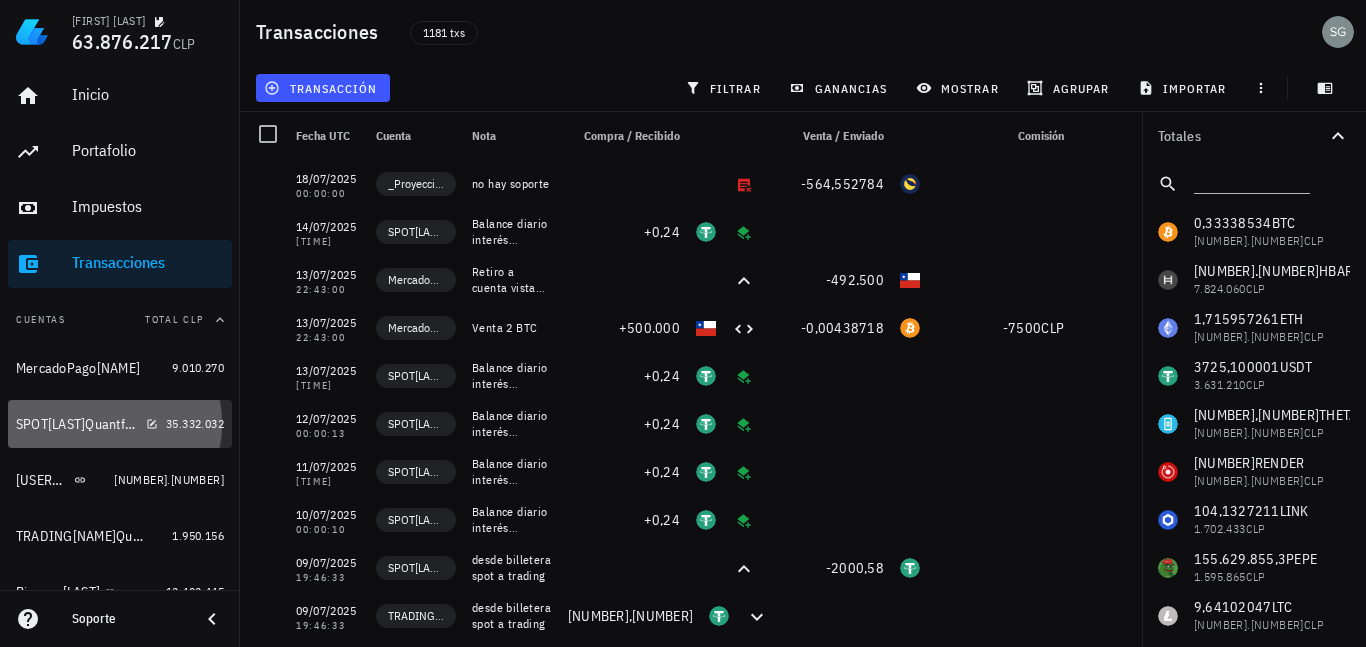 click on "SPOT[LAST]Quantfury" at bounding box center [77, 424] 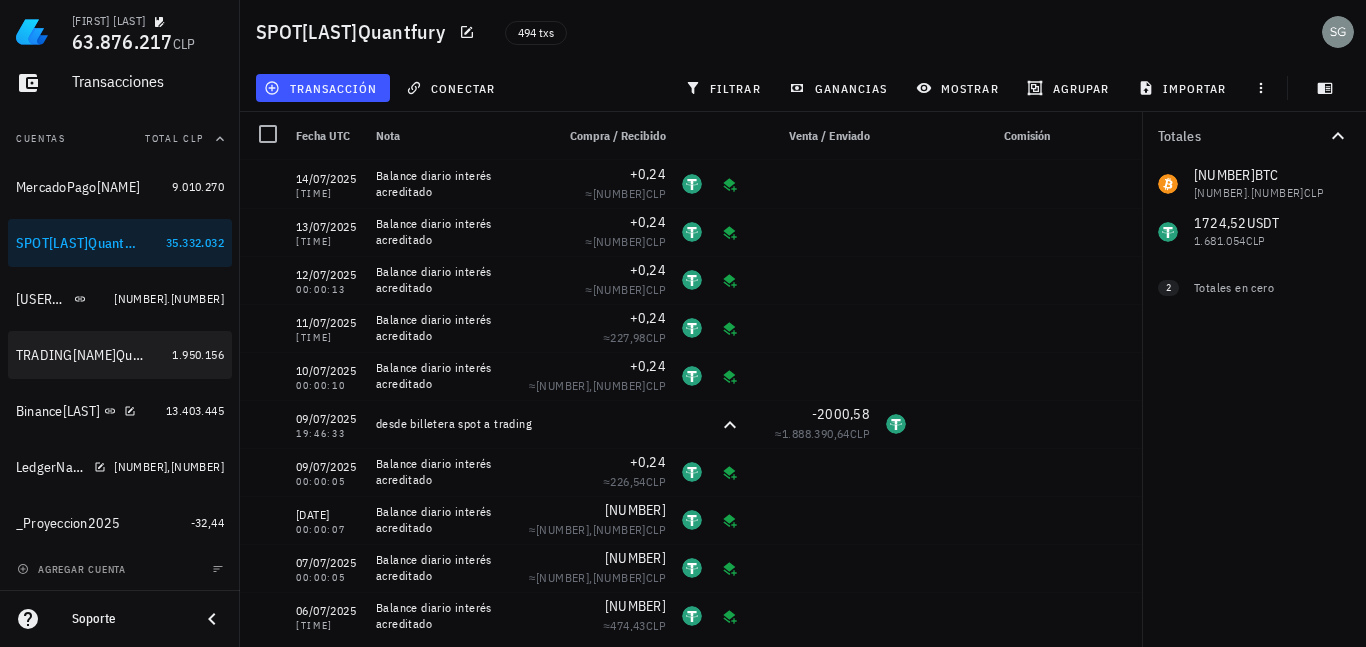 scroll, scrollTop: 182, scrollLeft: 0, axis: vertical 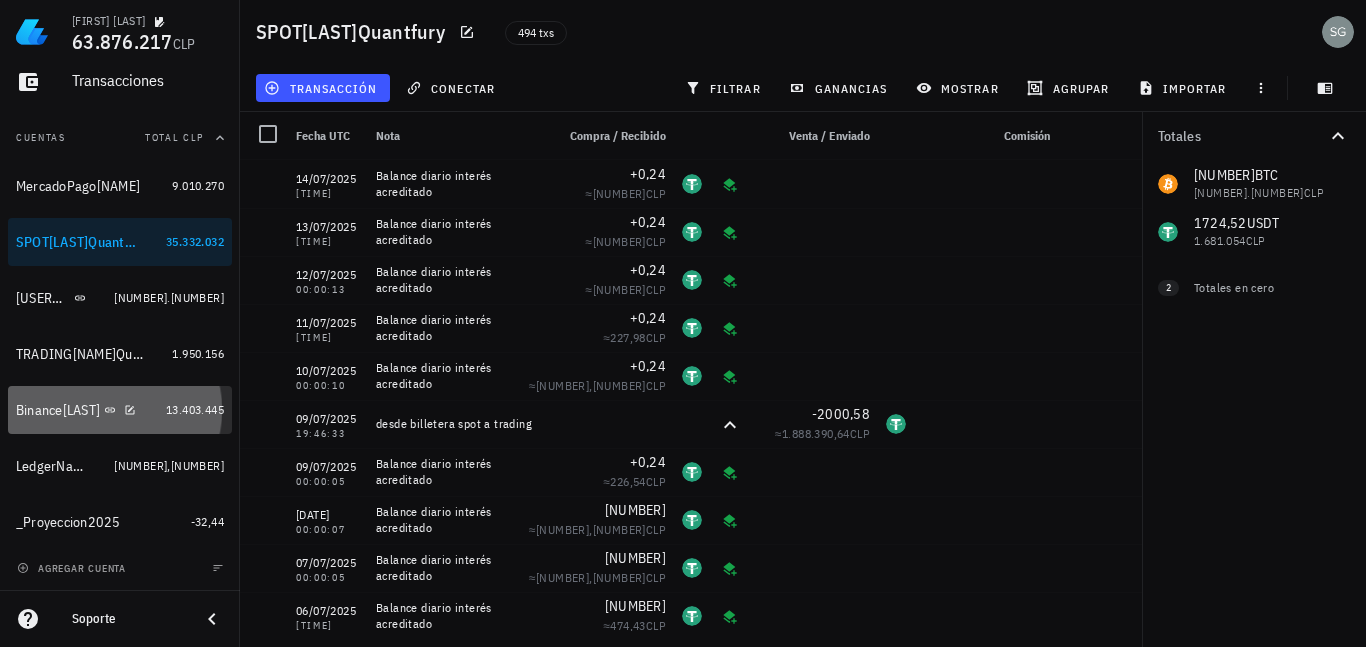 click on "Binance[LAST]" at bounding box center [58, 410] 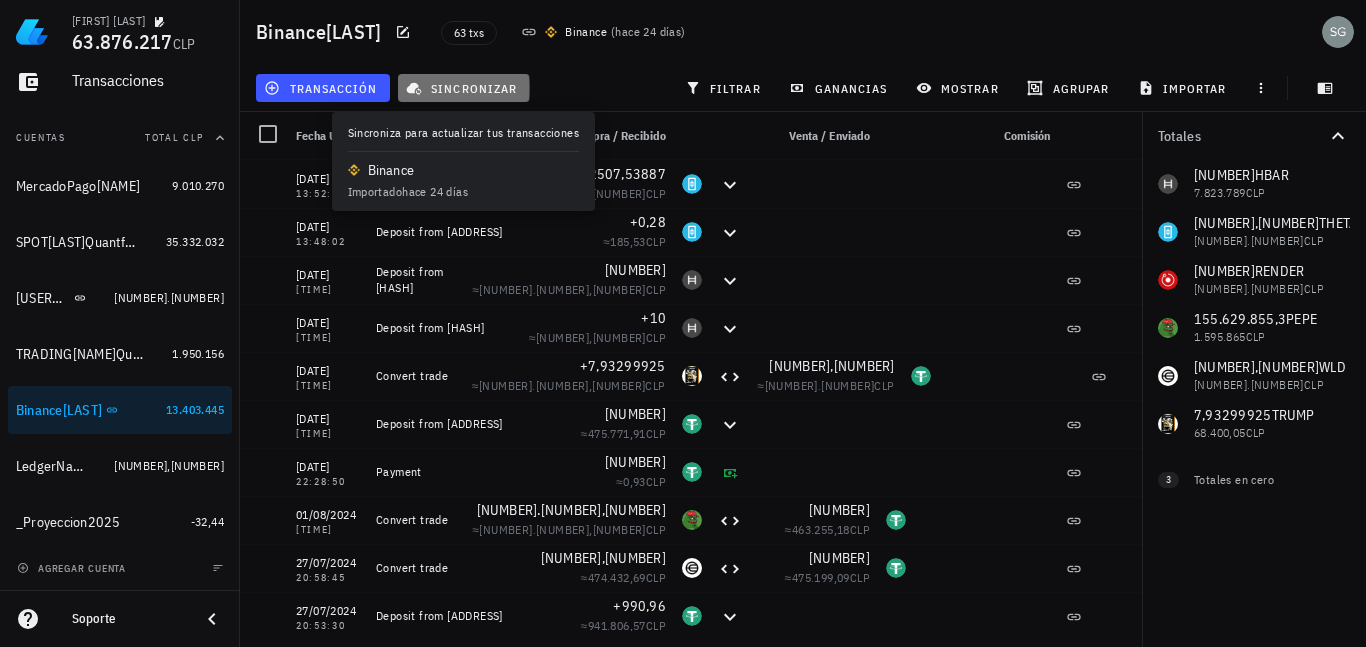 click on "sincronizar" at bounding box center (463, 88) 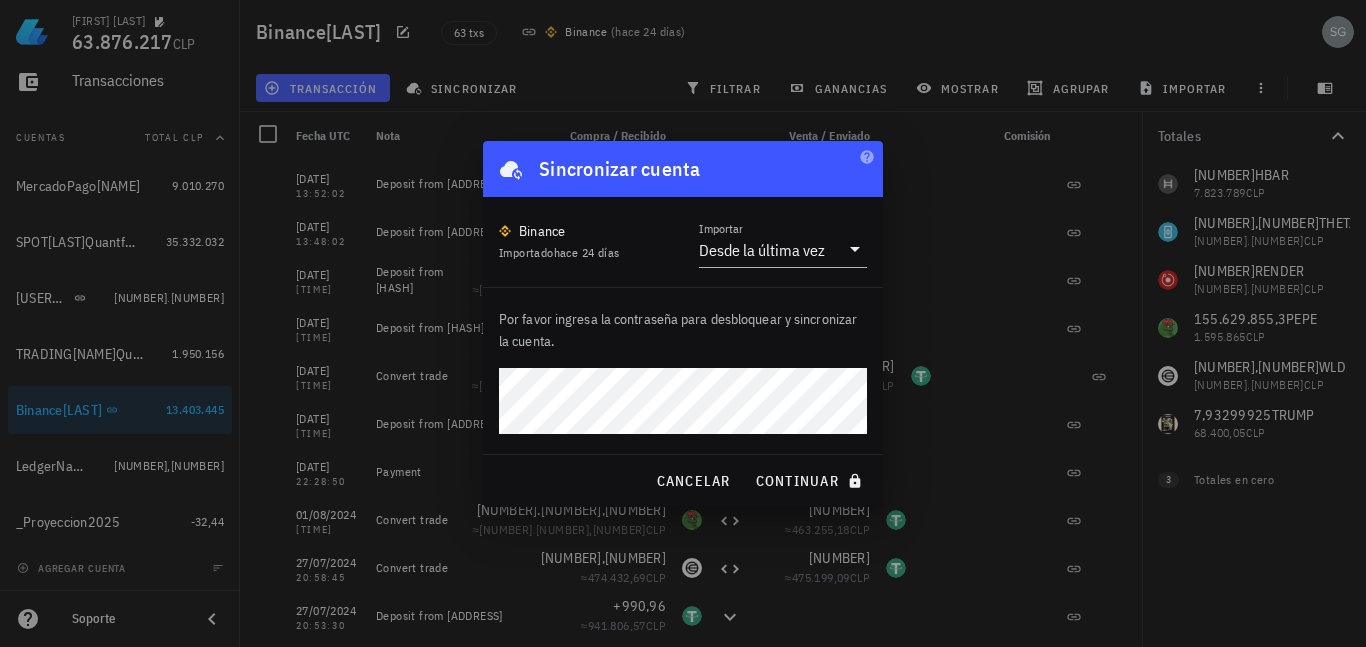 click on "continuar" at bounding box center [811, 481] 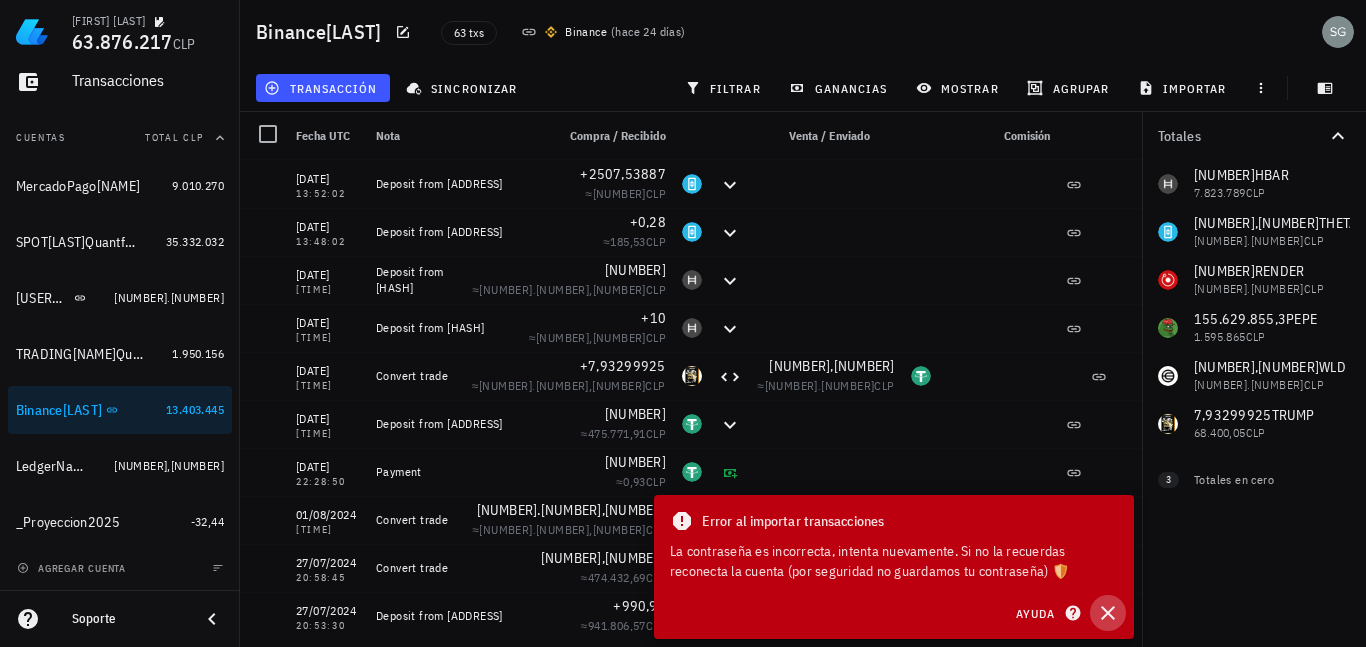 click 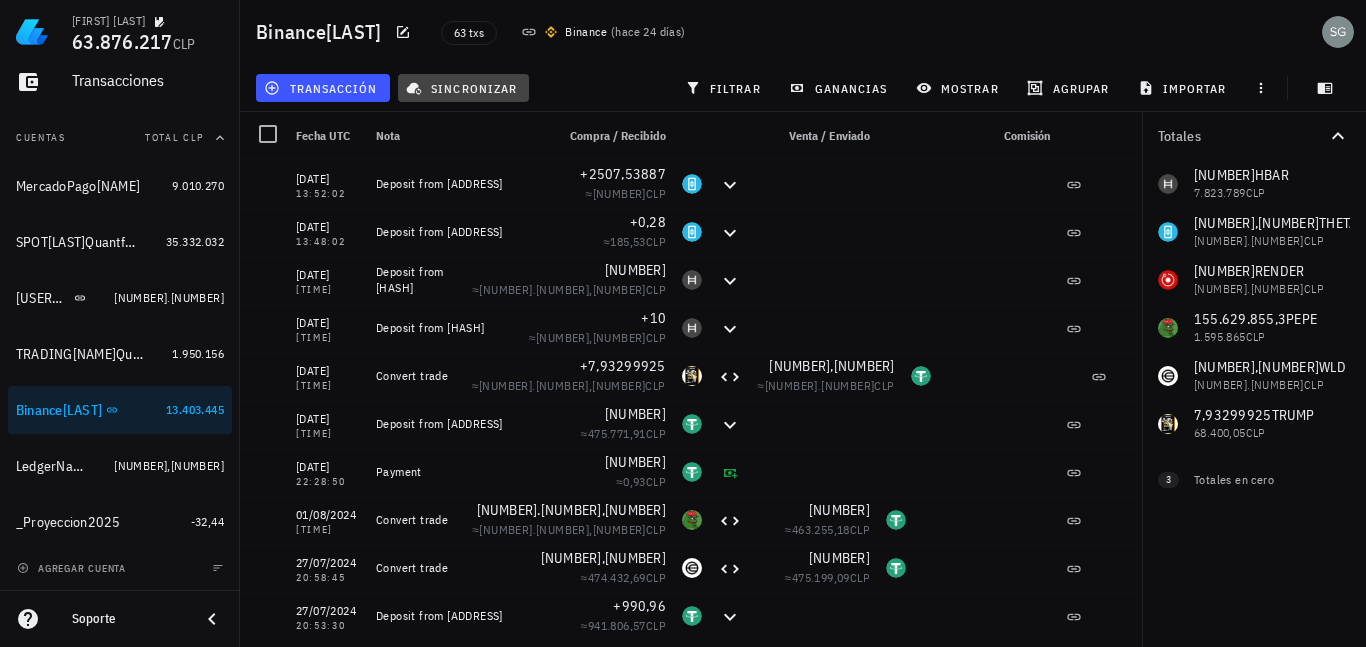 click on "sincronizar" at bounding box center [464, 88] 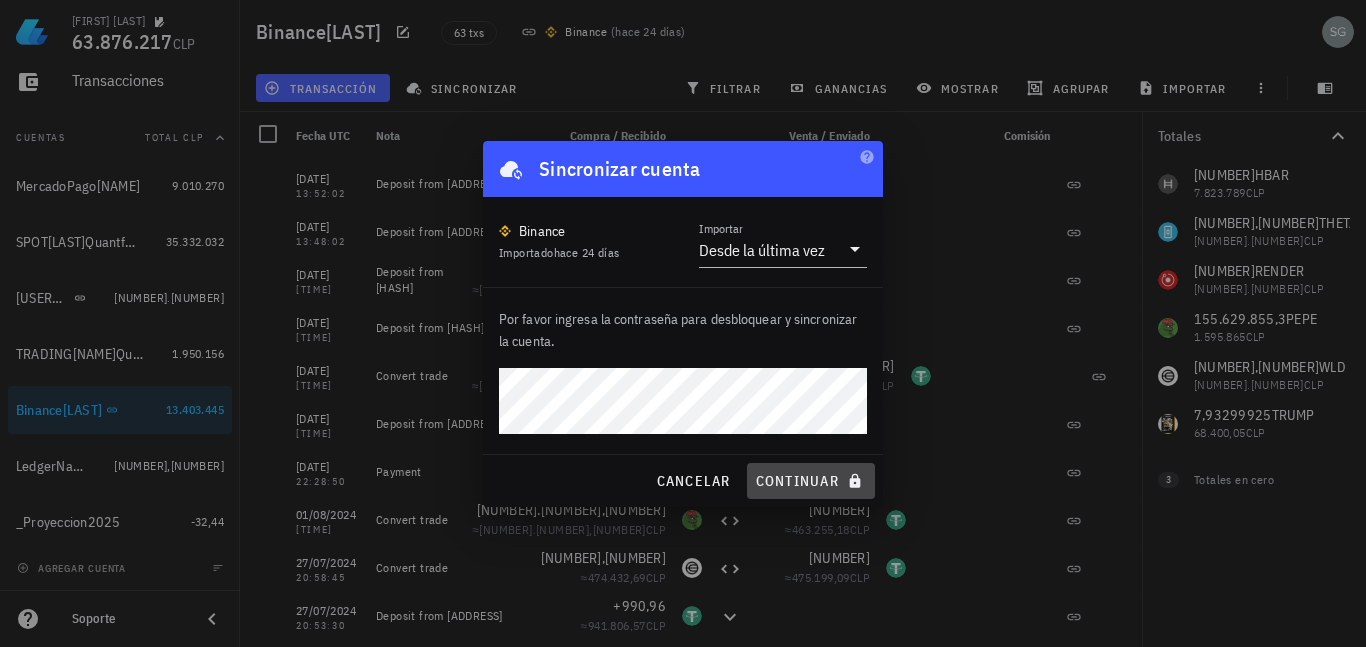 click on "continuar" at bounding box center (811, 481) 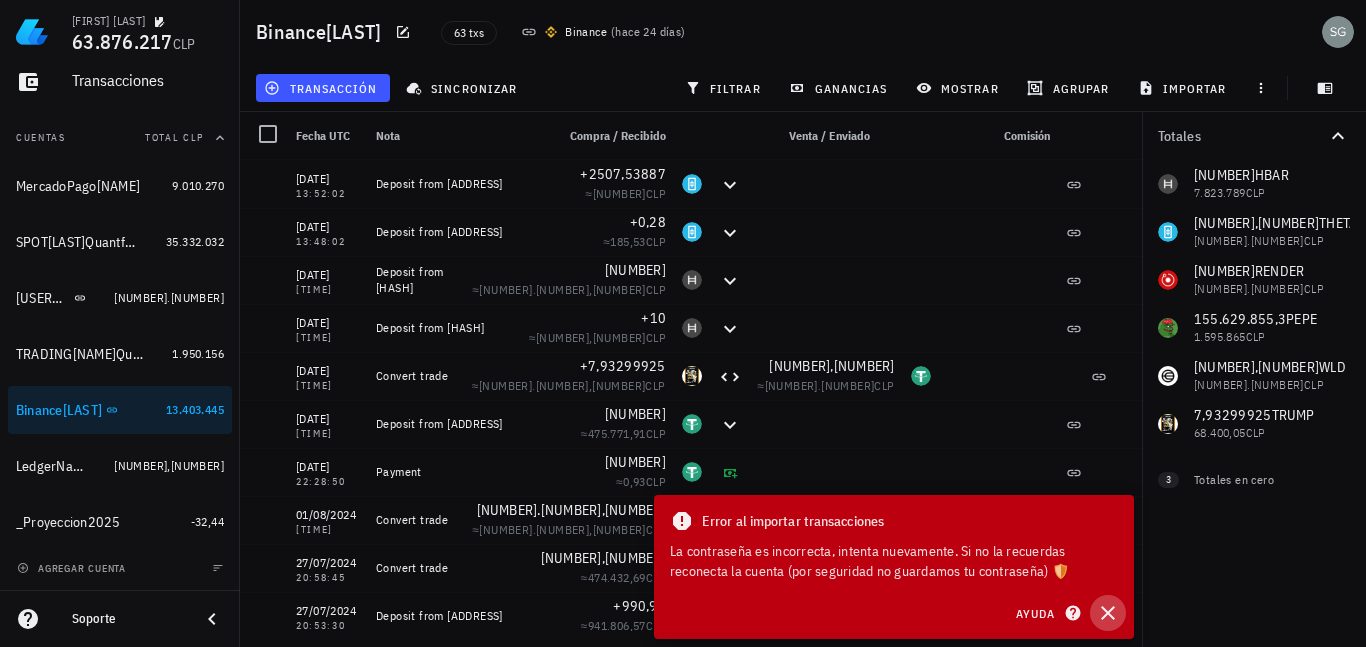 click 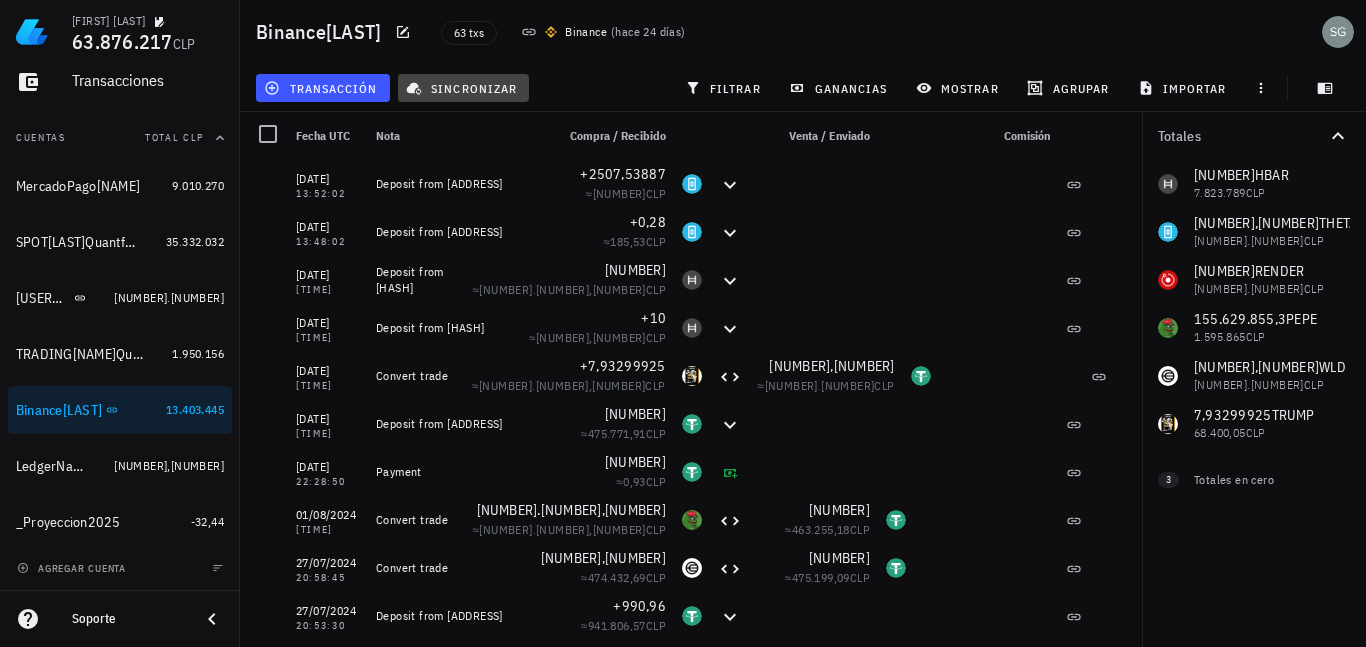click on "sincronizar" at bounding box center (463, 88) 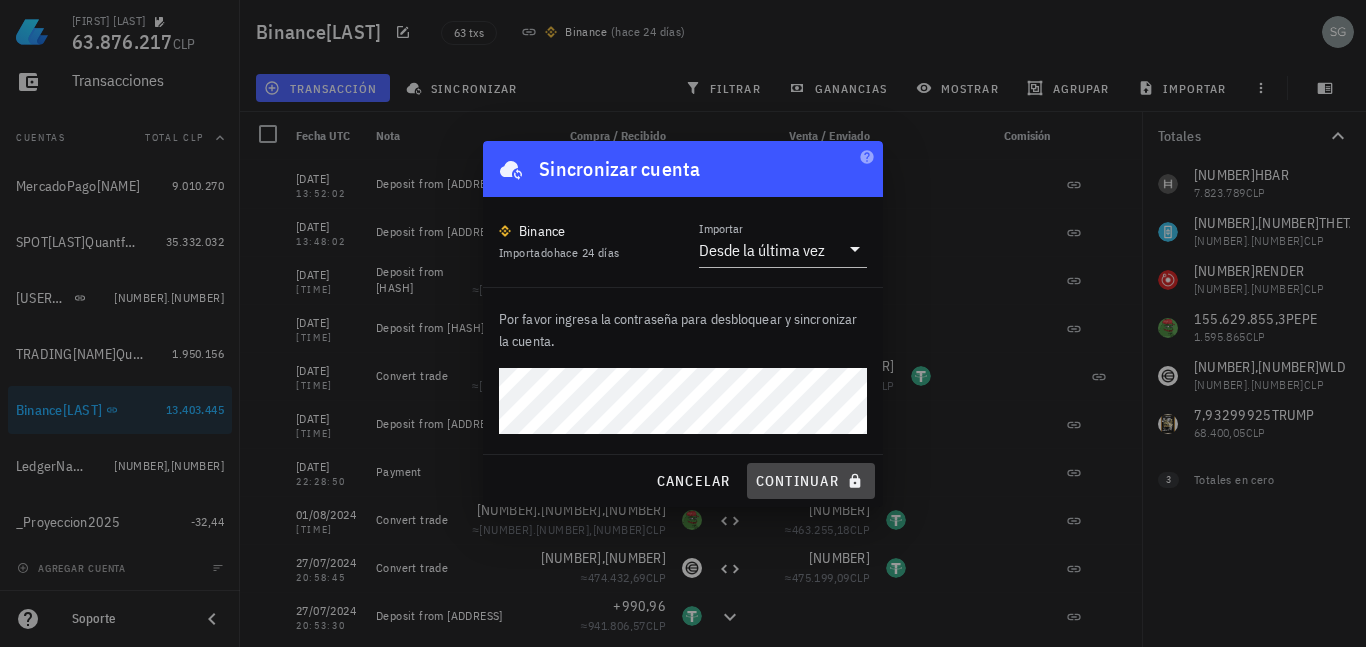 click on "continuar" at bounding box center (811, 481) 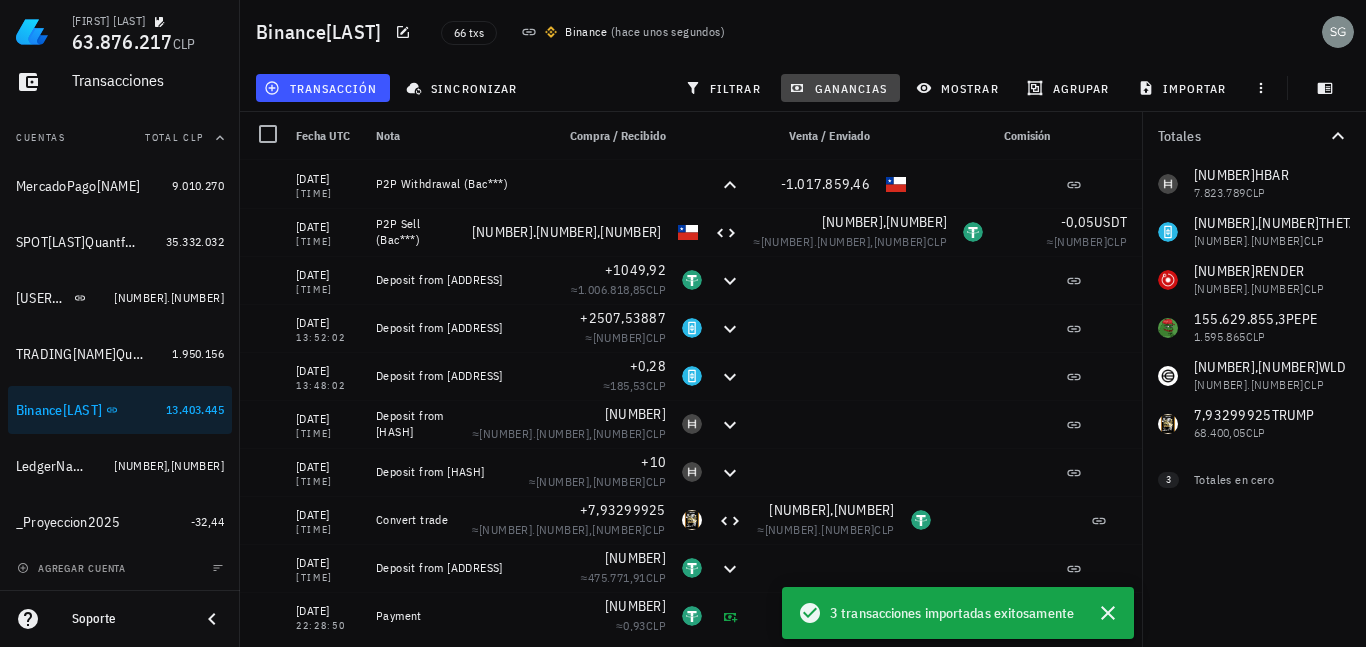 click on "ganancias" at bounding box center (840, 88) 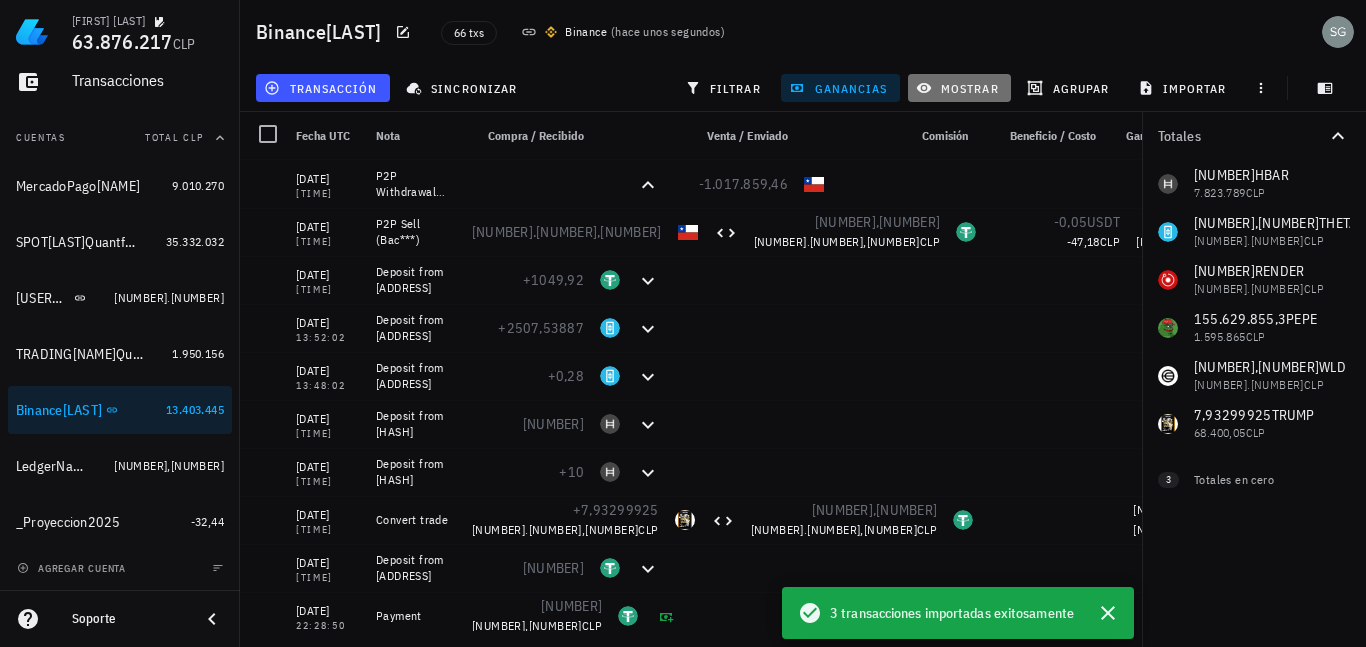 click on "mostrar" at bounding box center [959, 88] 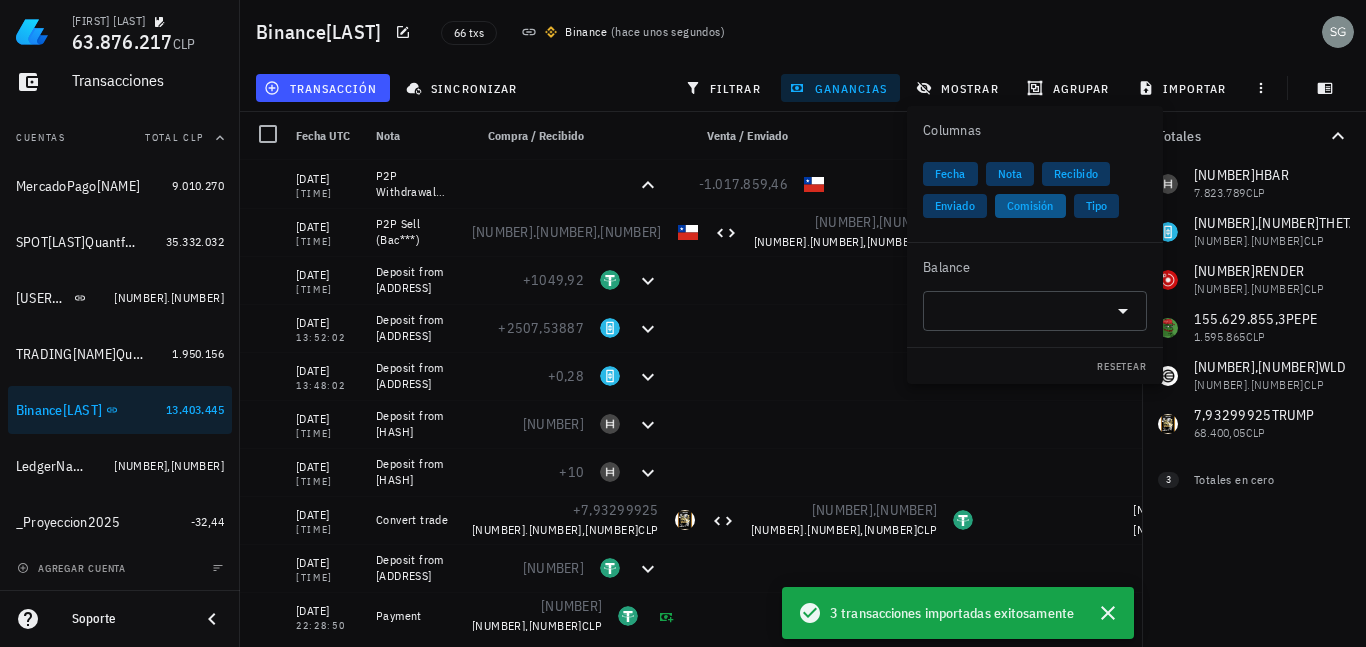 click on "Comisión" at bounding box center [1030, 206] 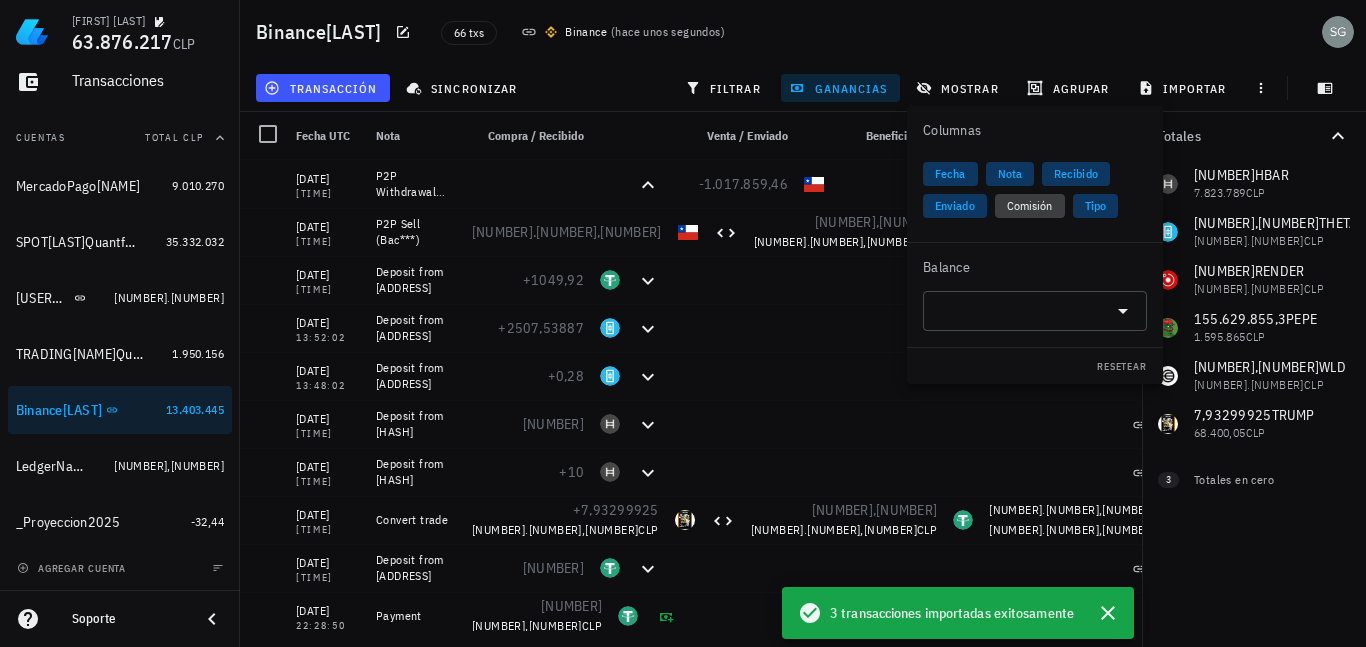click on "Comisión" at bounding box center (1030, 206) 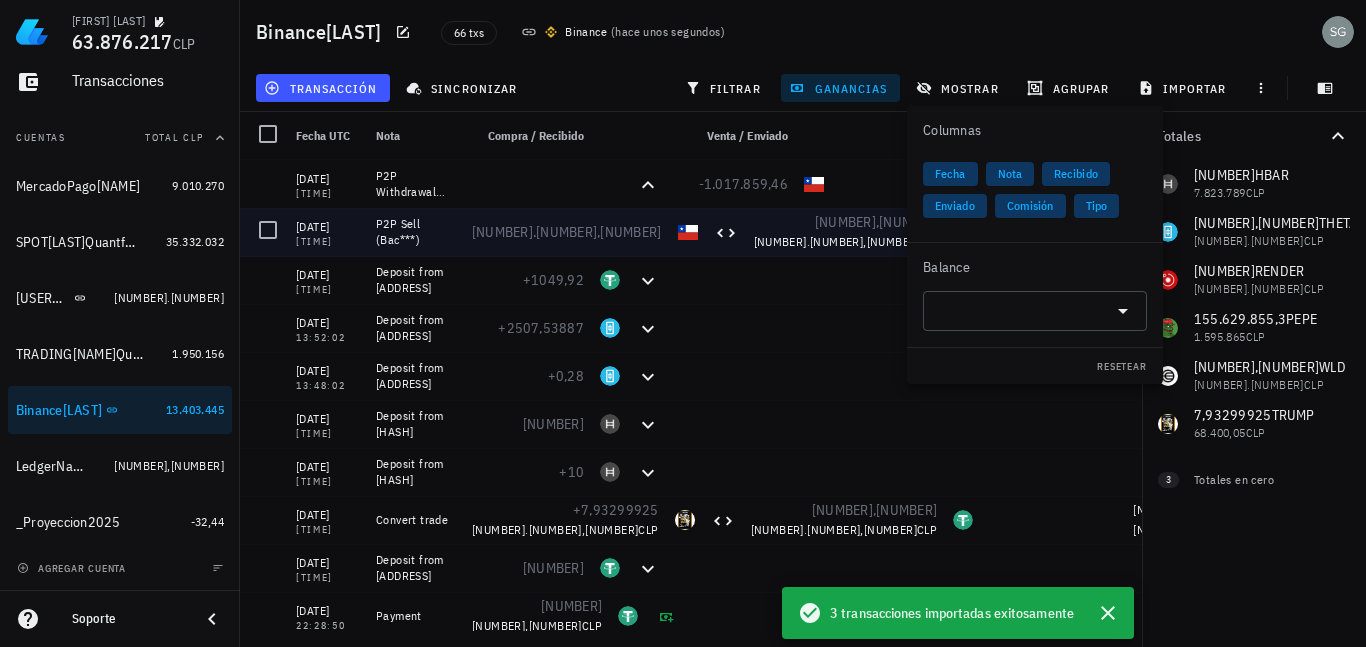 click on "-[NUMBER],[NUMBER]" at bounding box center [847, 222] 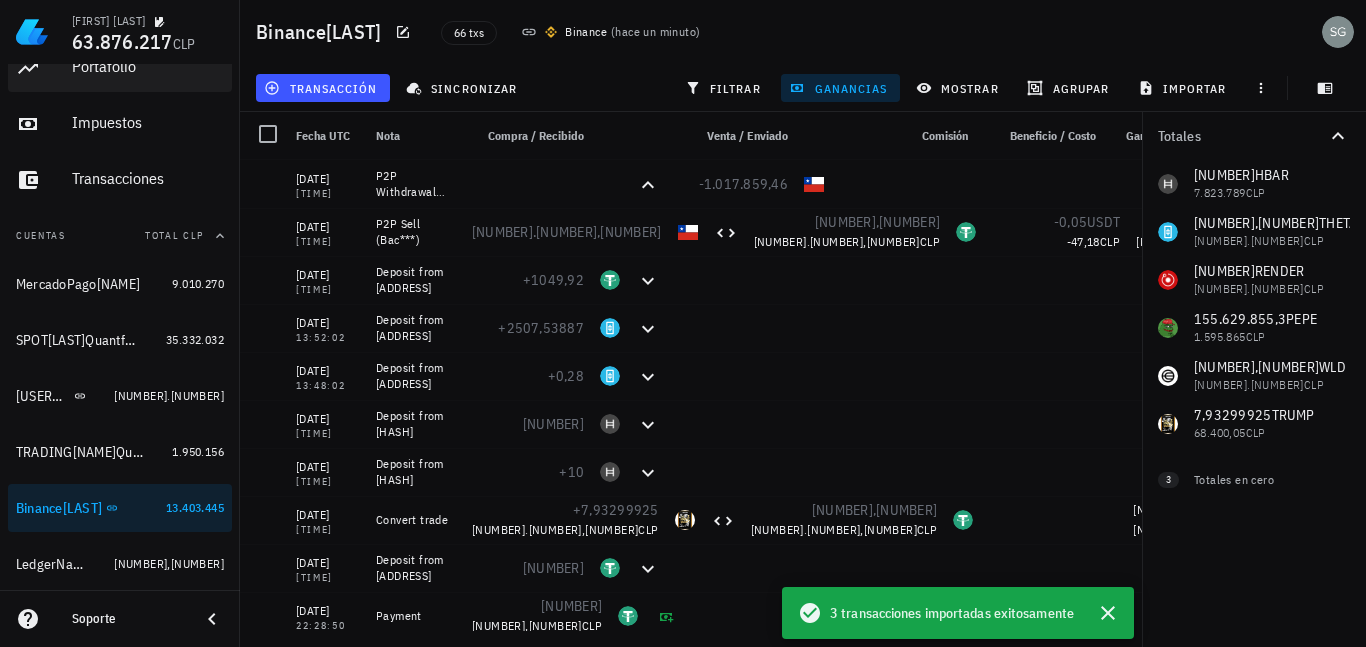 scroll, scrollTop: 0, scrollLeft: 0, axis: both 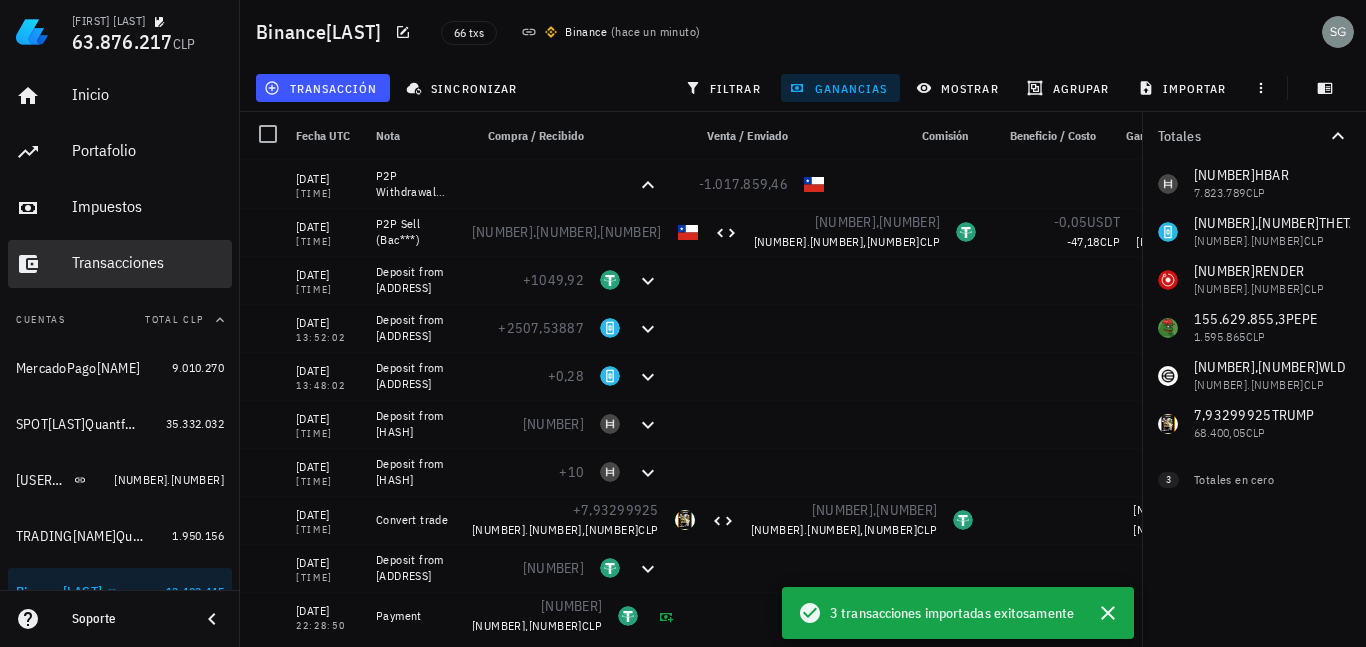 click on "Transacciones" at bounding box center (148, 262) 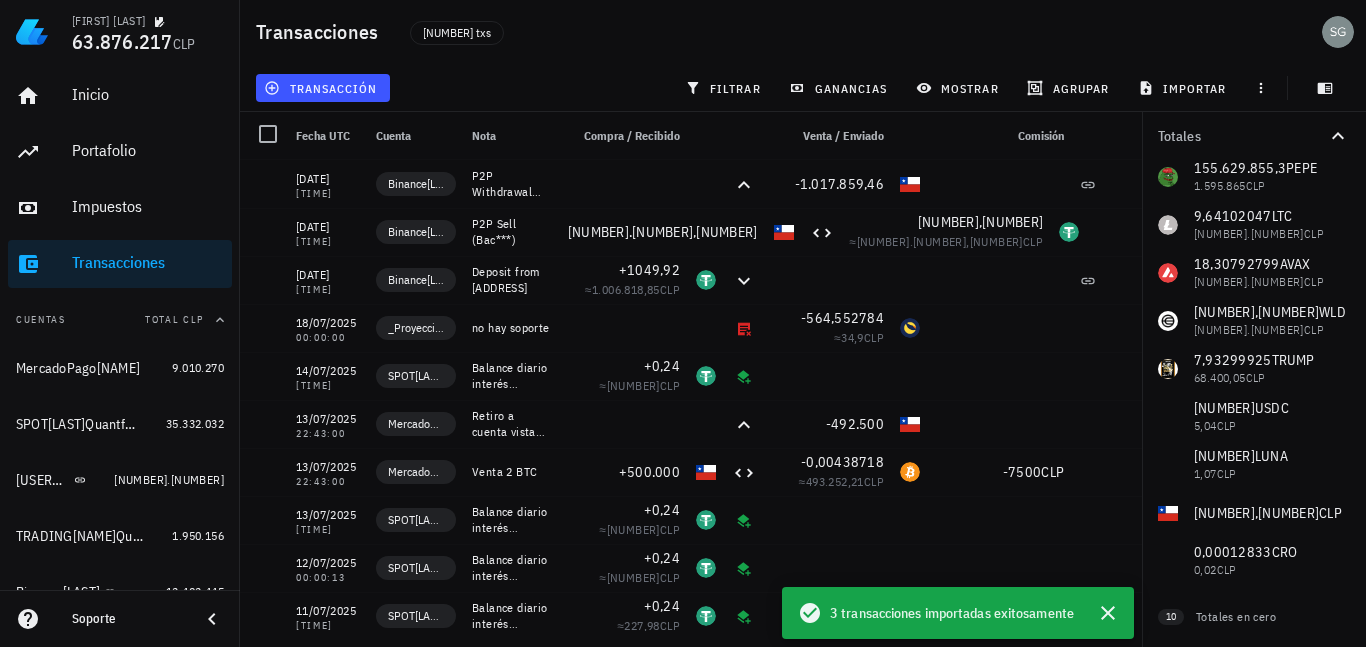 scroll, scrollTop: 393, scrollLeft: 0, axis: vertical 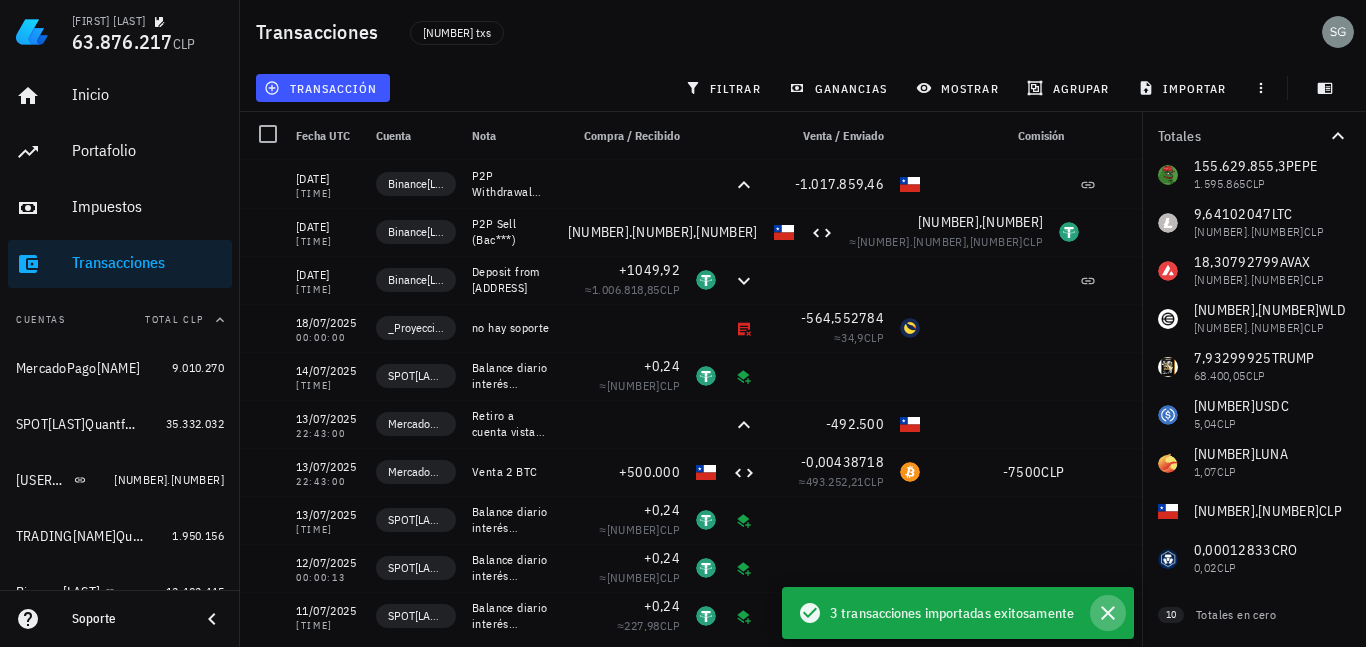 click 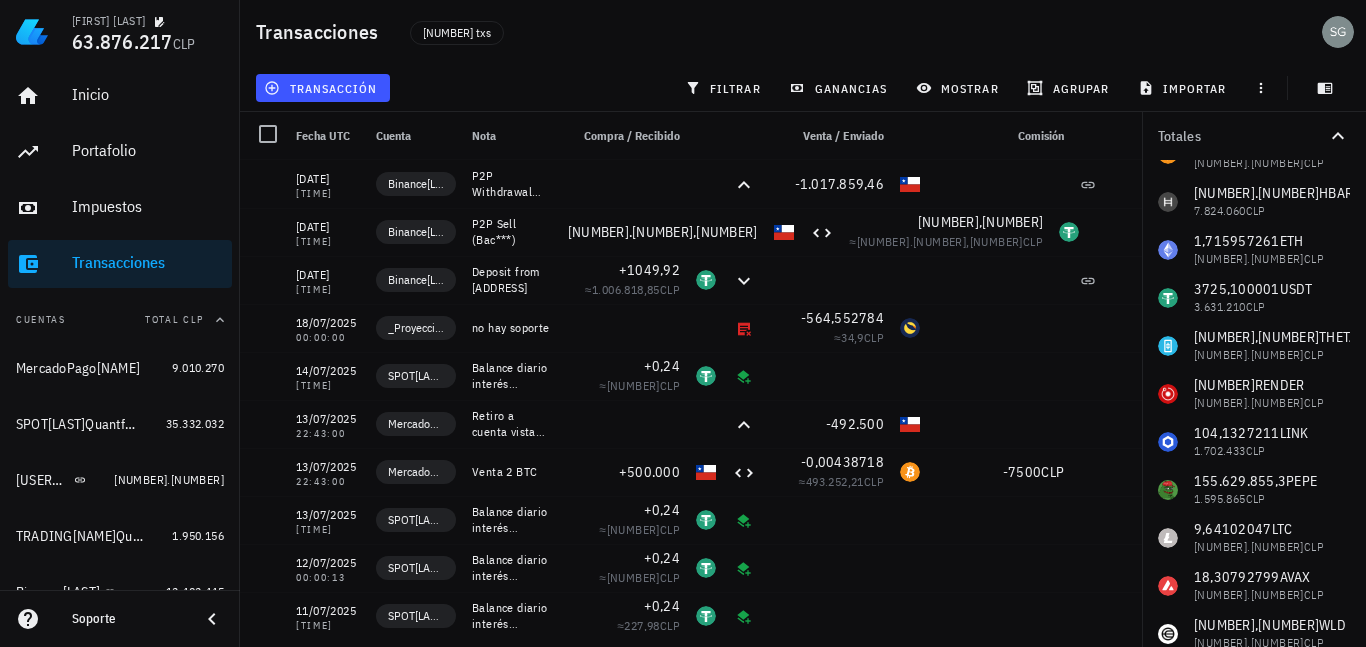 scroll, scrollTop: 0, scrollLeft: 0, axis: both 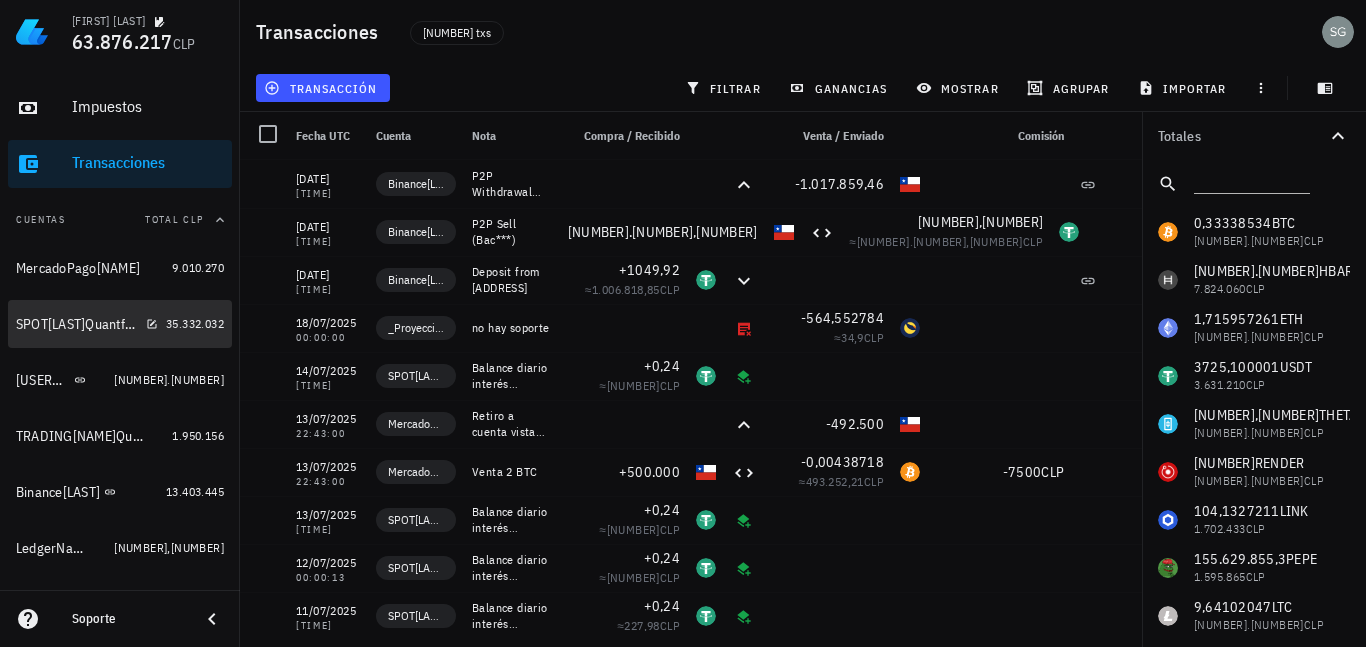 click on "[TEXT]" at bounding box center (77, 324) 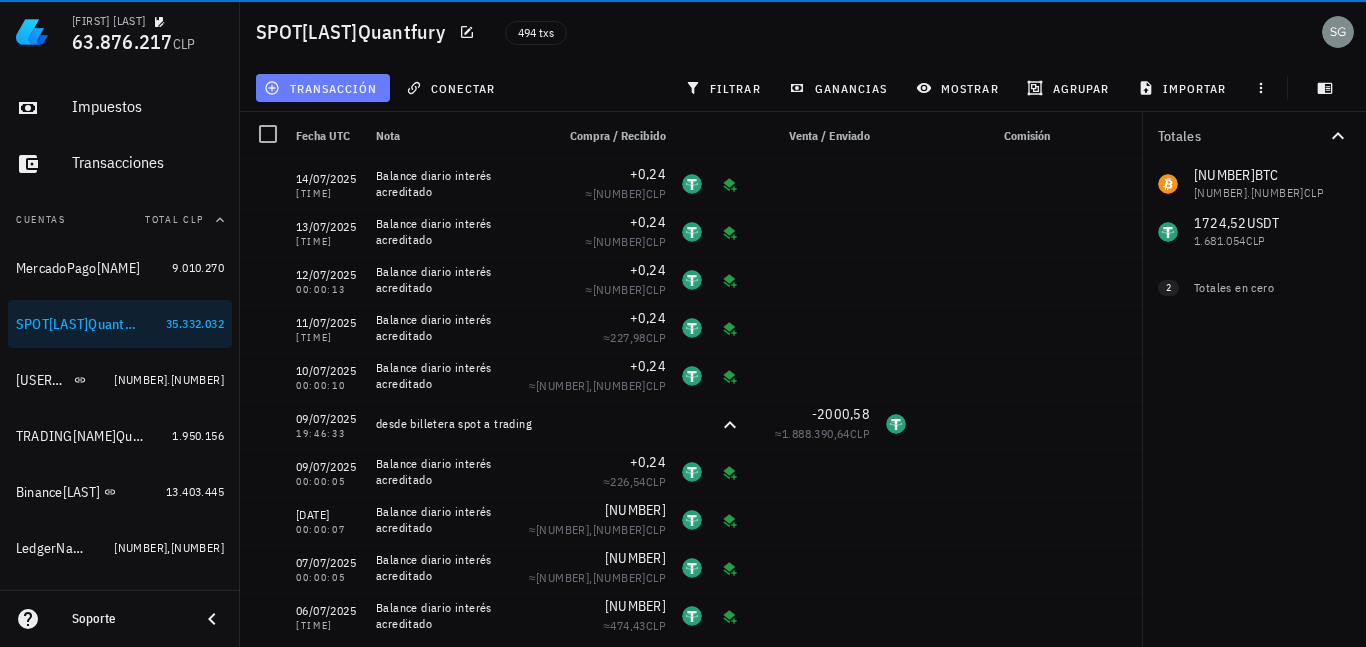 click on "transacción" at bounding box center (322, 88) 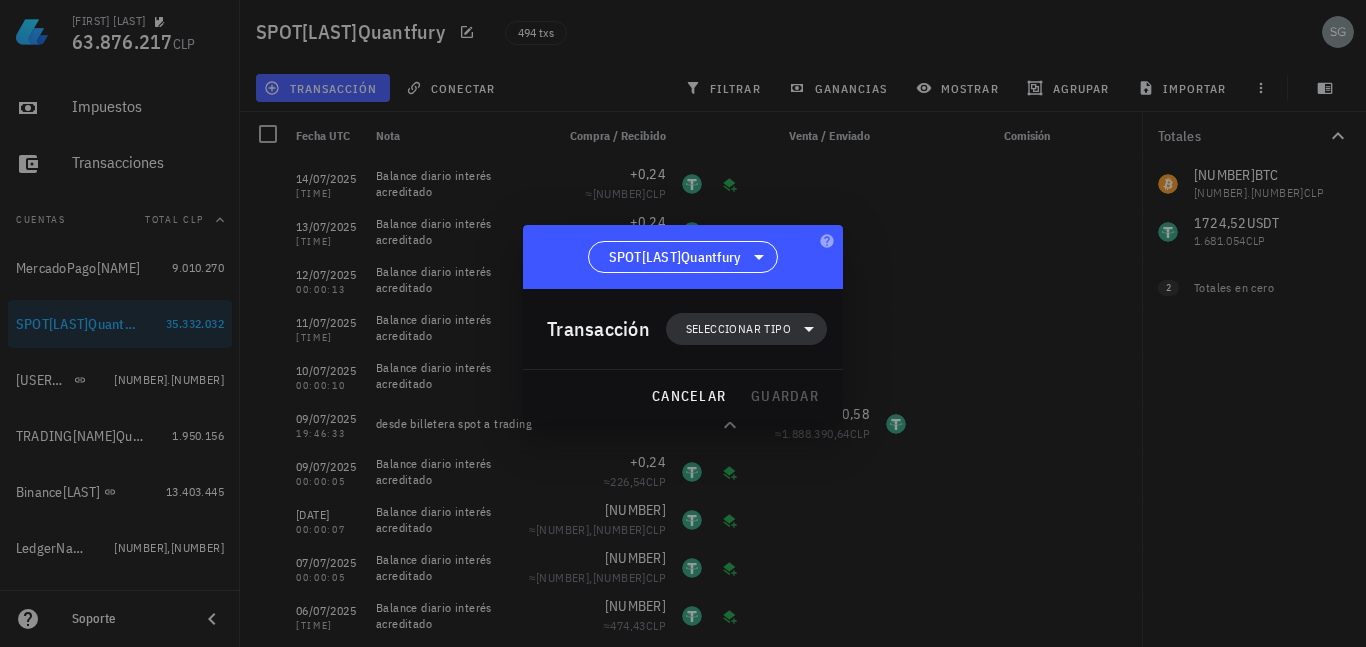 click on "Seleccionar tipo" at bounding box center (738, 329) 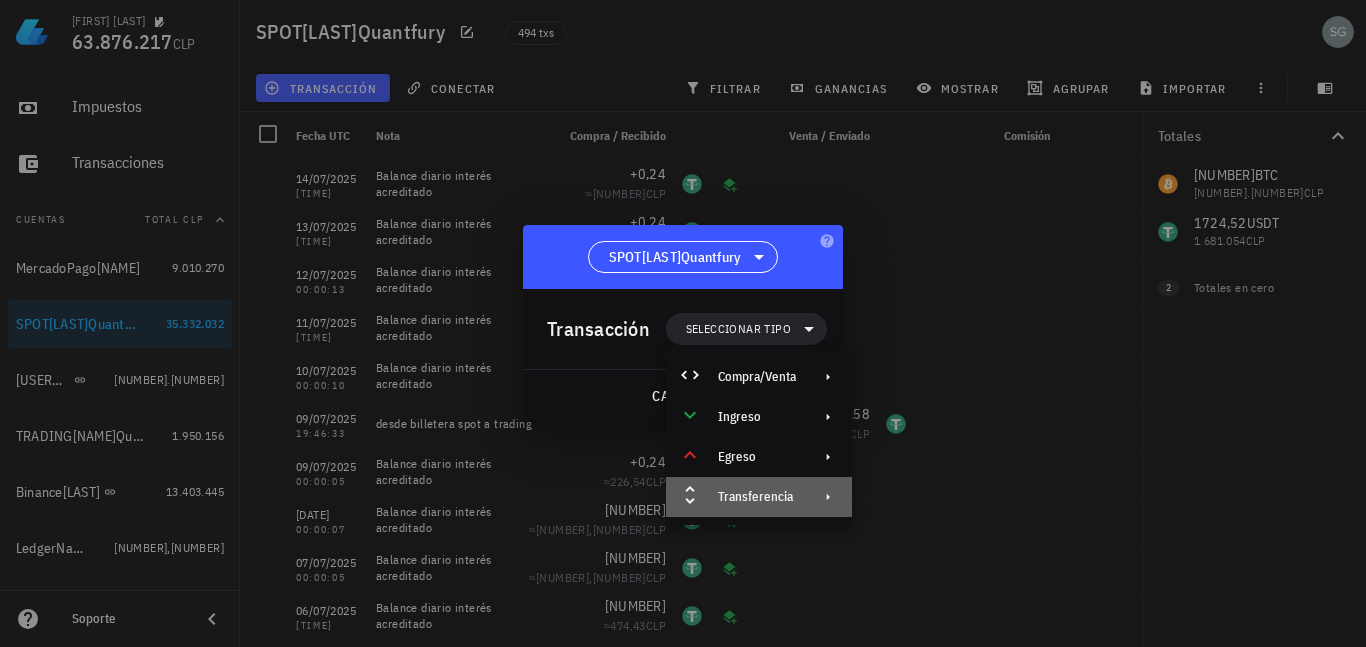 click on "Transferencia" at bounding box center [757, 497] 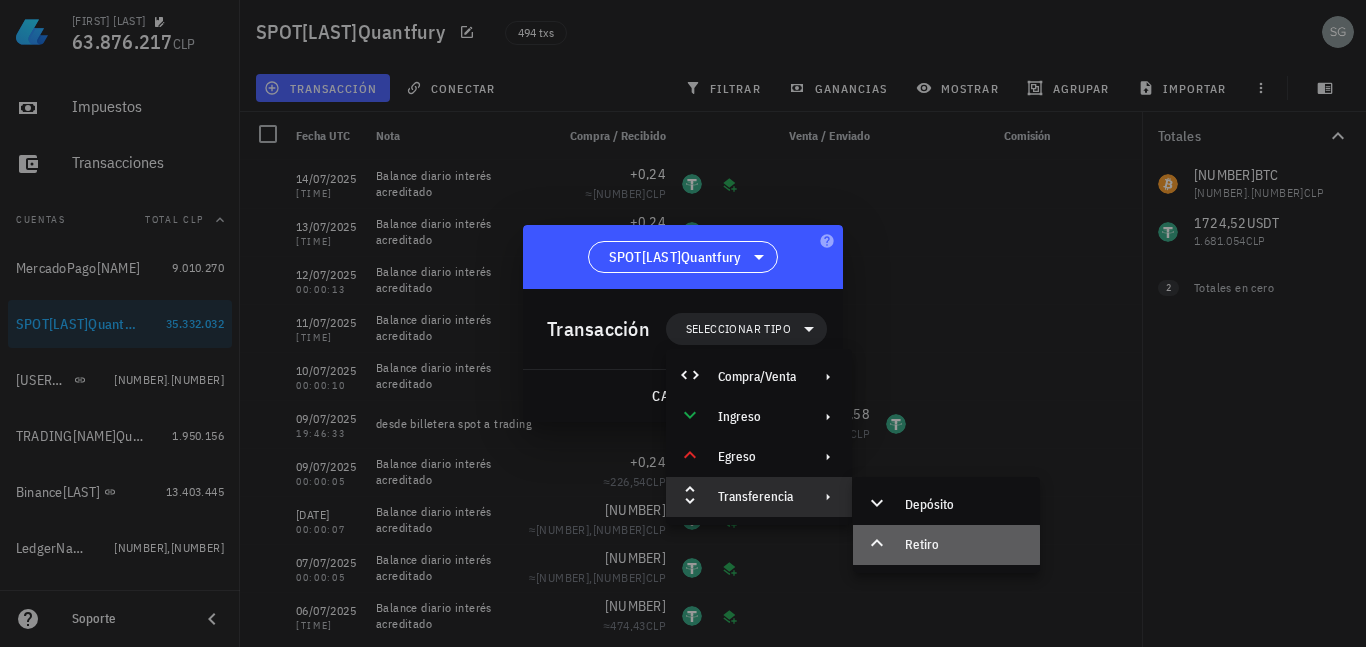 click on "Retiro" at bounding box center (964, 545) 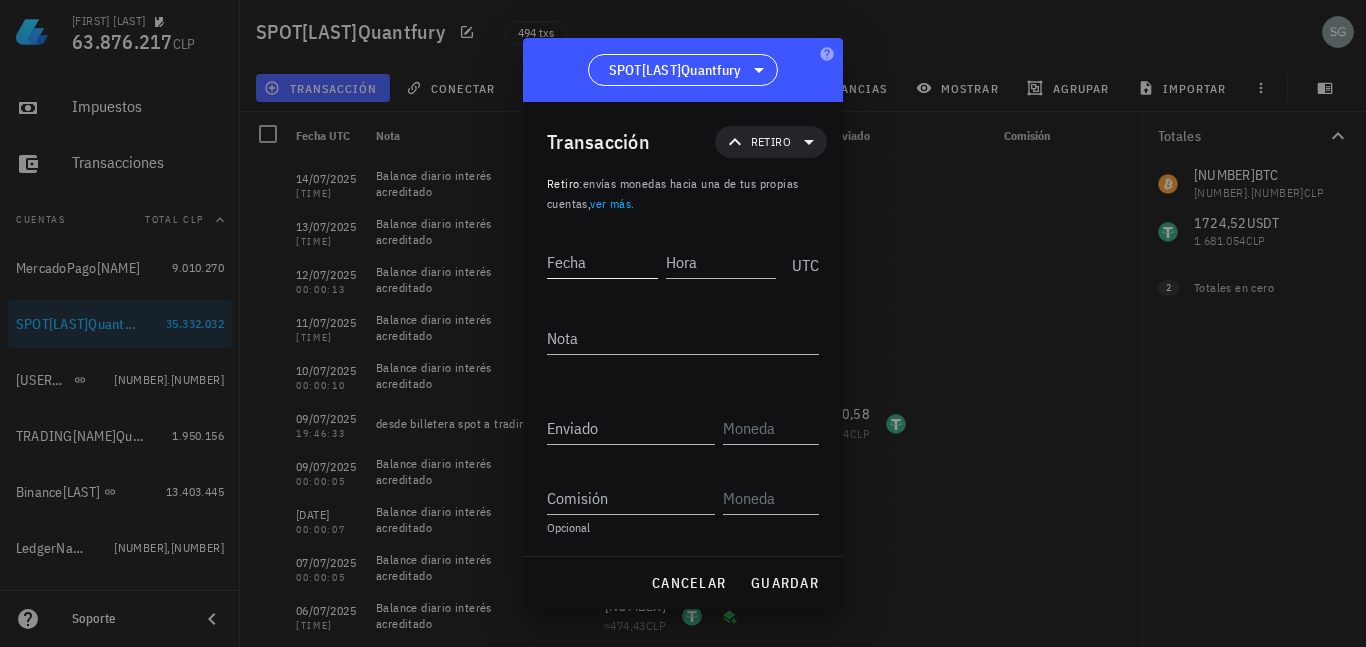 click on "Fecha" at bounding box center [602, 262] 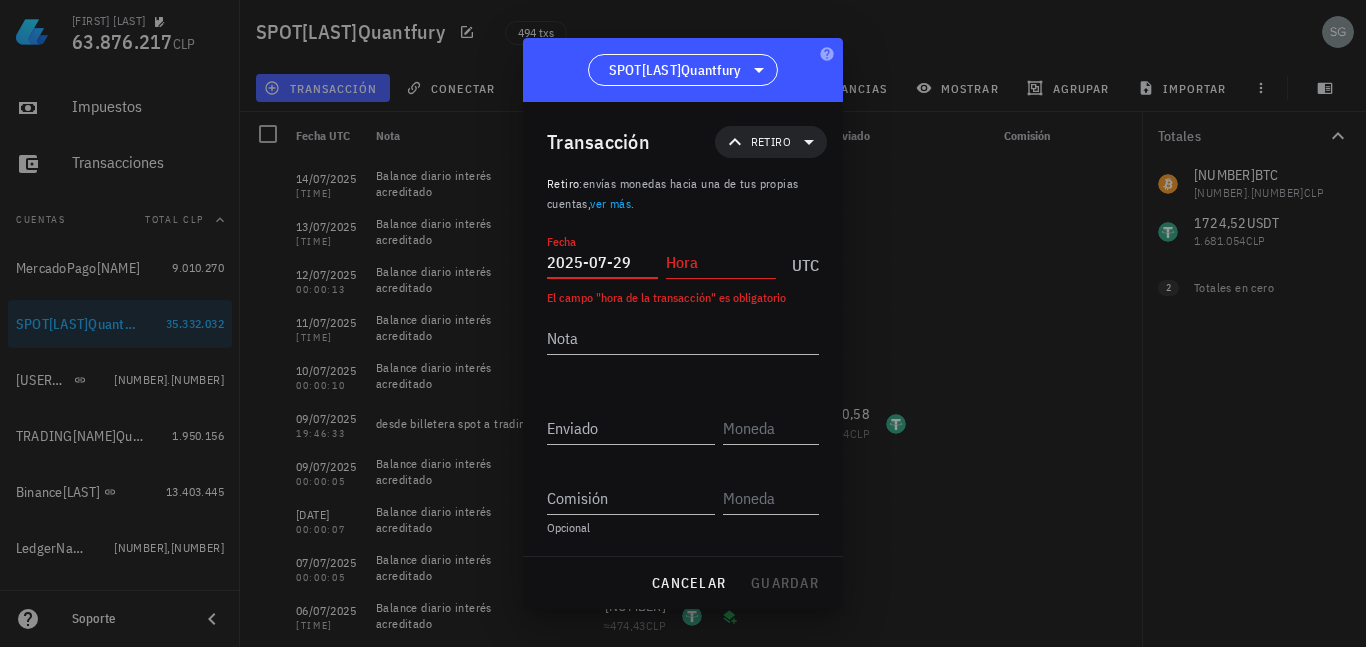 type on "2025-07-29" 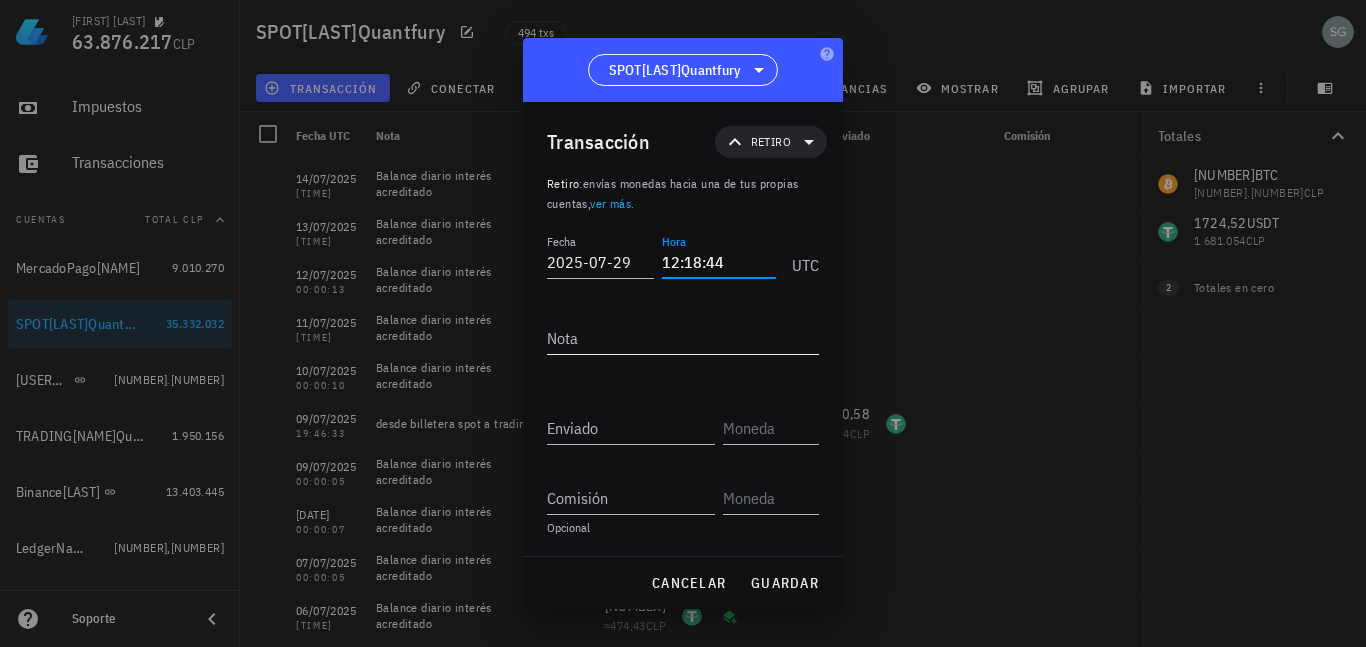 type on "12:18:44" 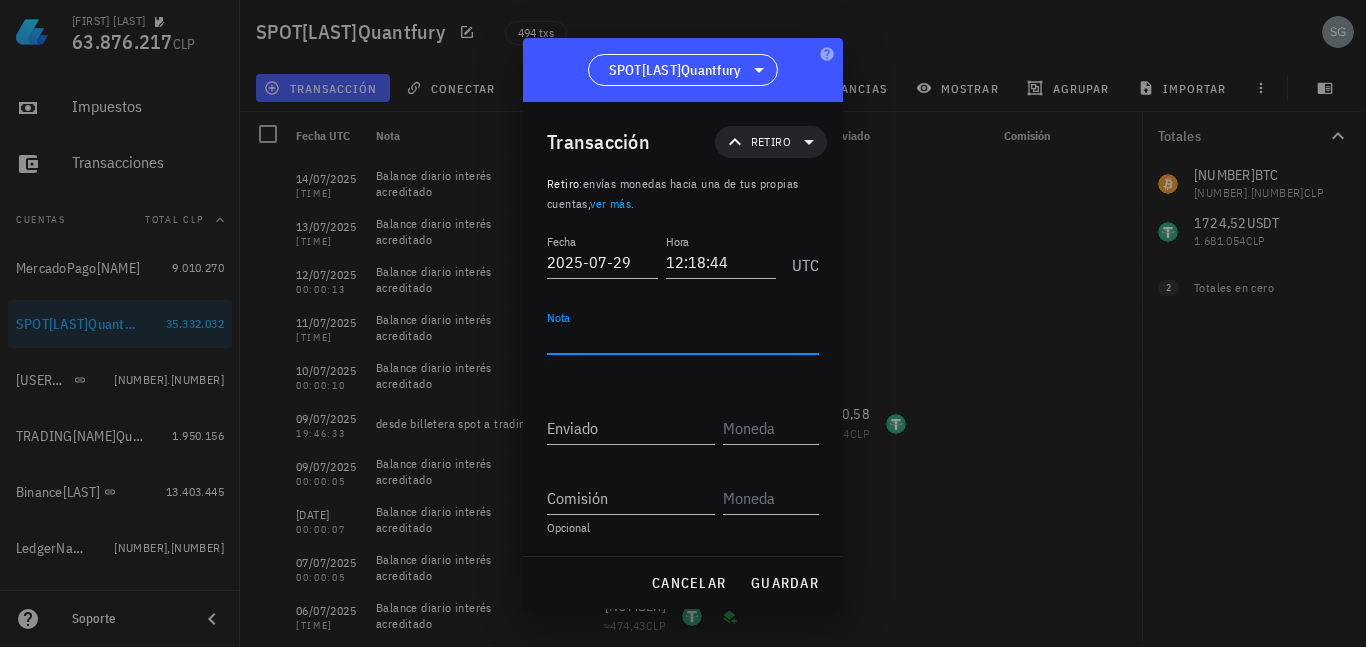 click on "Nota" at bounding box center [683, 338] 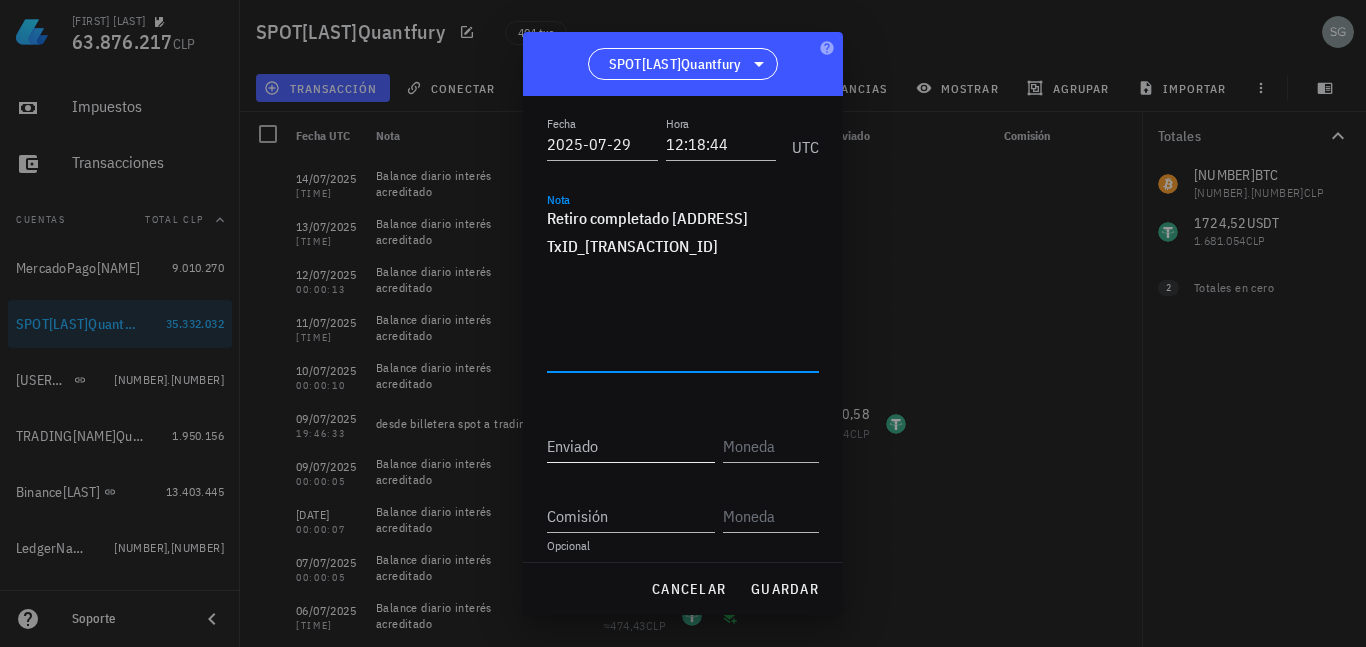 scroll, scrollTop: 124, scrollLeft: 0, axis: vertical 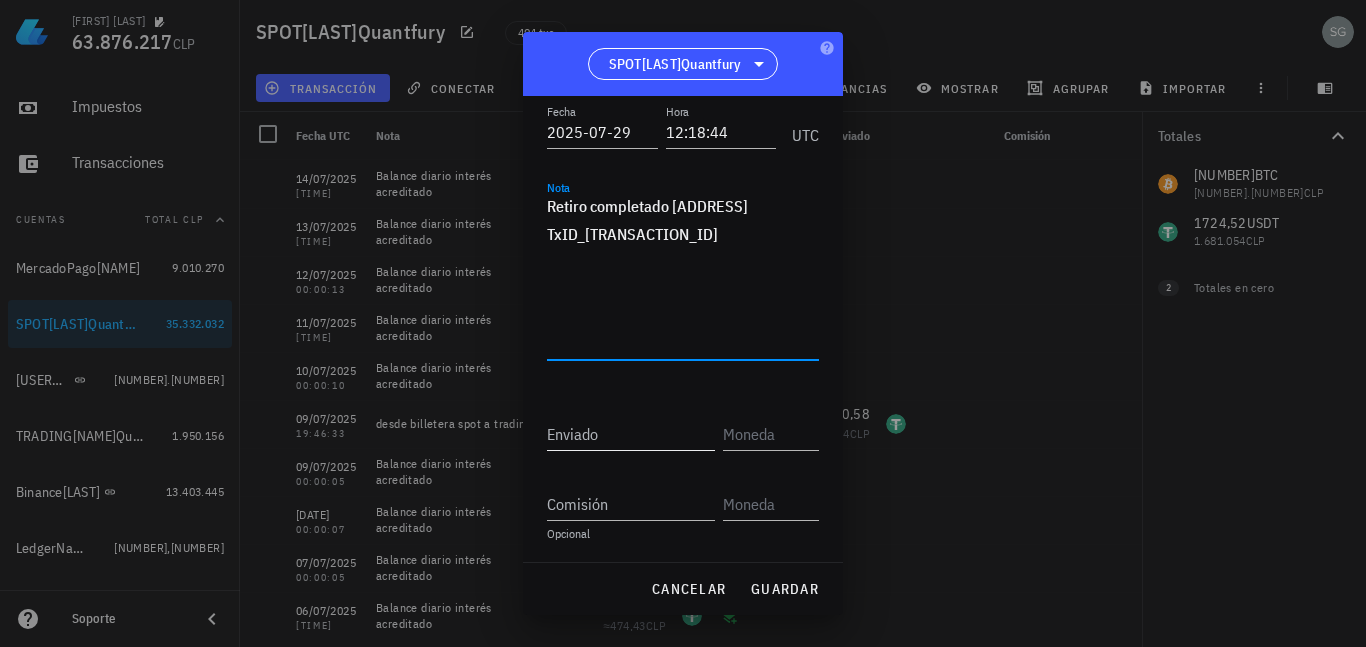 type on "Retiro completado [TXID]" 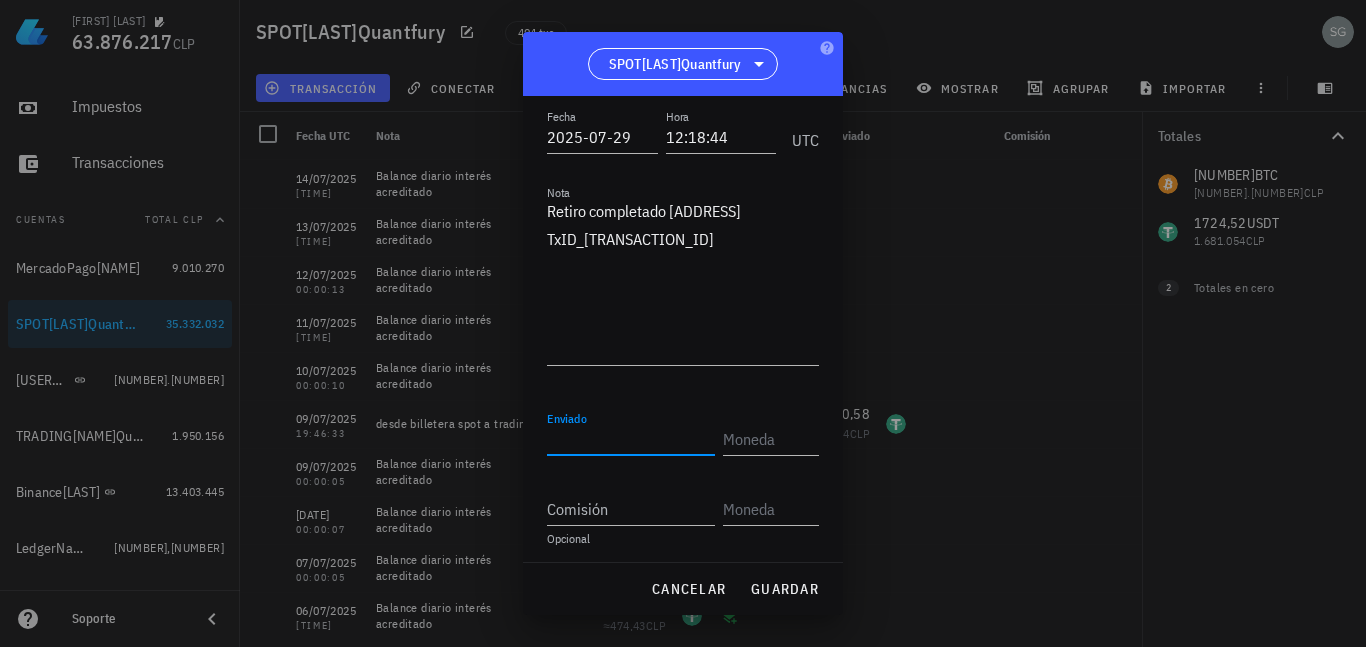 scroll, scrollTop: 124, scrollLeft: 0, axis: vertical 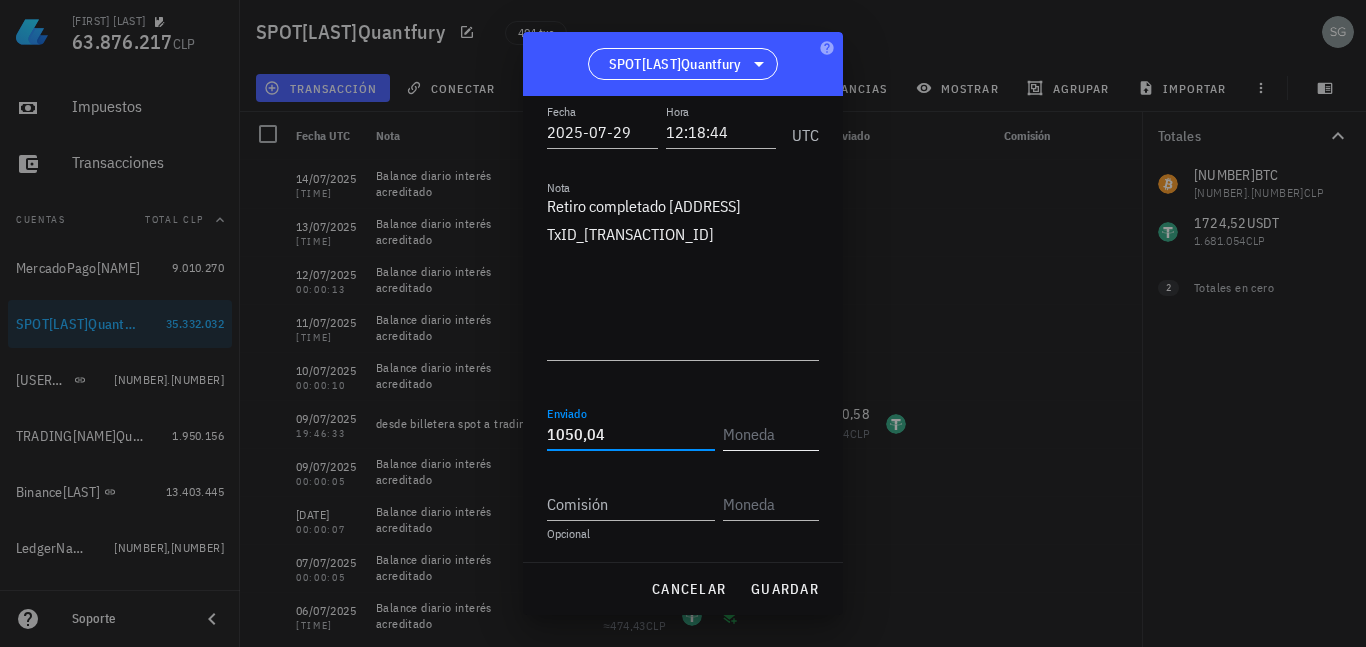type on "1.050,04" 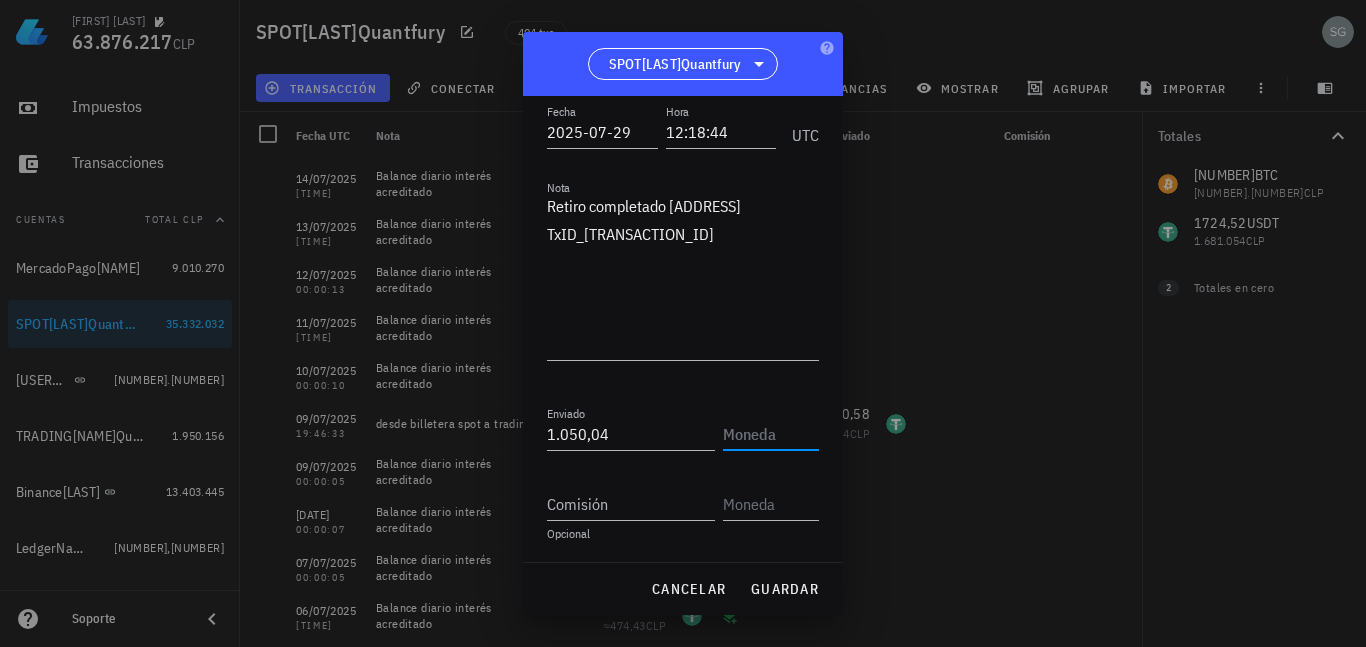 click at bounding box center (769, 434) 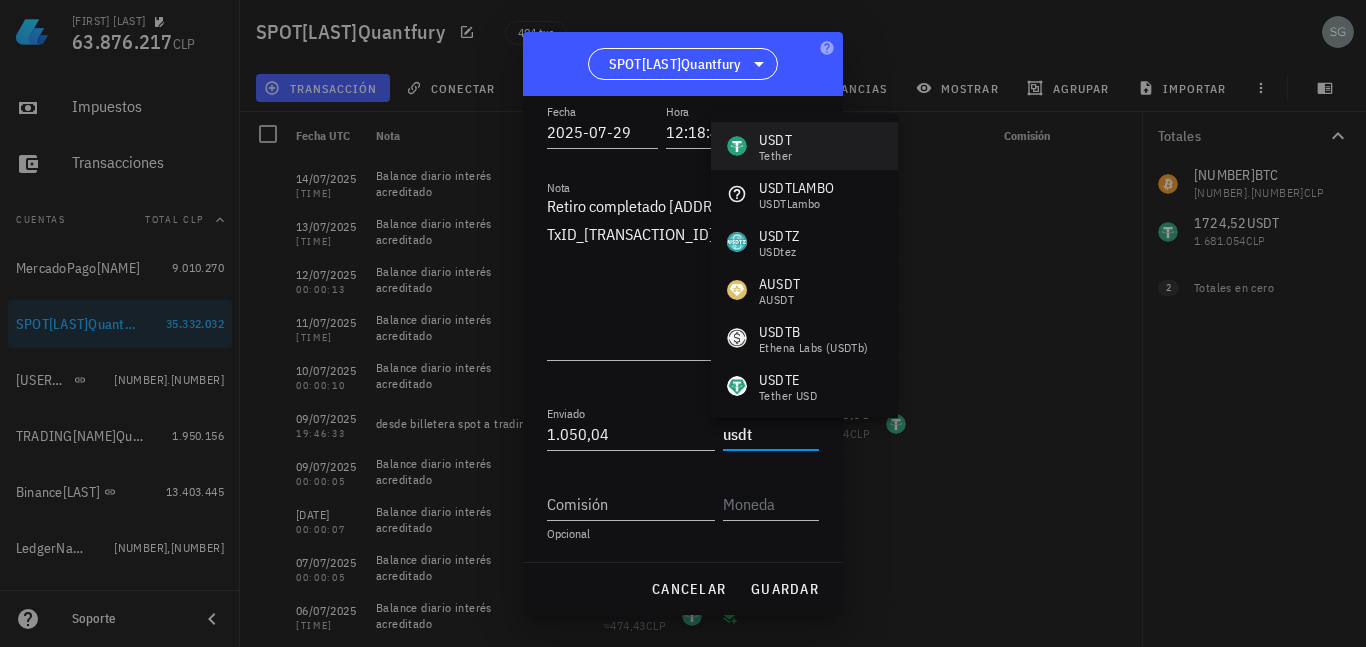 click on "USDT   Tether" at bounding box center [804, 146] 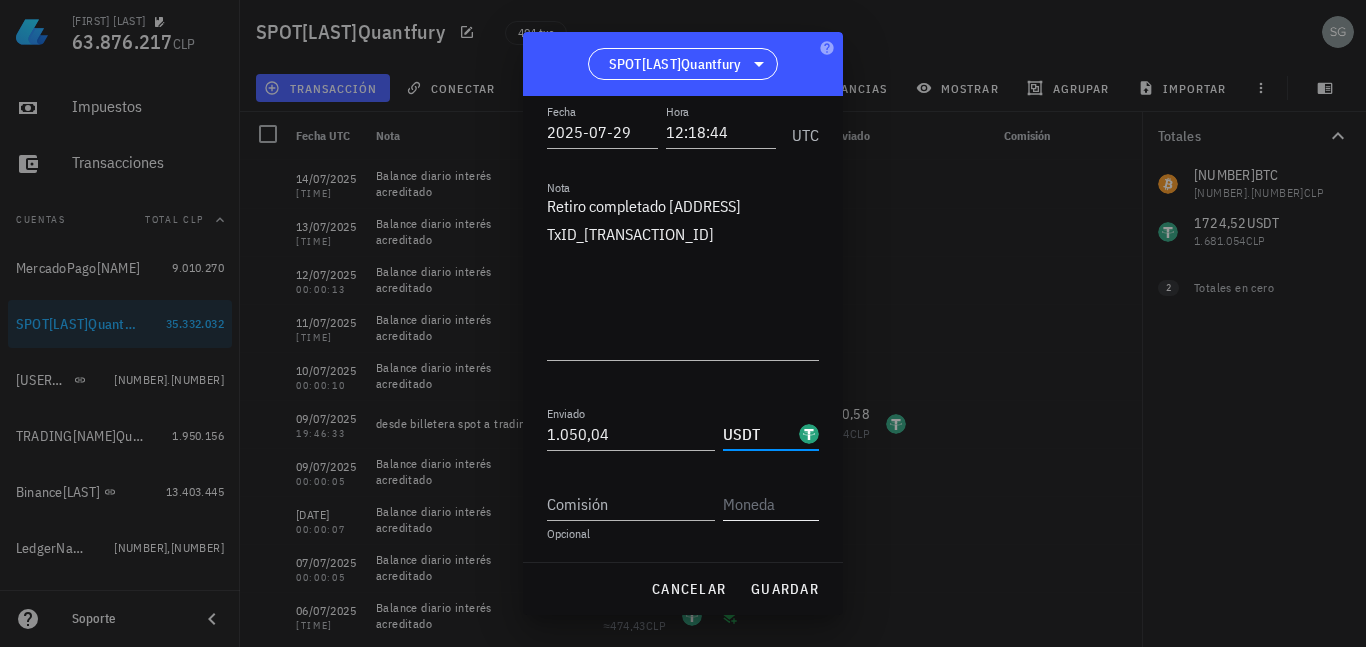 type on "USDT" 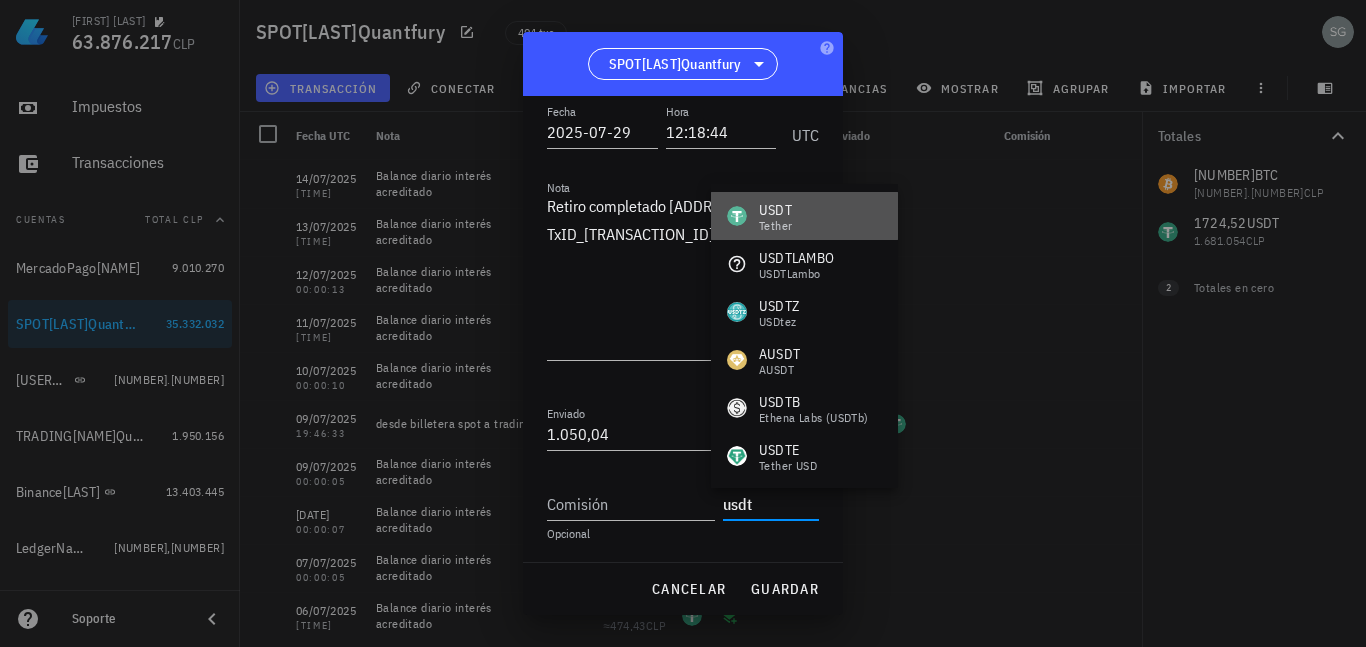 click on "USDT   Tether" at bounding box center [804, 216] 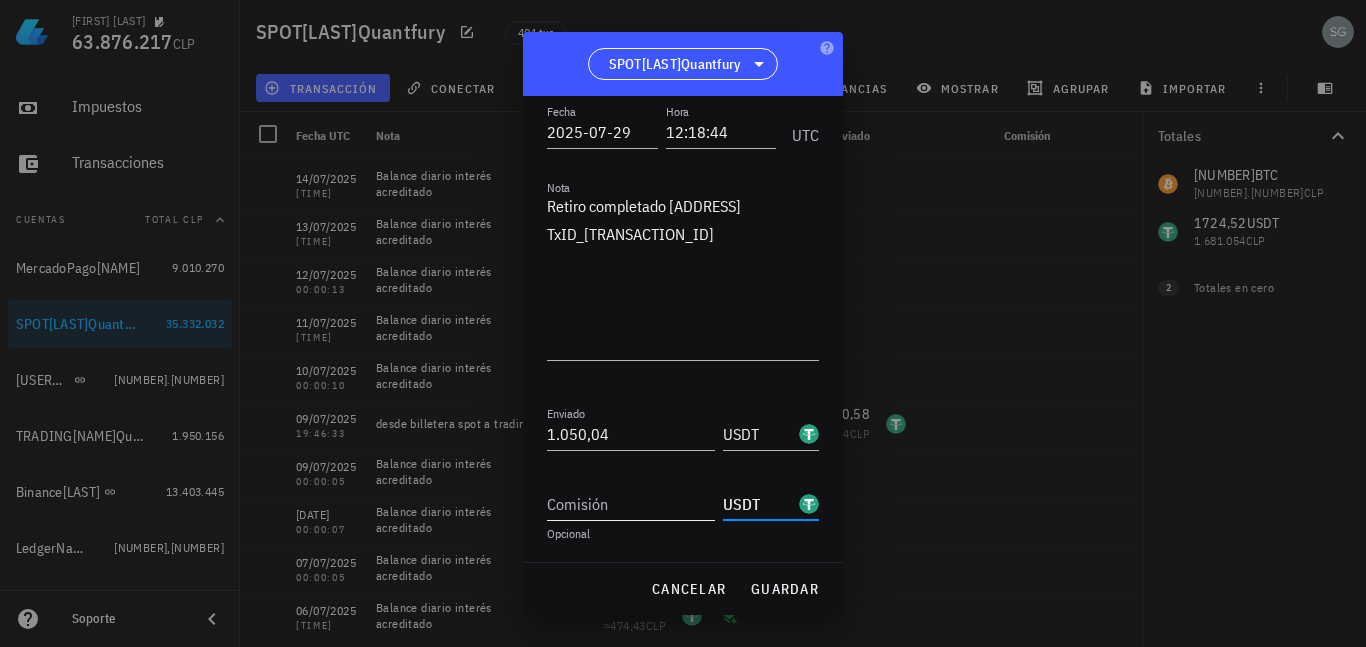 type on "USDT" 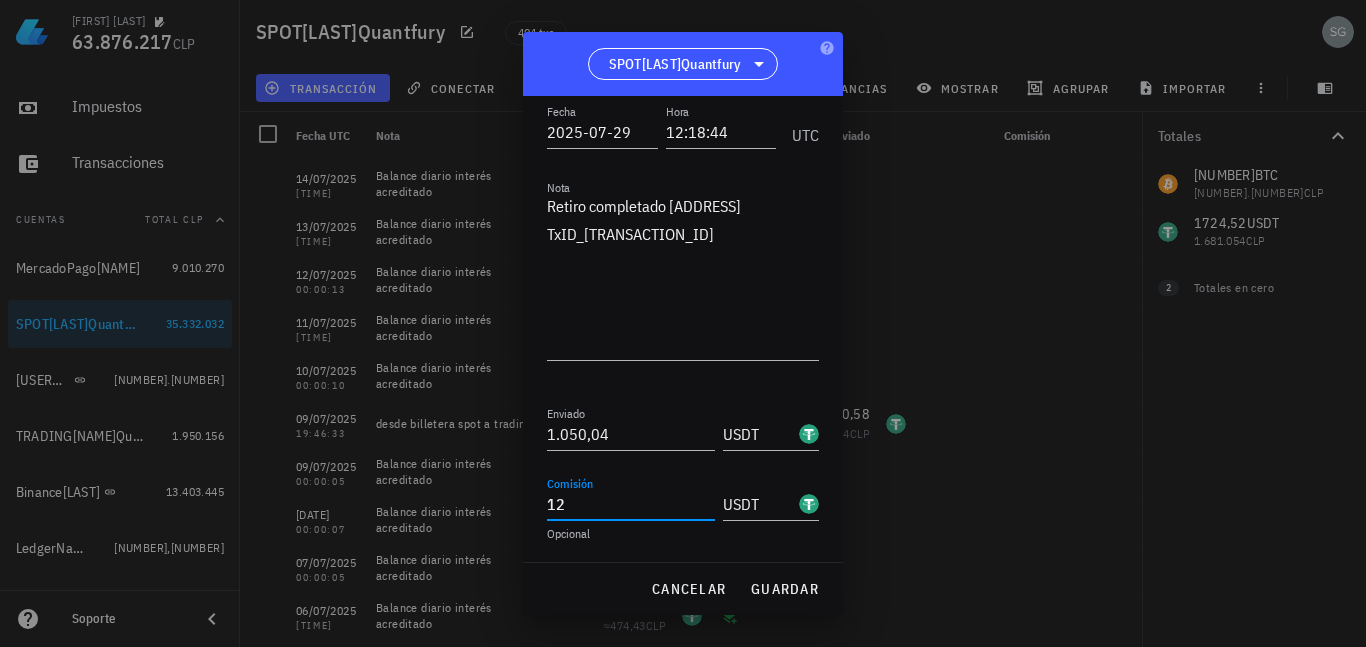 type on "1" 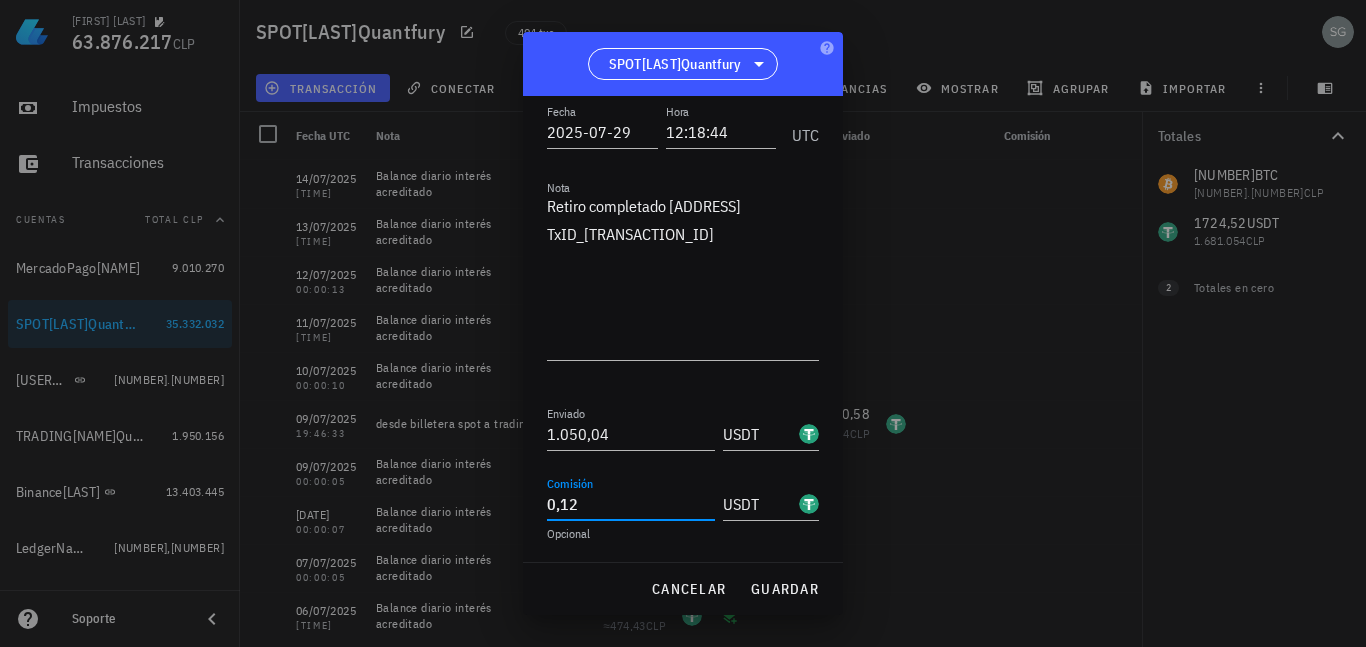 type on "0,12" 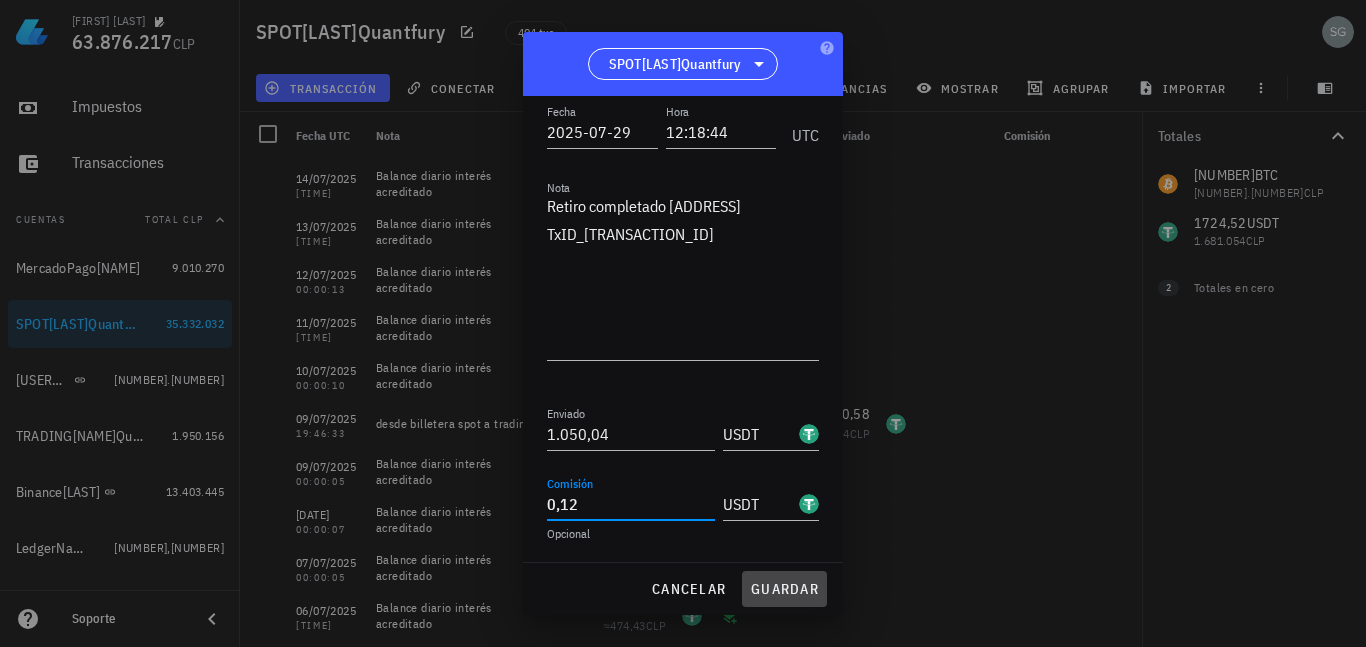 click on "guardar" at bounding box center [784, 589] 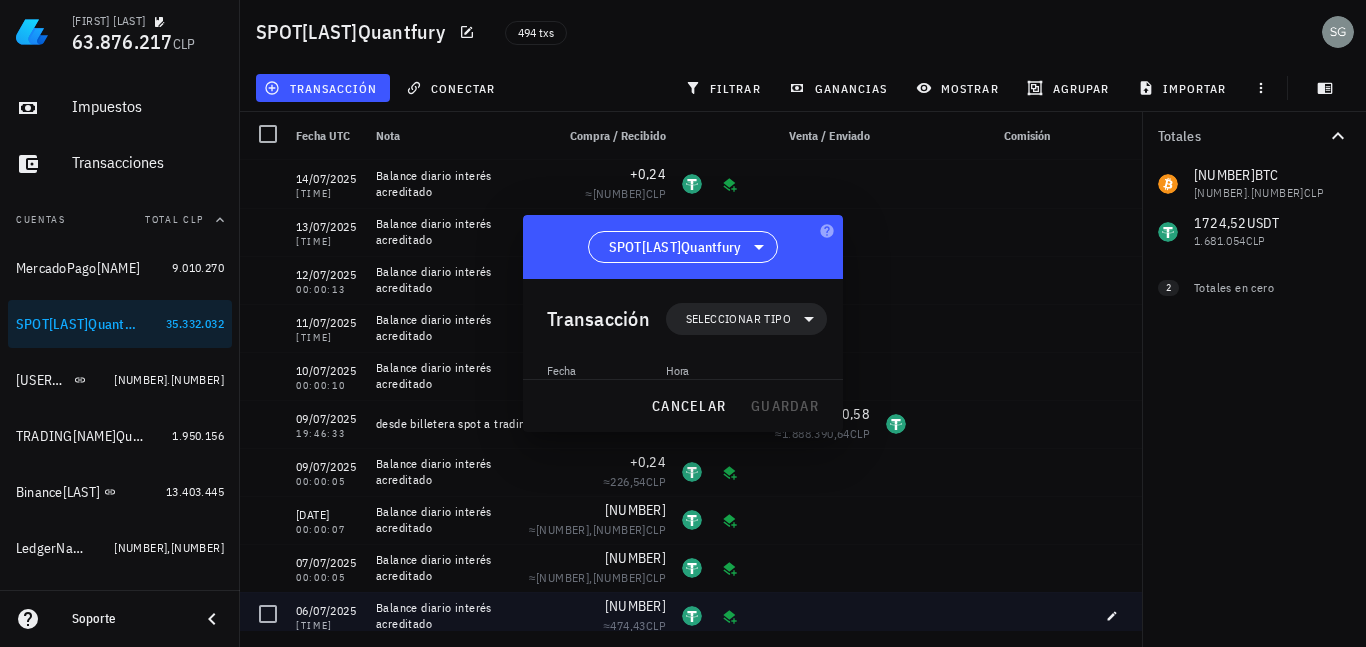 scroll, scrollTop: 0, scrollLeft: 0, axis: both 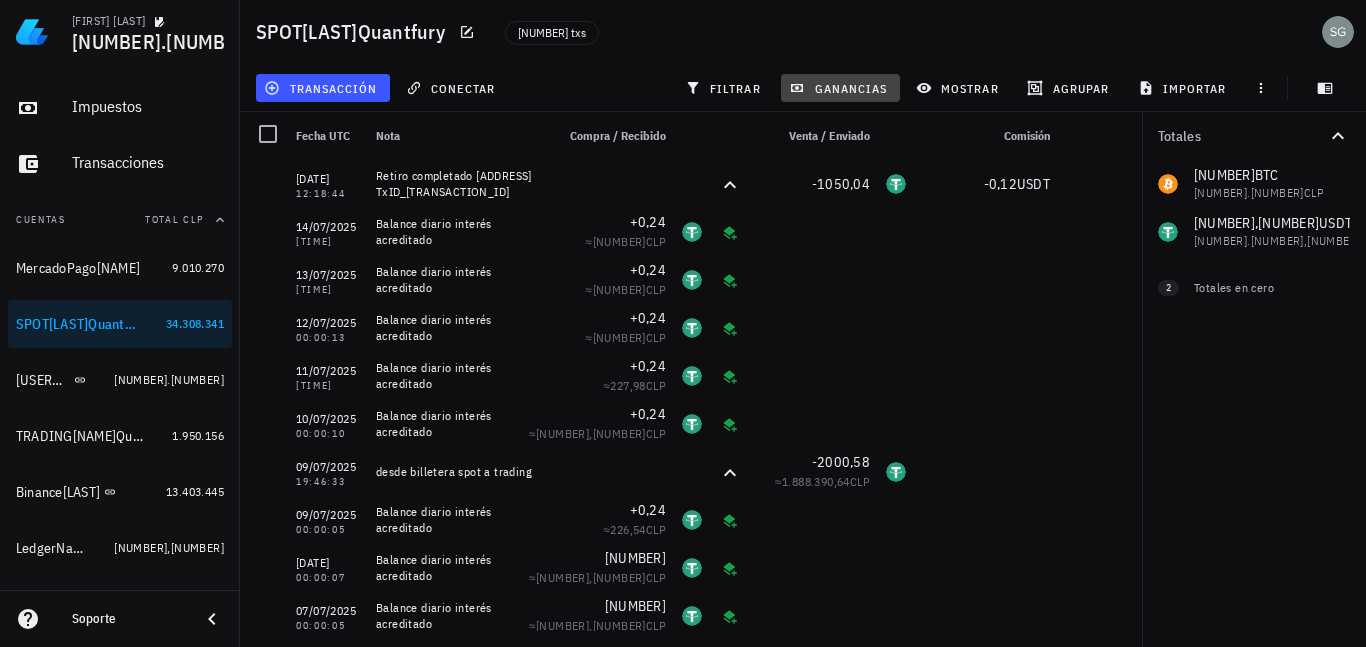 click on "ganancias" at bounding box center (840, 88) 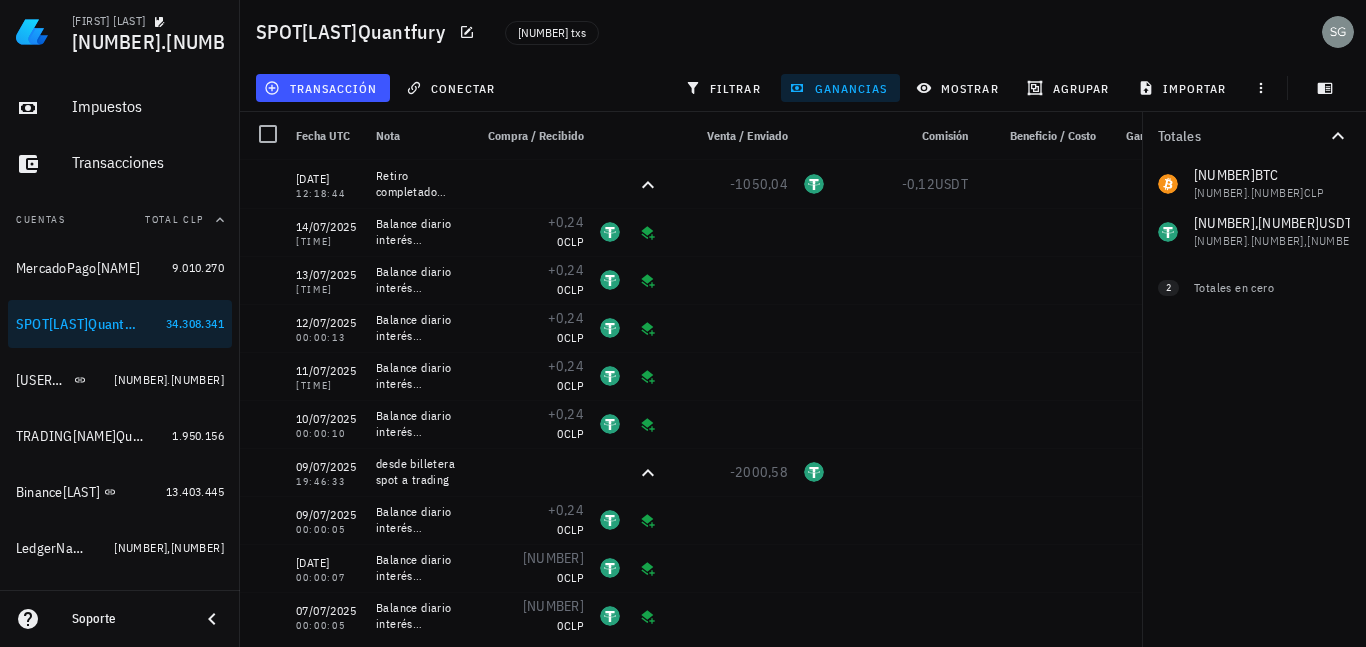 click on "ganancias" at bounding box center (840, 88) 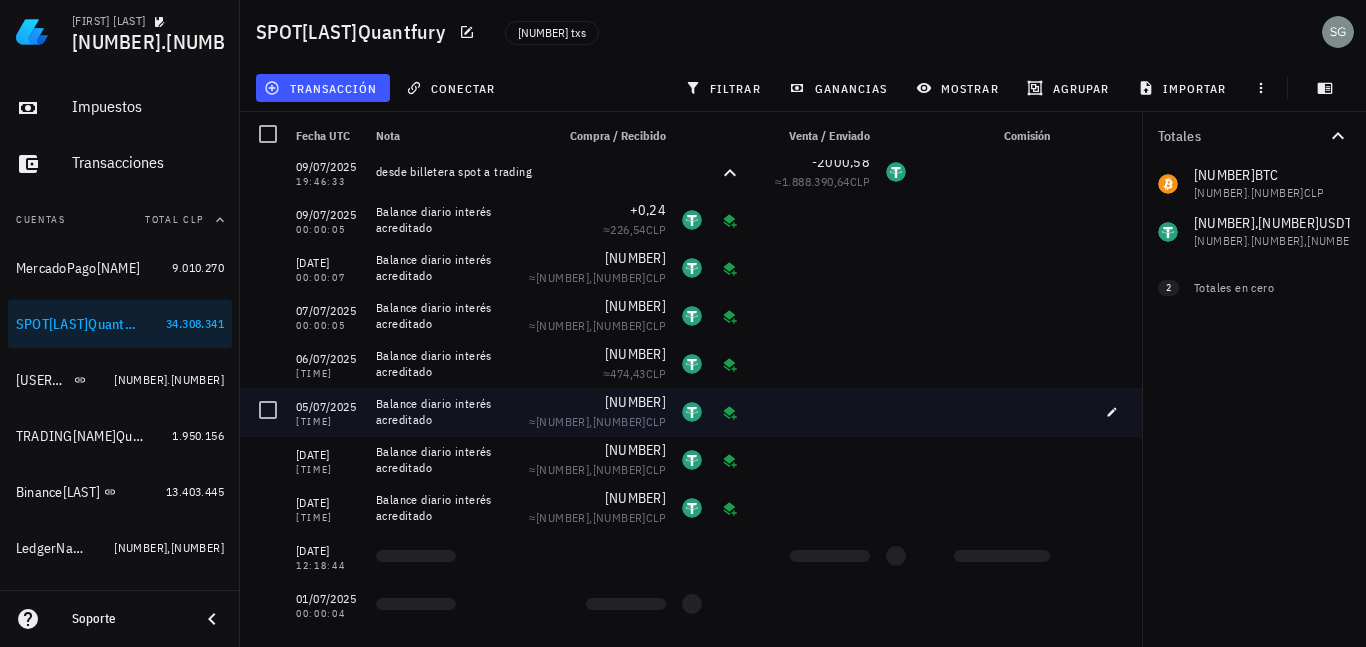 scroll, scrollTop: 500, scrollLeft: 0, axis: vertical 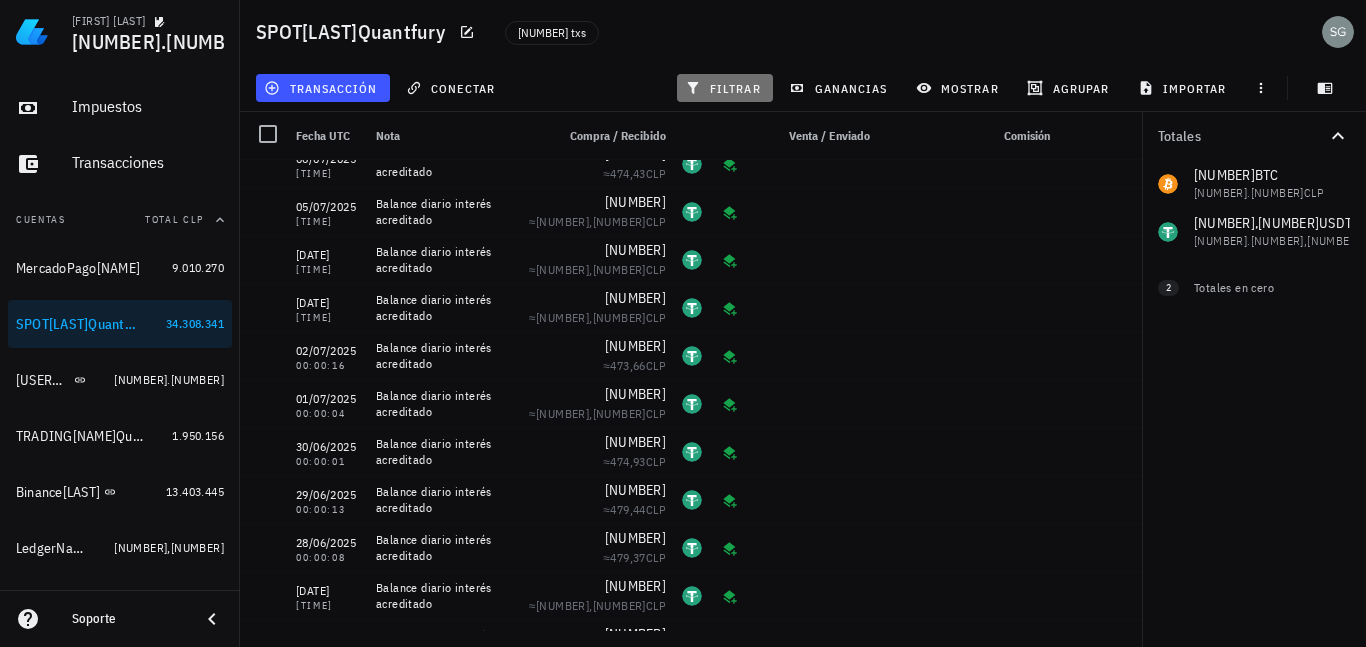 click on "filtrar" at bounding box center (725, 88) 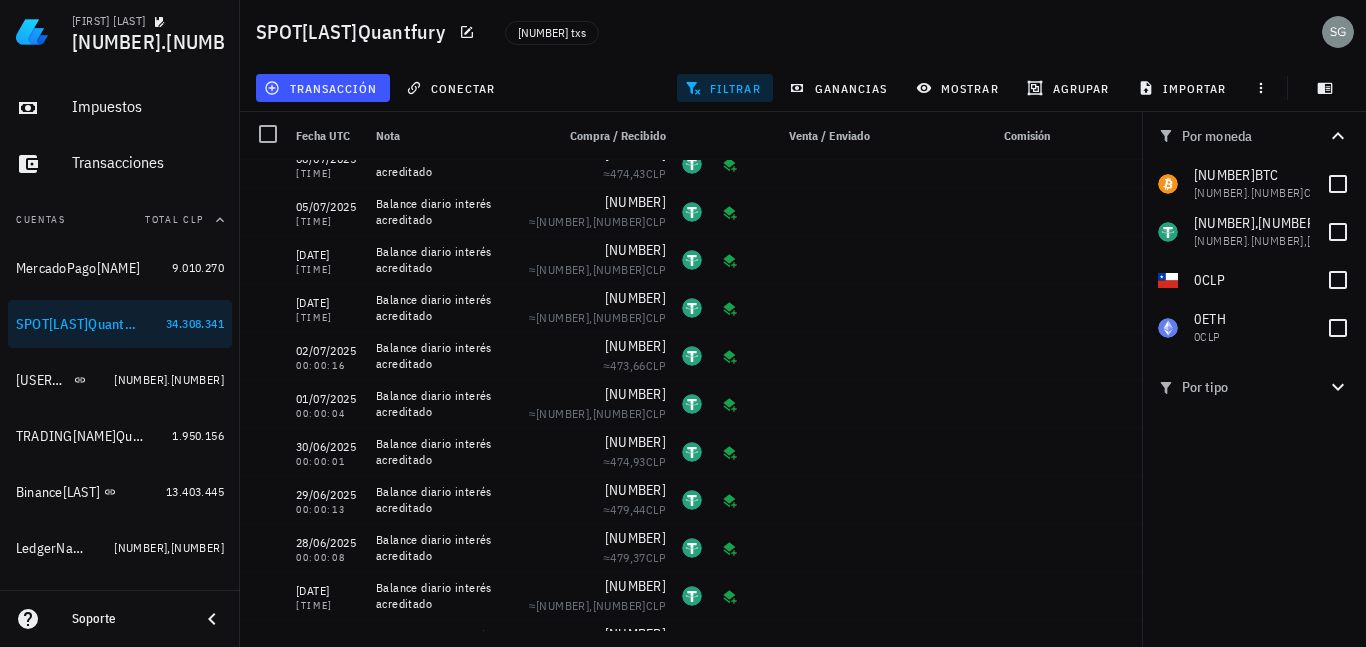 click 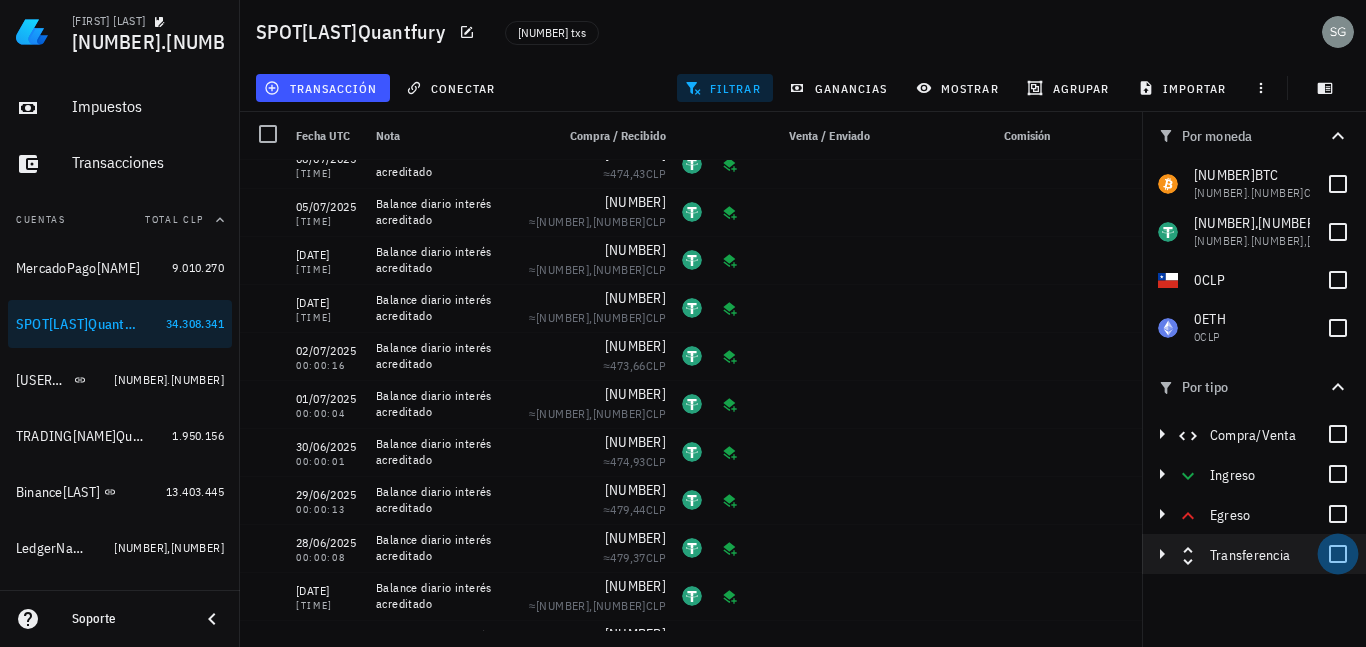 click at bounding box center (1338, 554) 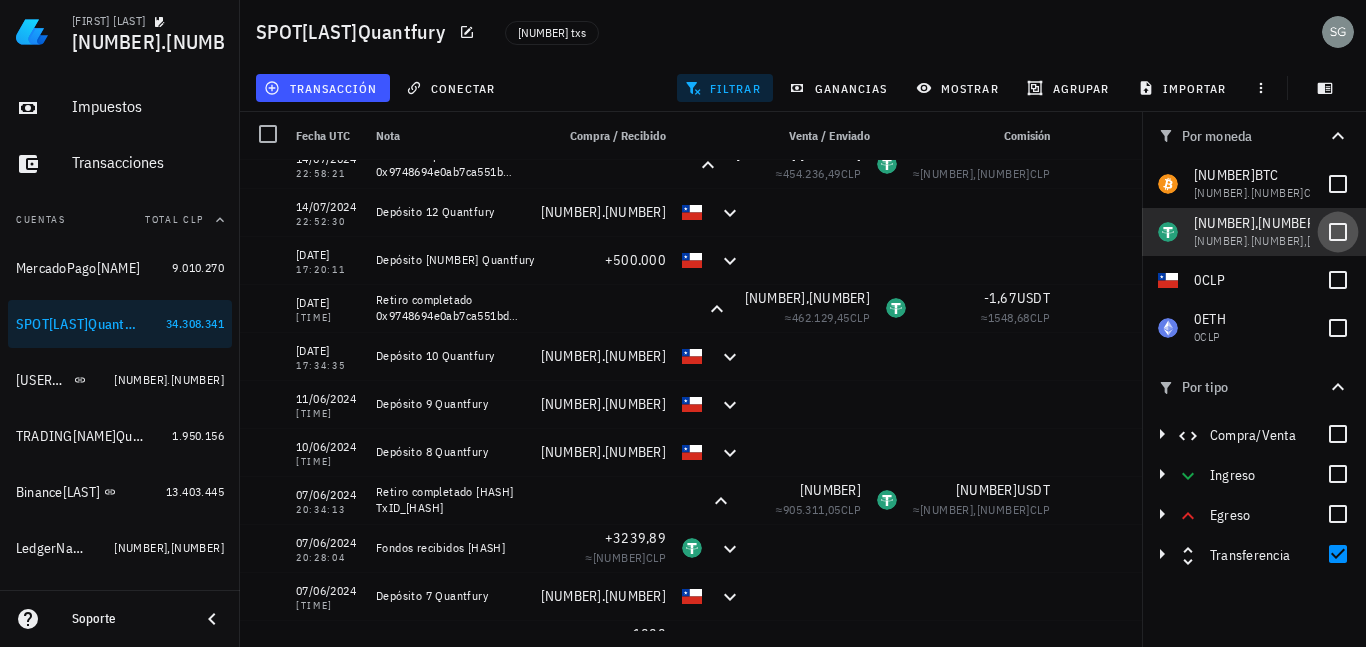 click at bounding box center [1338, 232] 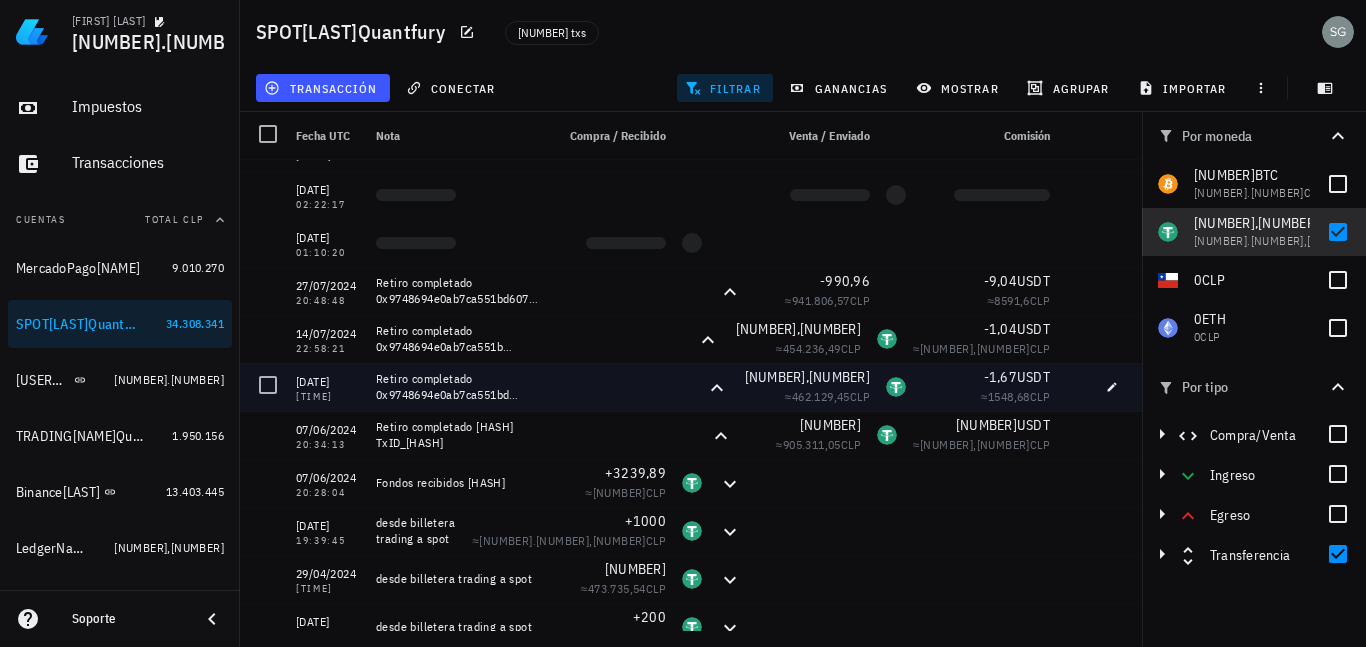 scroll, scrollTop: 0, scrollLeft: 0, axis: both 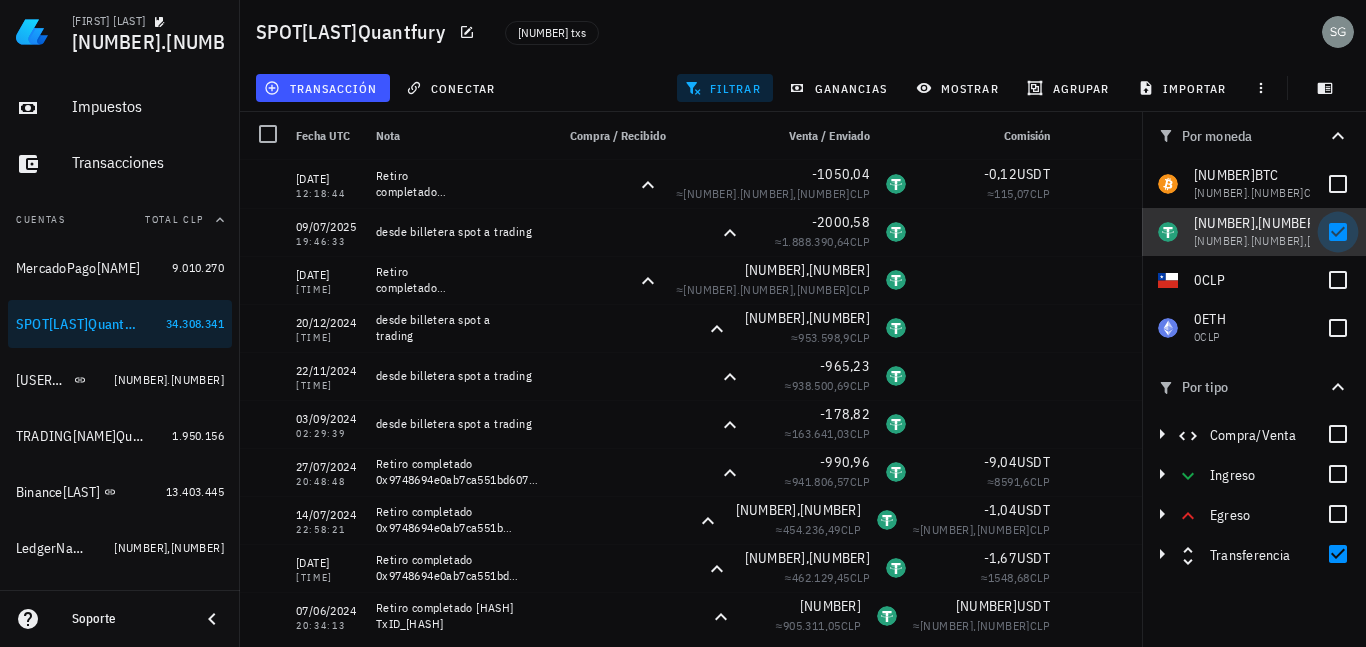 click at bounding box center [1338, 232] 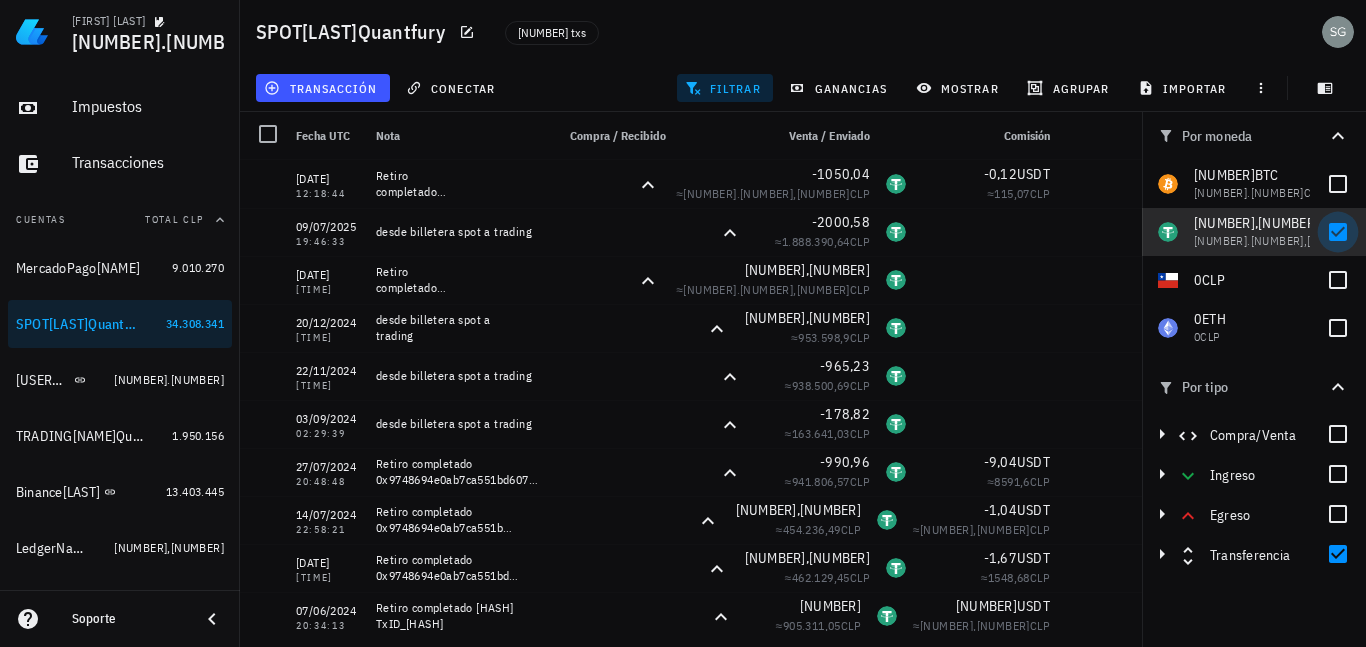 checkbox on "false" 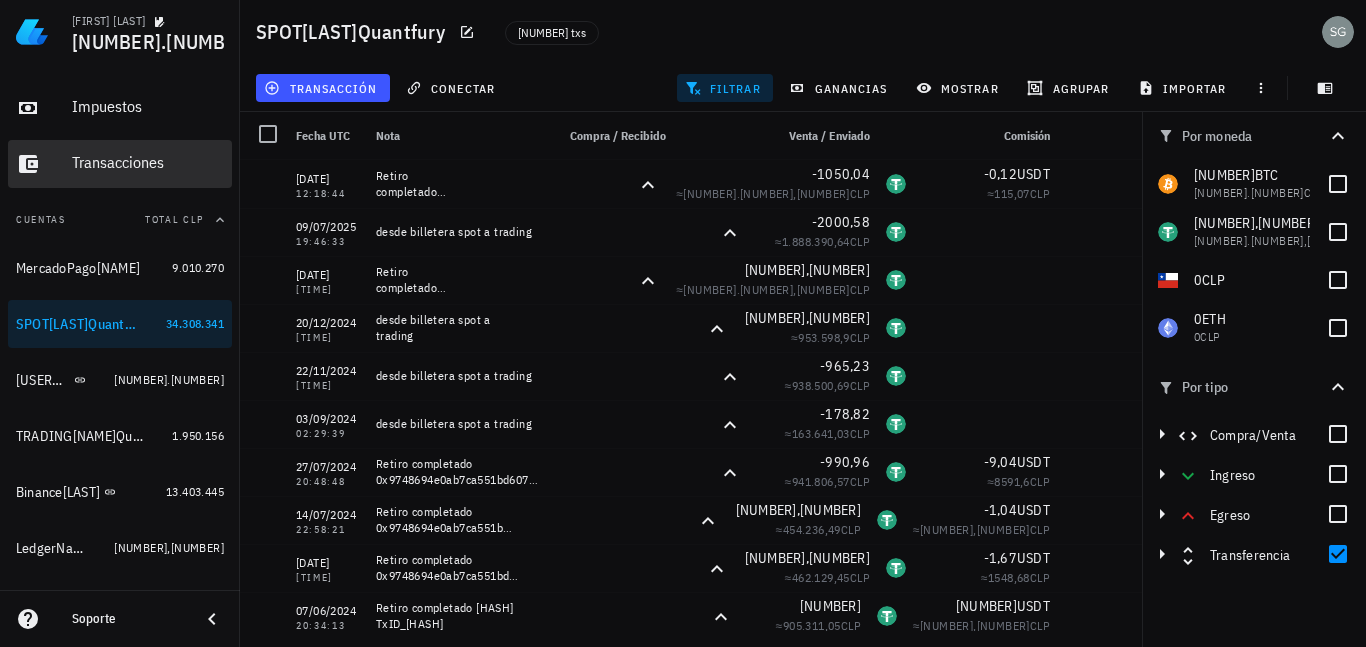 click on "Transacciones" at bounding box center (148, 162) 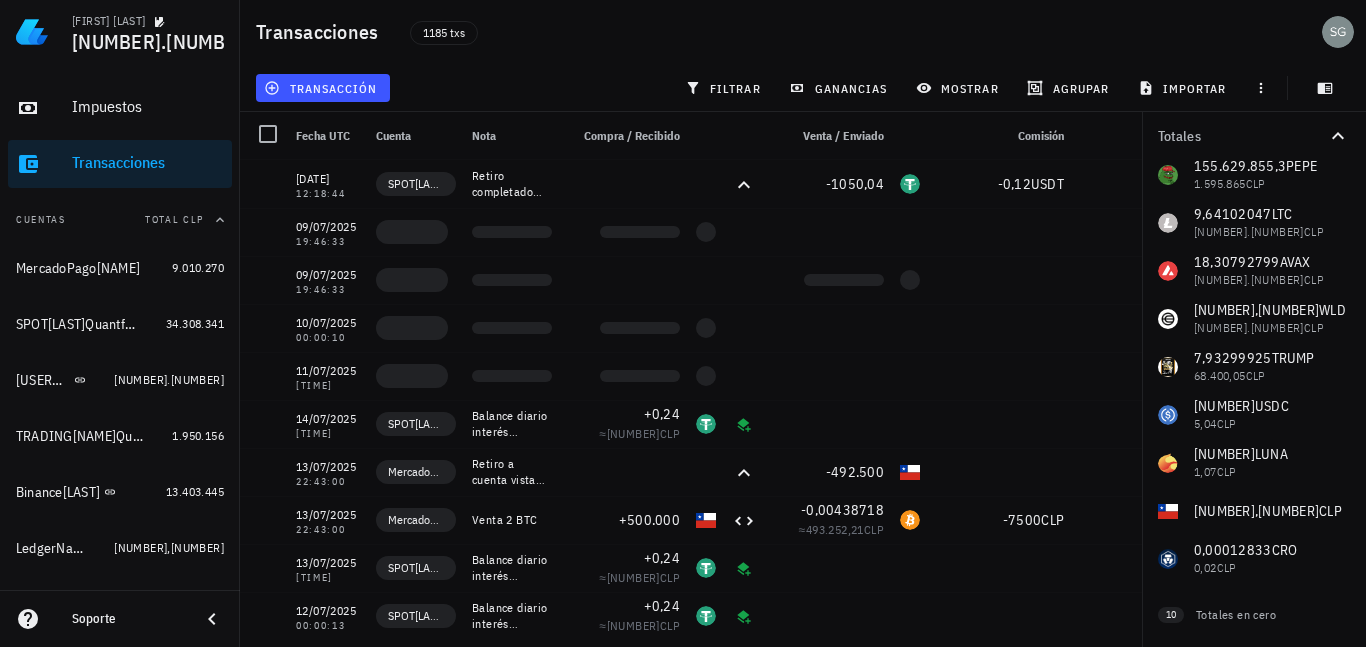 scroll, scrollTop: 0, scrollLeft: 0, axis: both 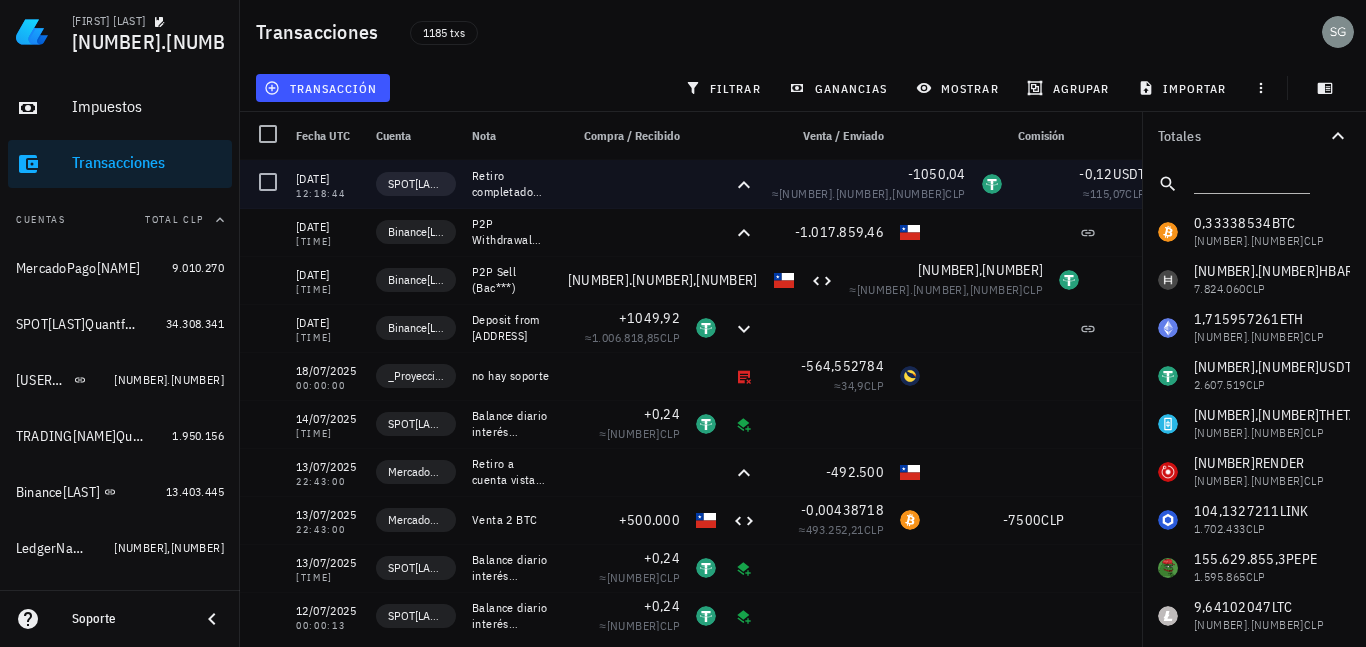 click on "[DATE]" at bounding box center [328, 179] 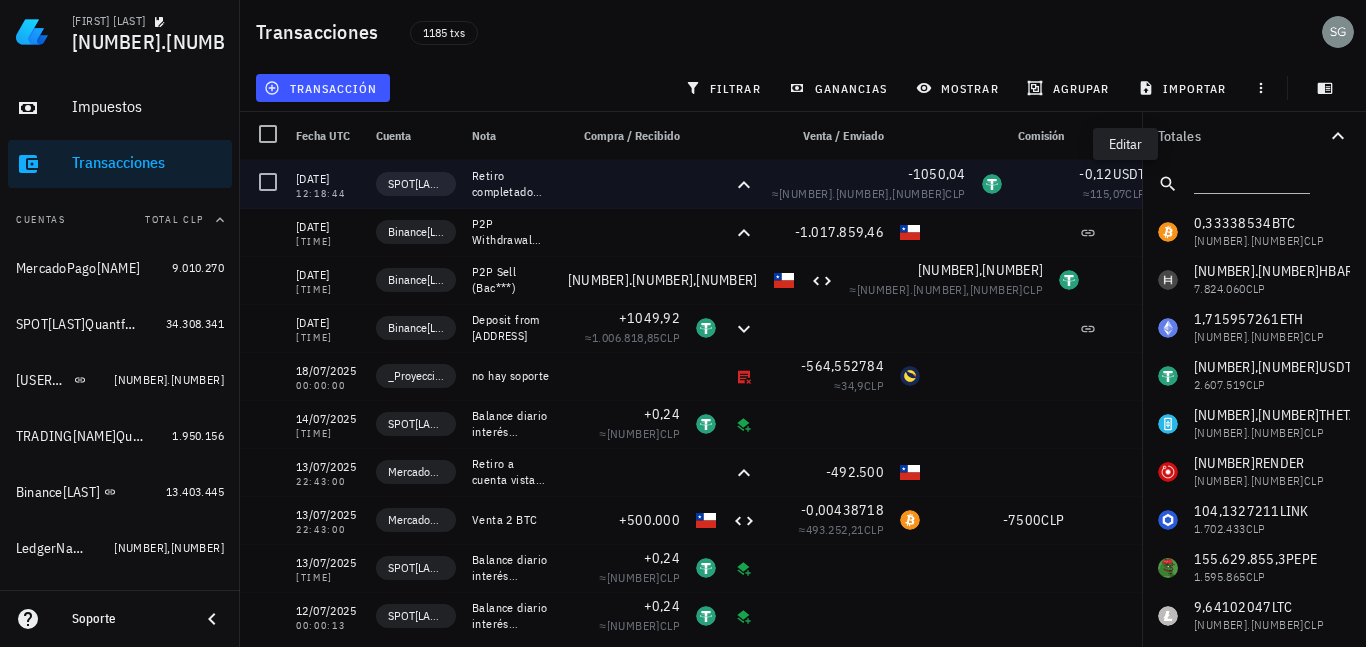 click at bounding box center (1208, 184) 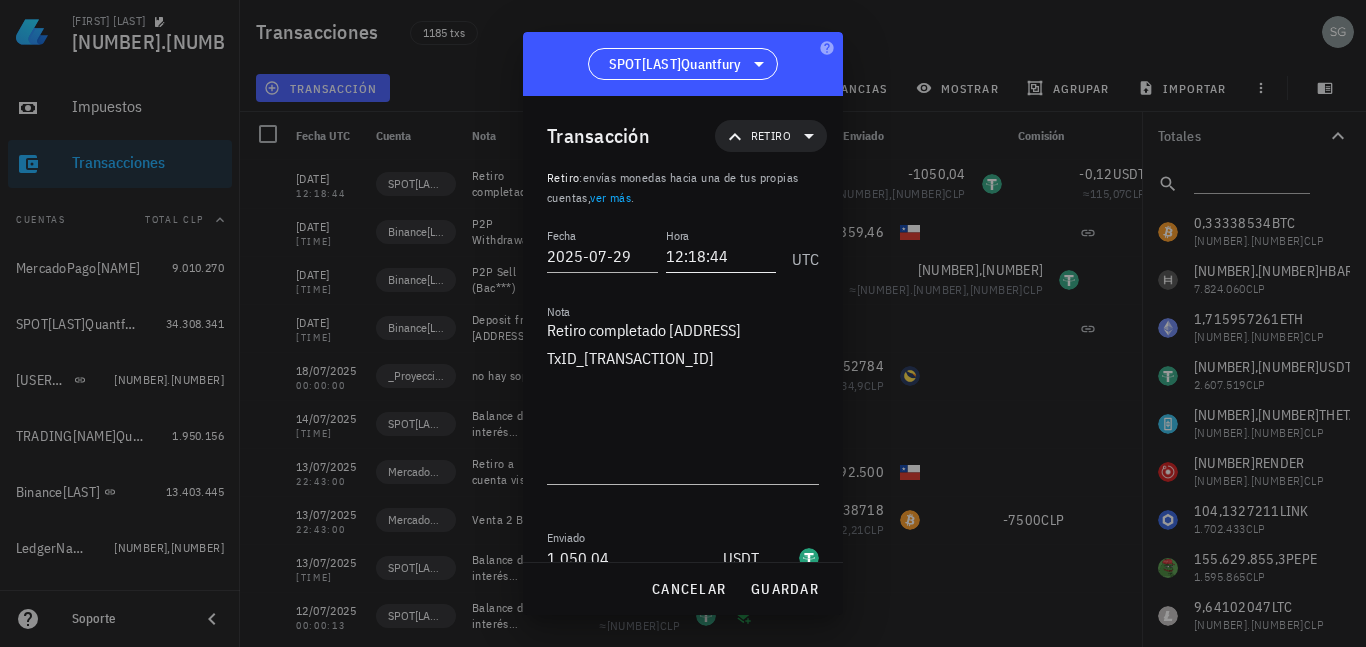 click on "12:18:44" at bounding box center [721, 256] 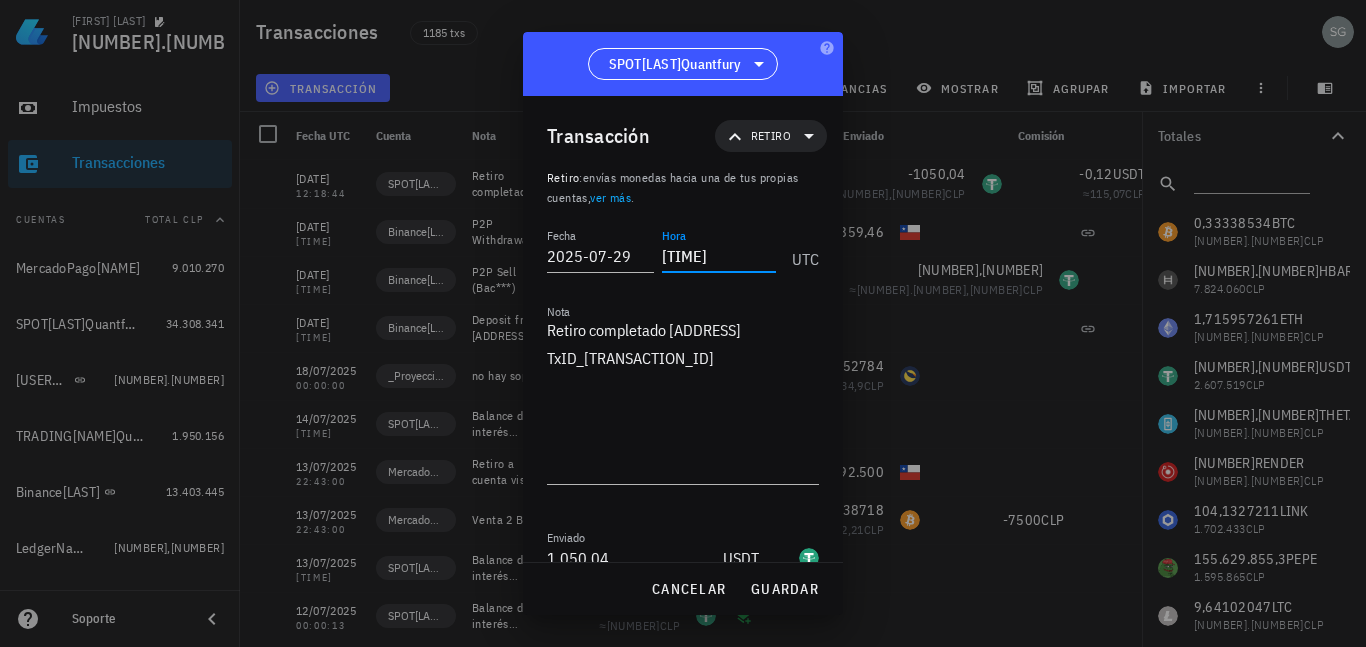 click on "00:10:00" at bounding box center (719, 256) 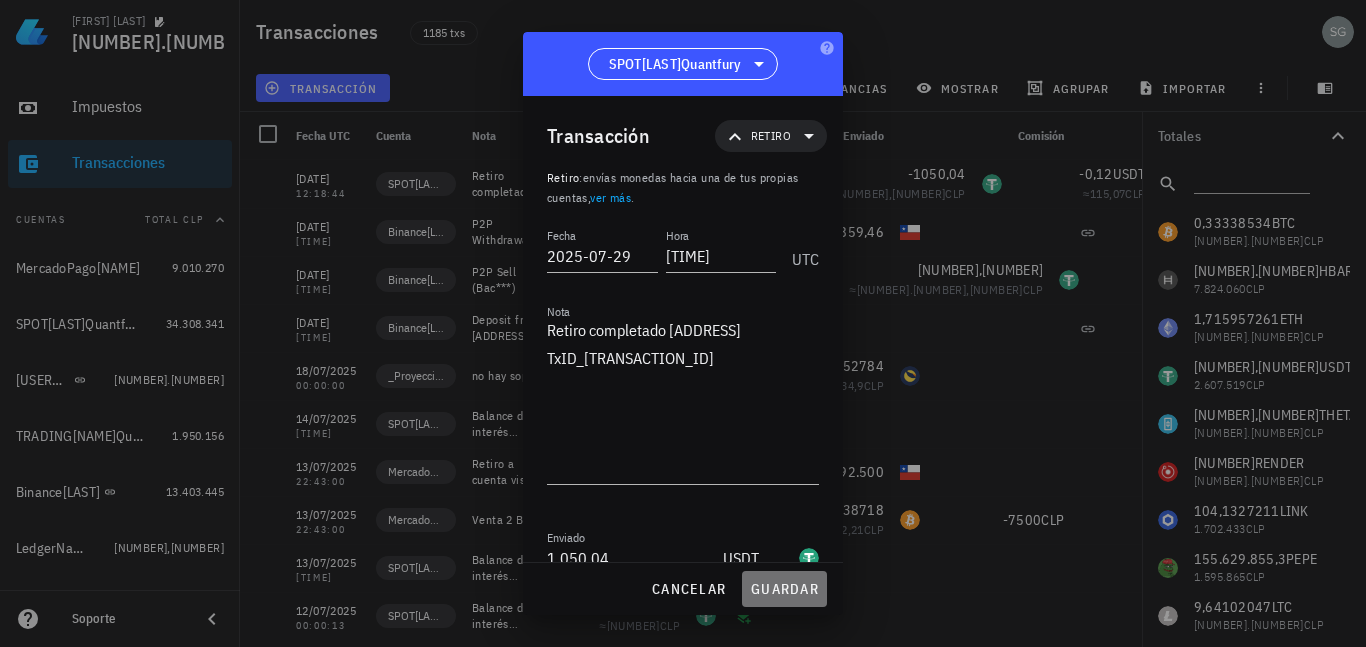 click on "guardar" at bounding box center (784, 589) 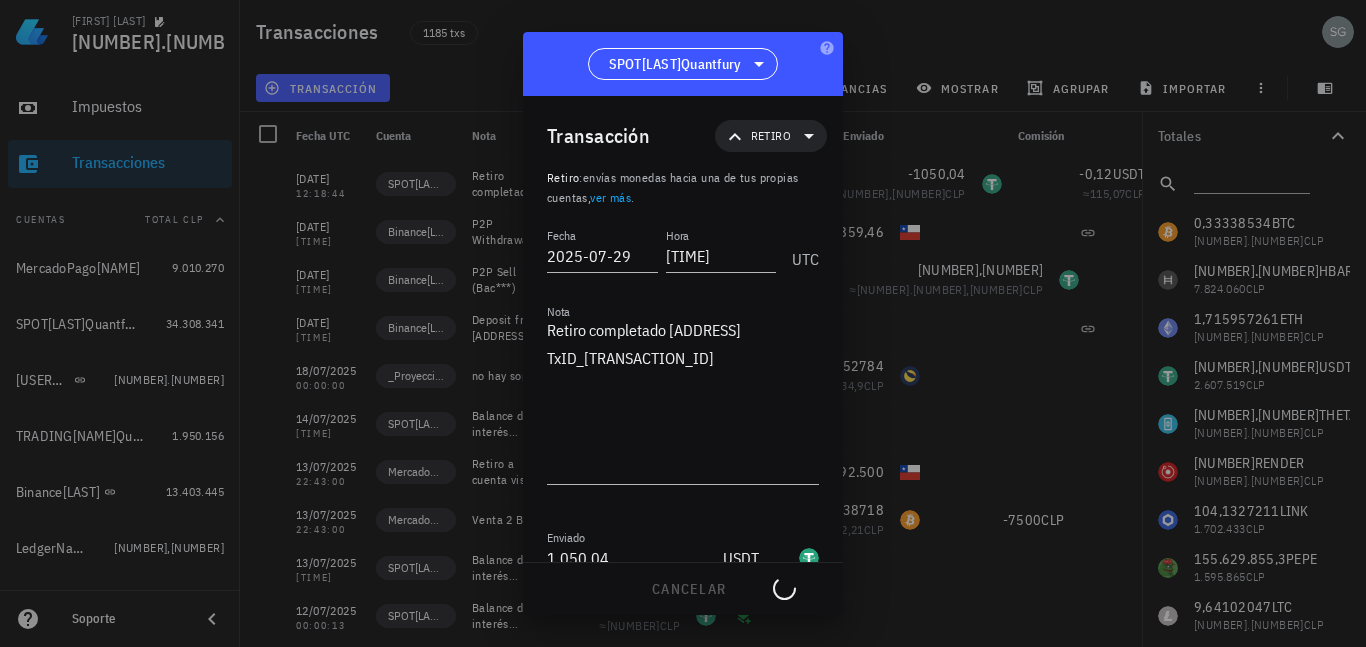 type on "12:18:44" 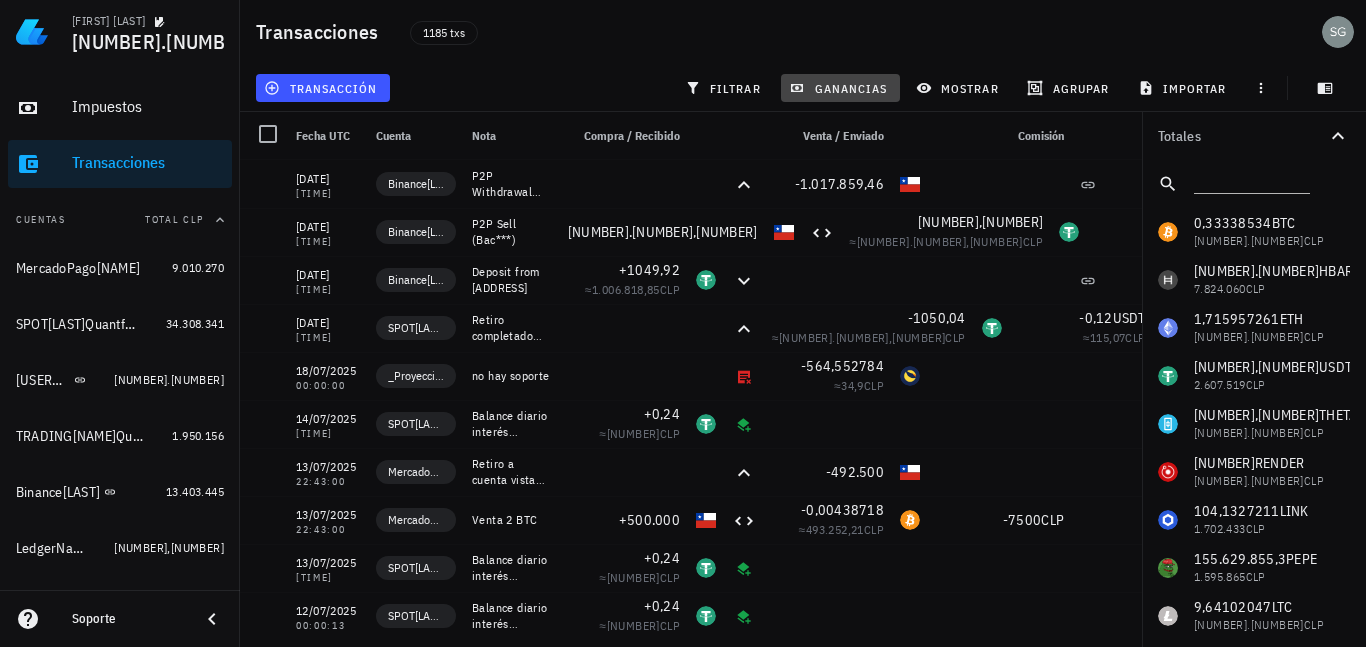 click on "ganancias" at bounding box center [840, 88] 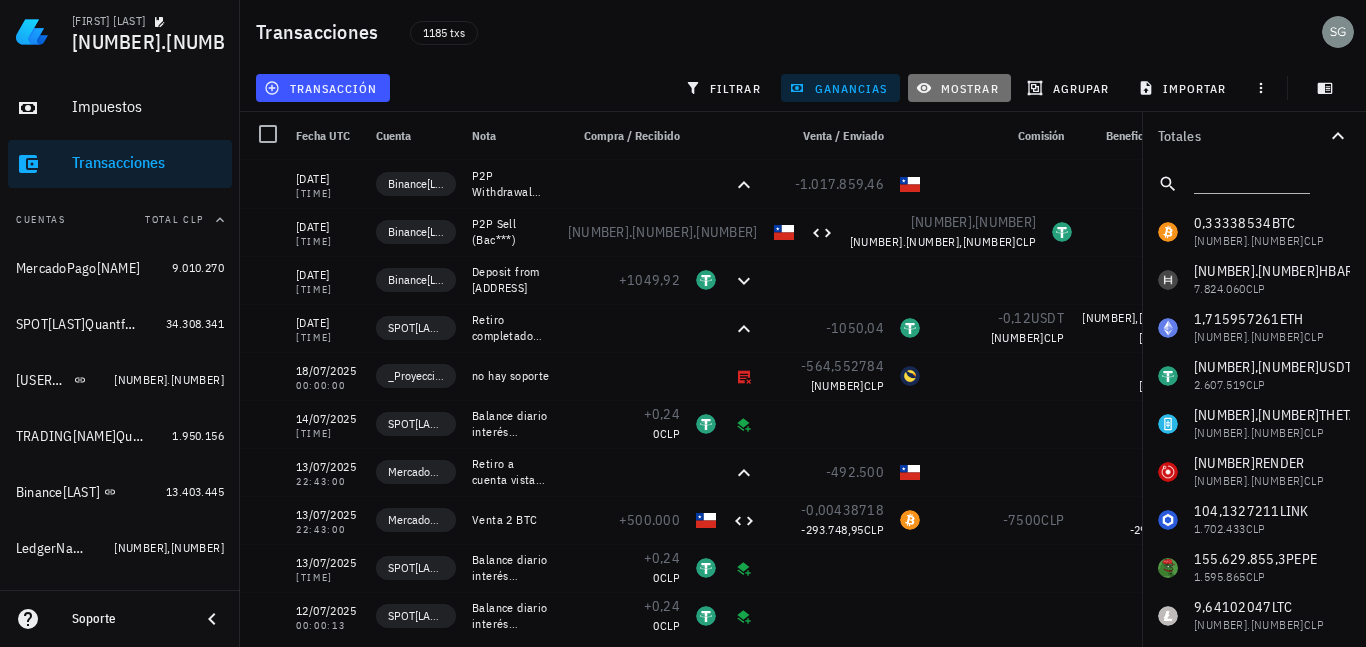 click on "mostrar" at bounding box center (959, 88) 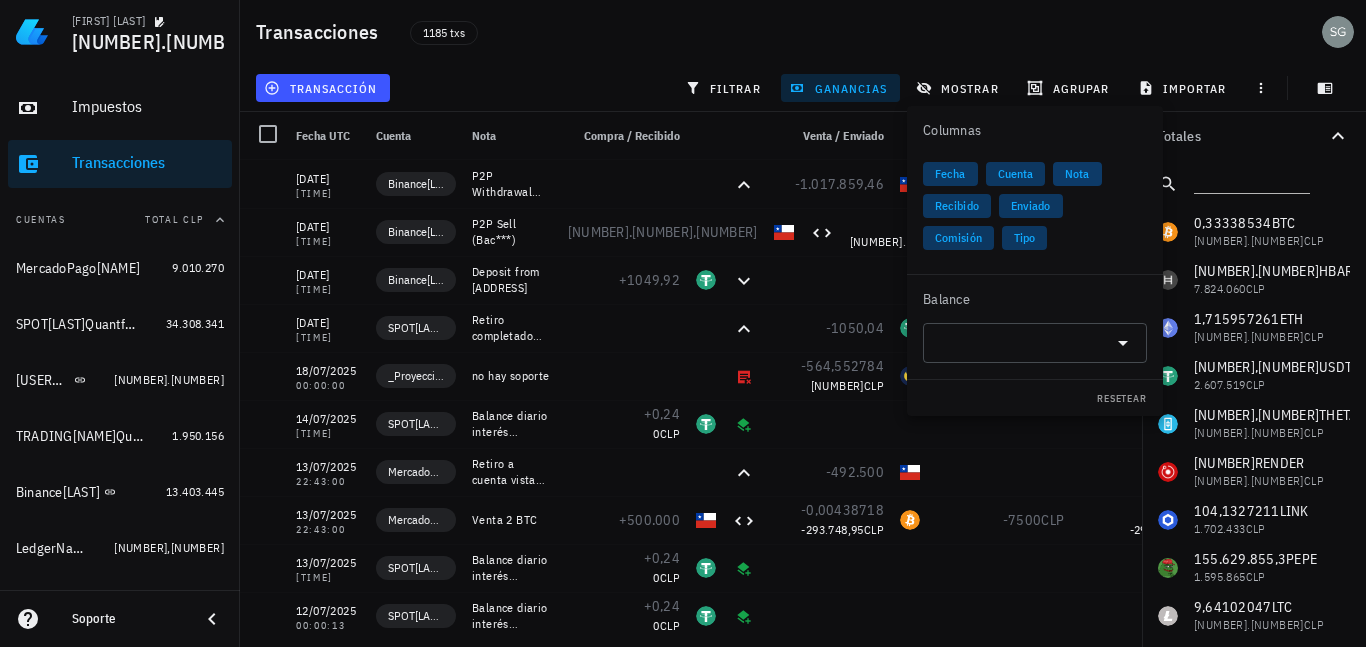 click on "Nota" at bounding box center [1077, 174] 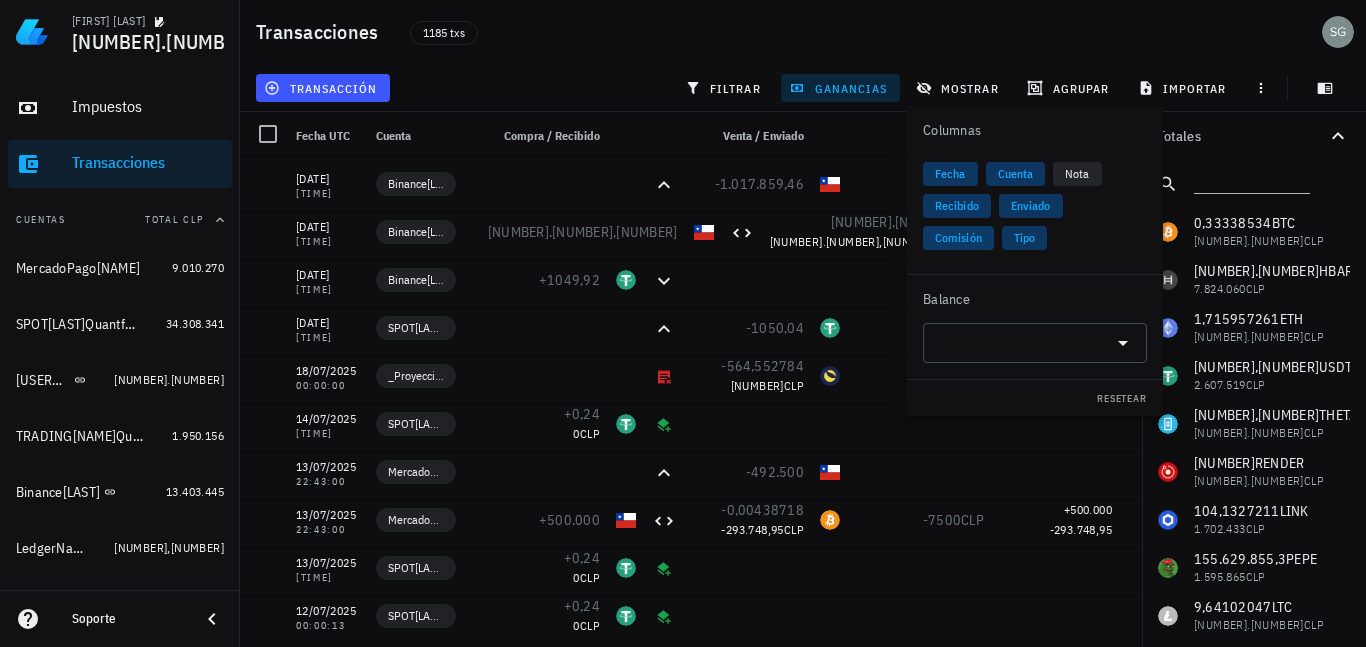click on "Comisión" at bounding box center [958, 238] 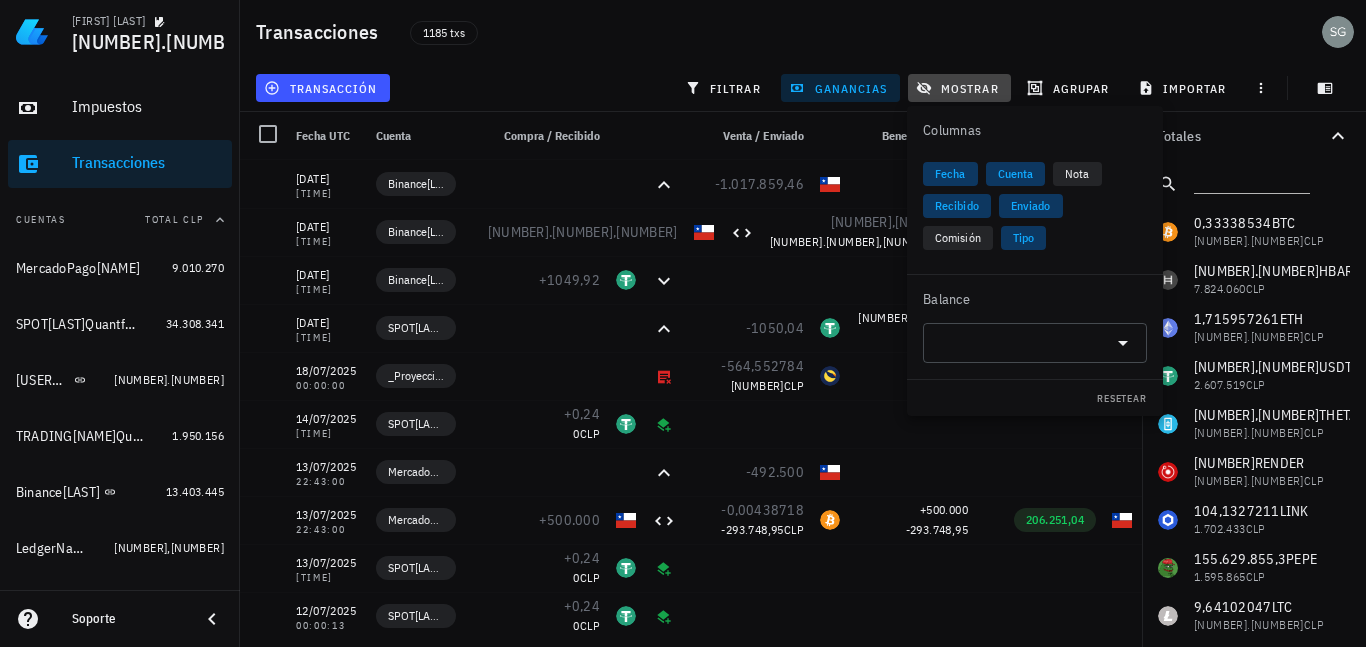 click on "mostrar" at bounding box center (959, 88) 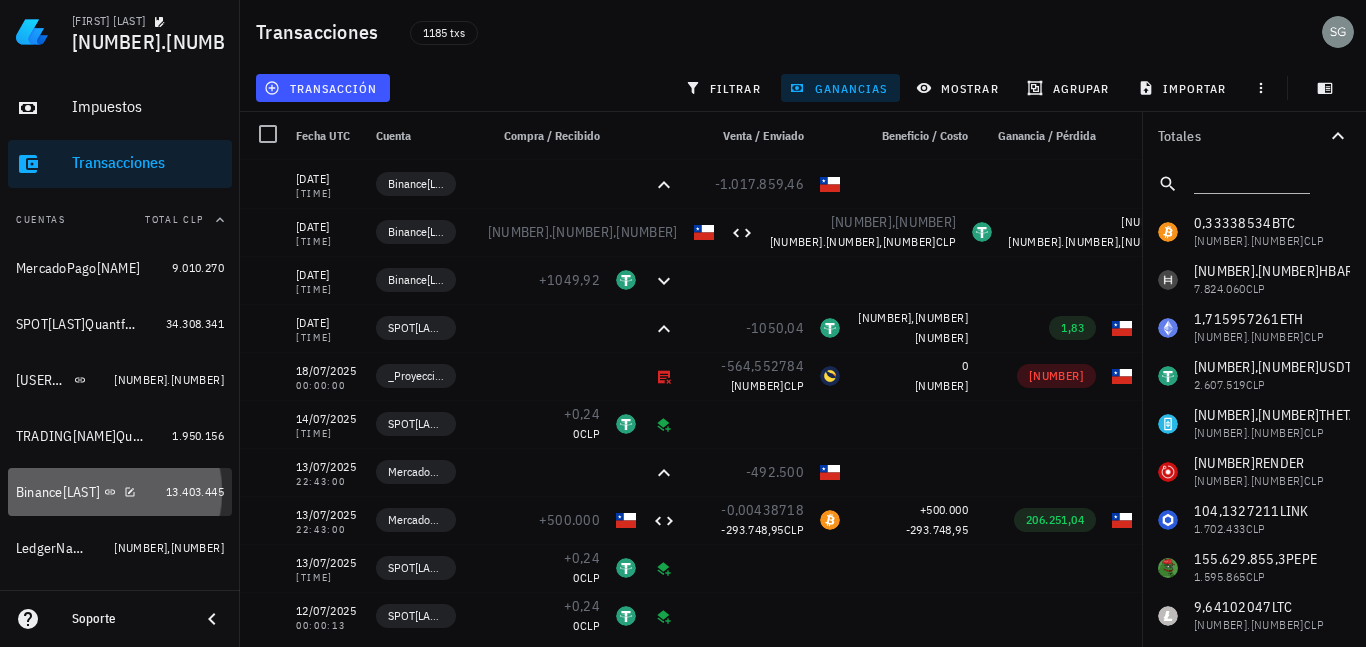 click on "[BRAND][NAME]" at bounding box center [58, 492] 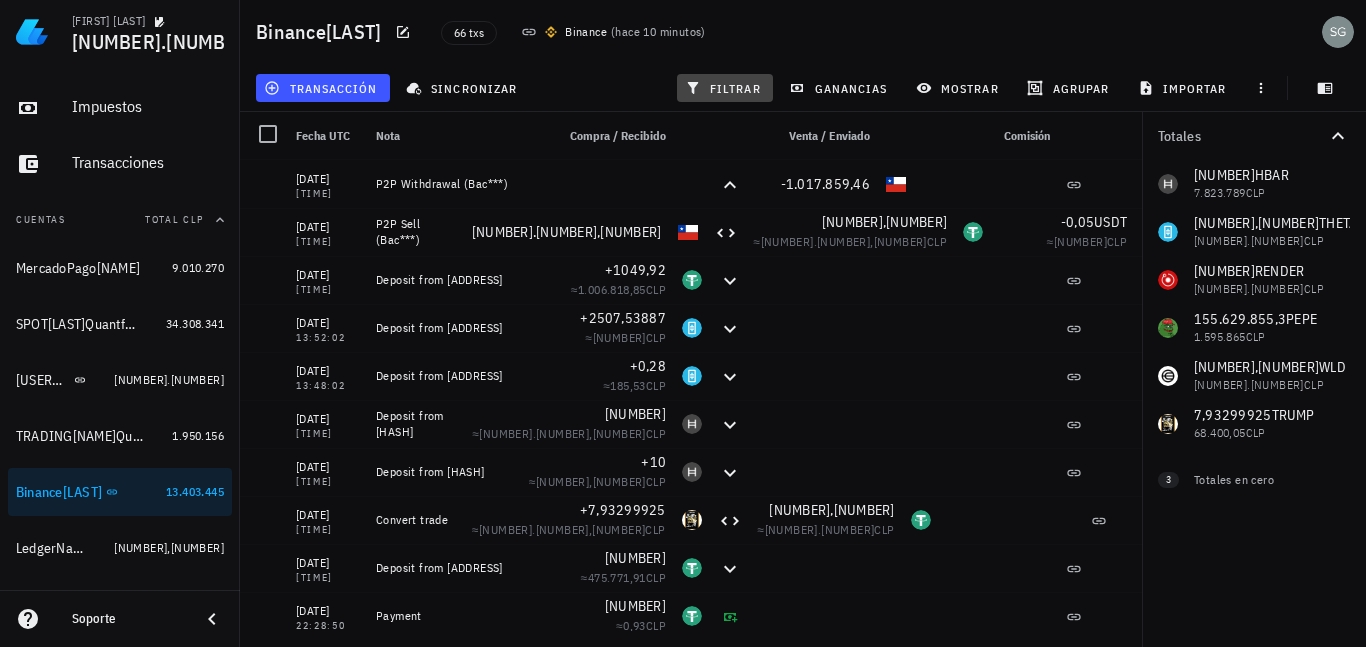 click 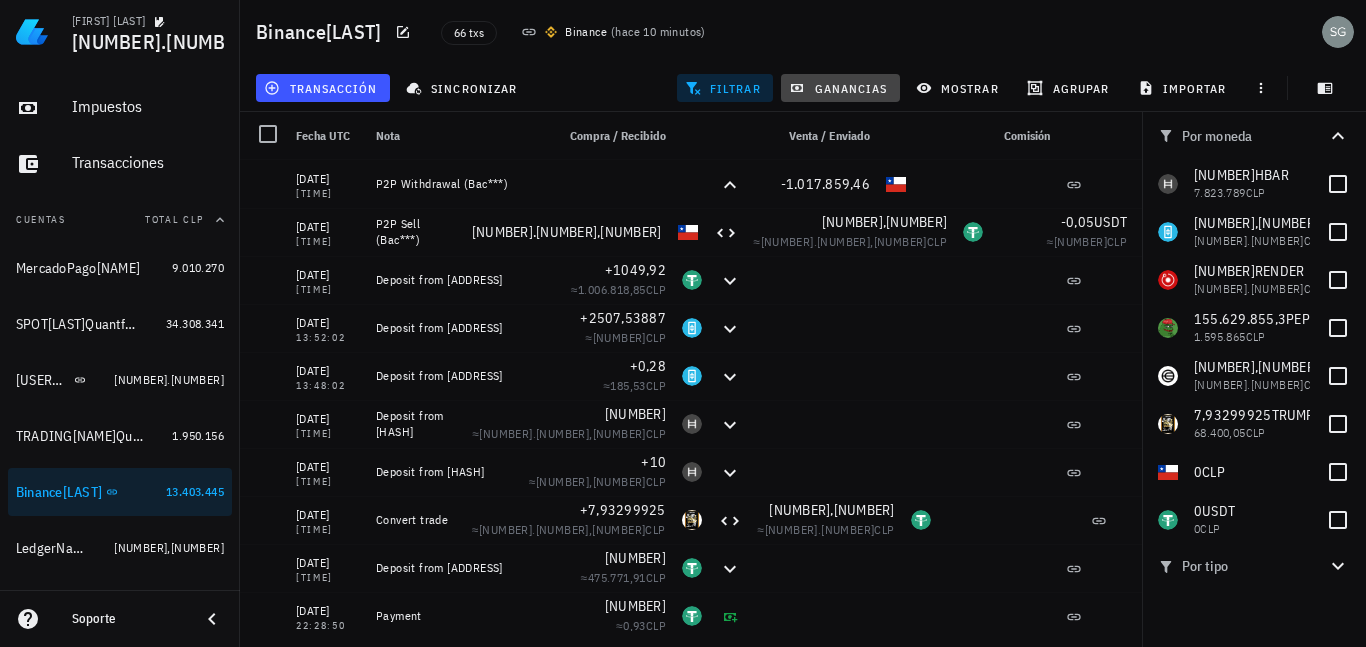 click on "ganancias" at bounding box center (840, 88) 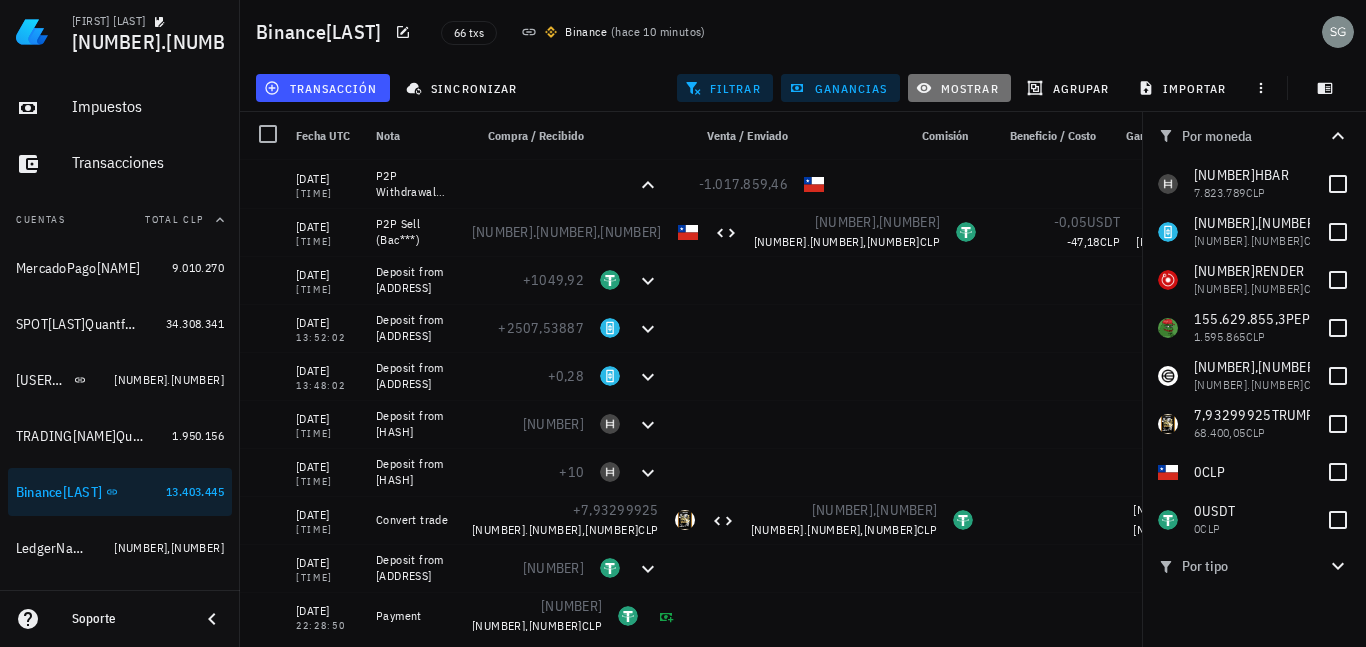 click on "mostrar" at bounding box center [959, 88] 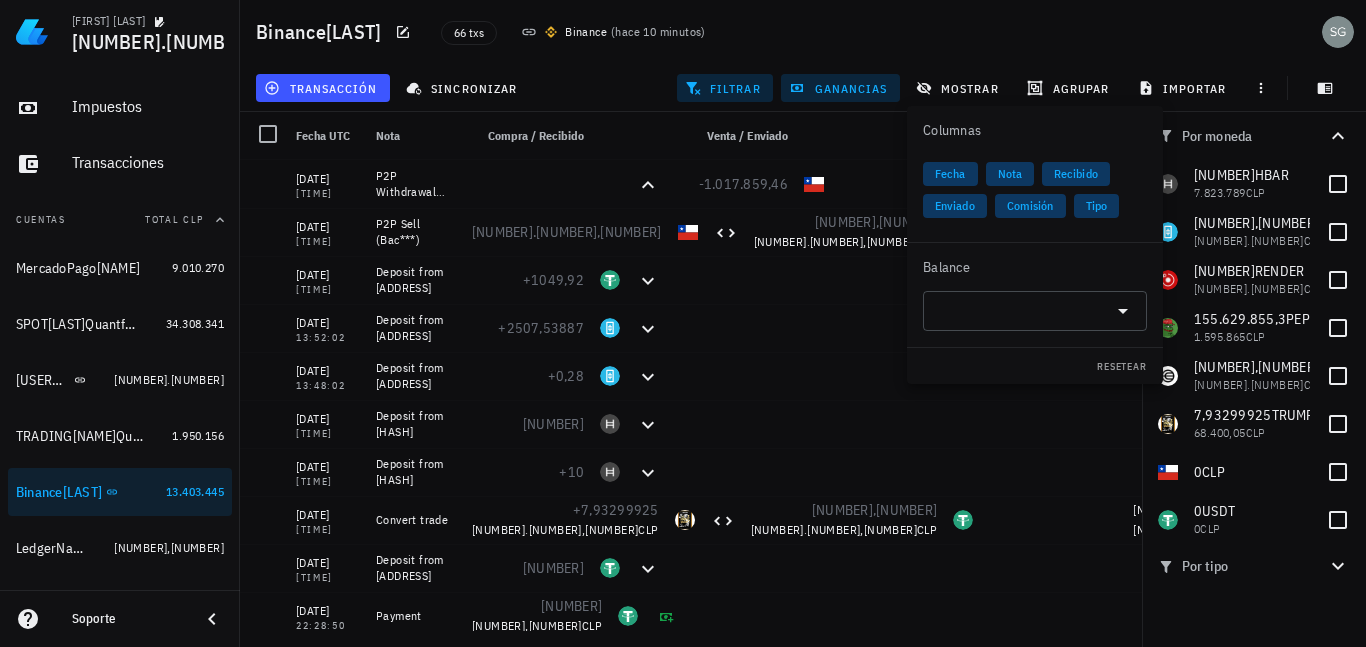 drag, startPoint x: 960, startPoint y: 221, endPoint x: 1083, endPoint y: 183, distance: 128.73616 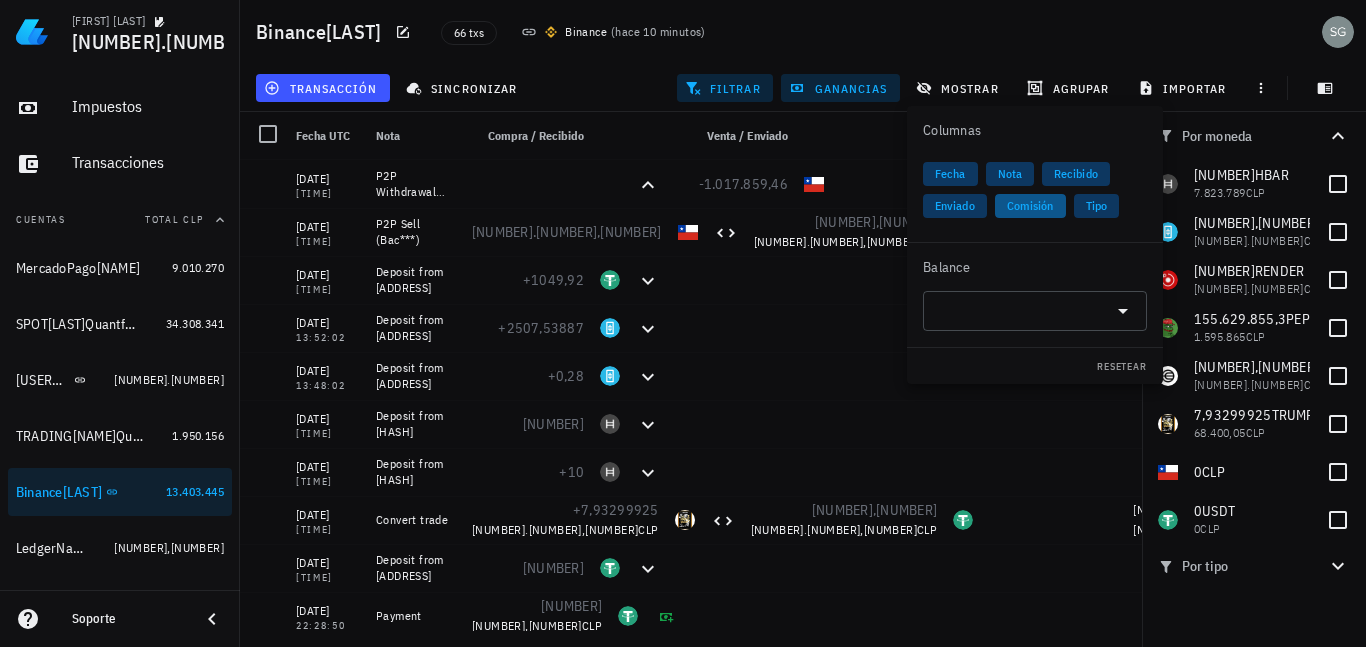 click on "Comisión" at bounding box center (1030, 206) 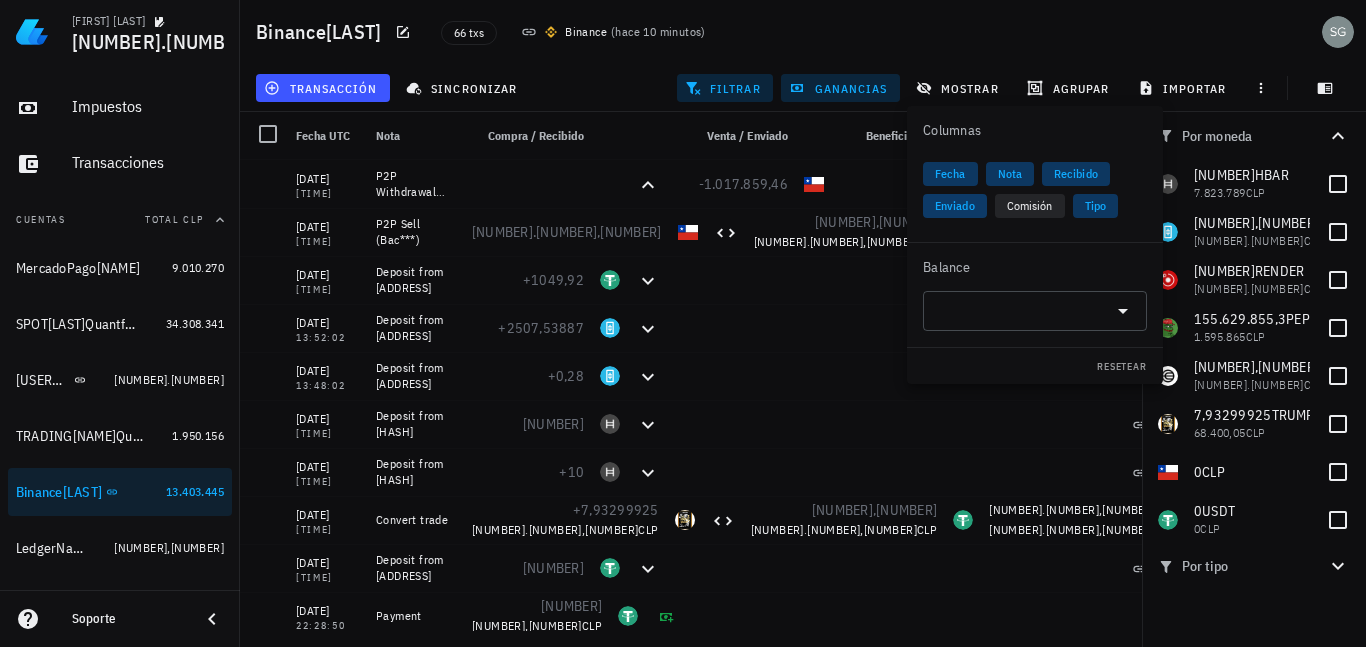 click on "Enviado" at bounding box center (955, 206) 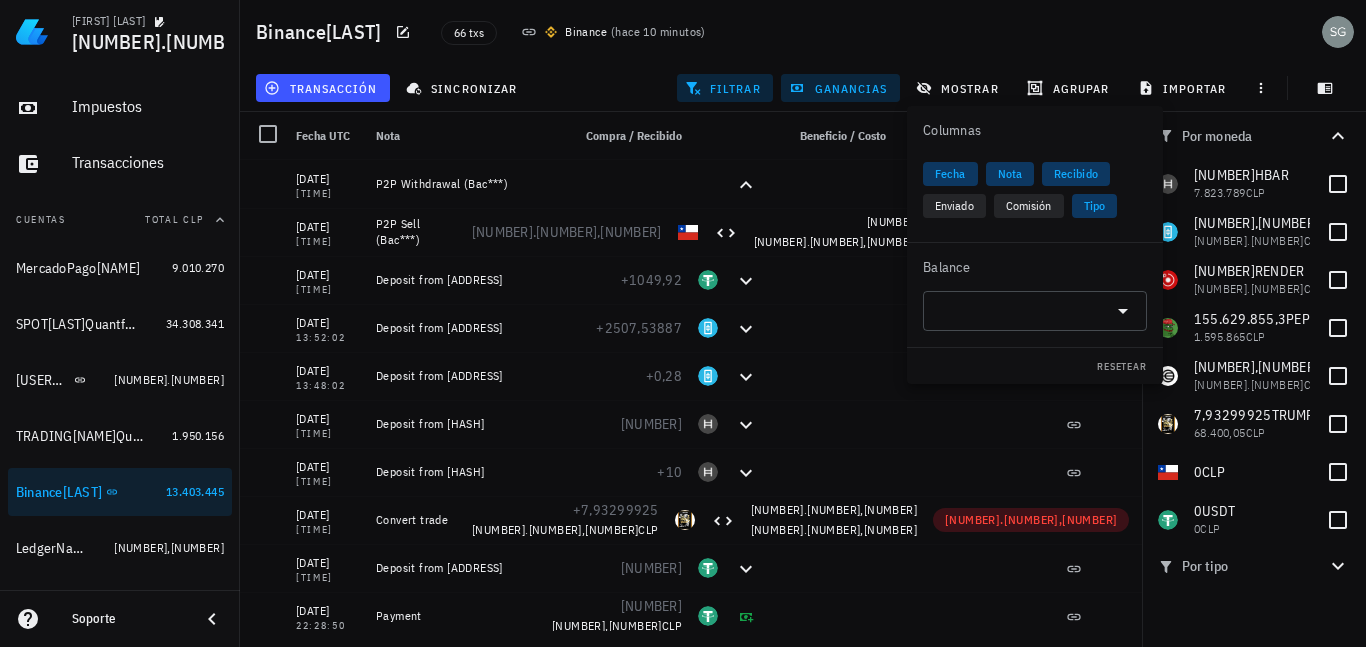 click on "transacción
sincronizar
filtrar
ganancias
mostrar
agrupar
importar" at bounding box center [803, 88] 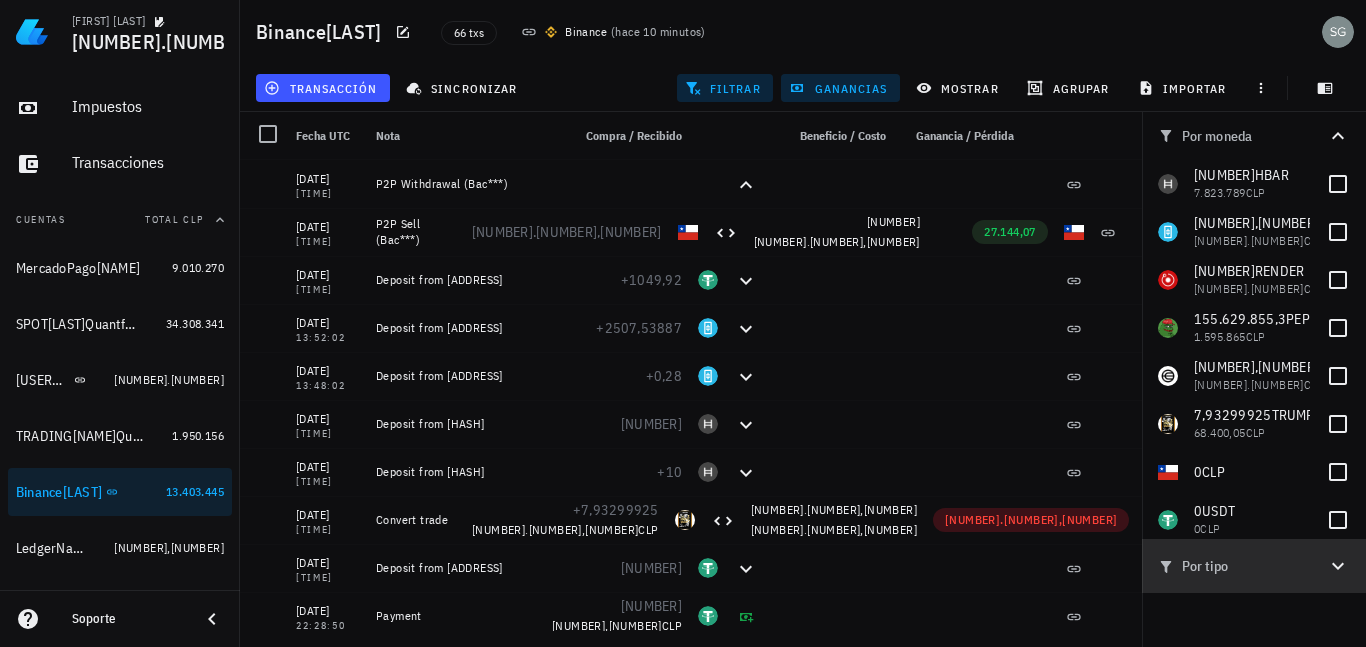 click 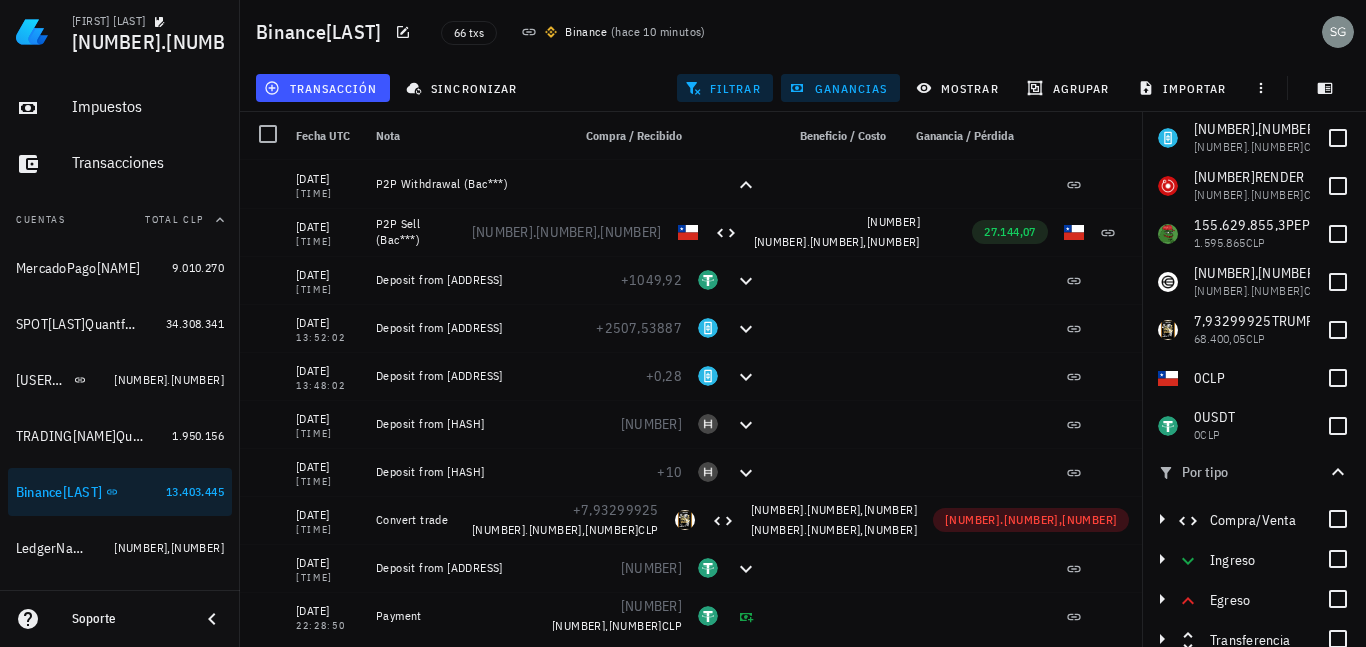 scroll, scrollTop: 106, scrollLeft: 0, axis: vertical 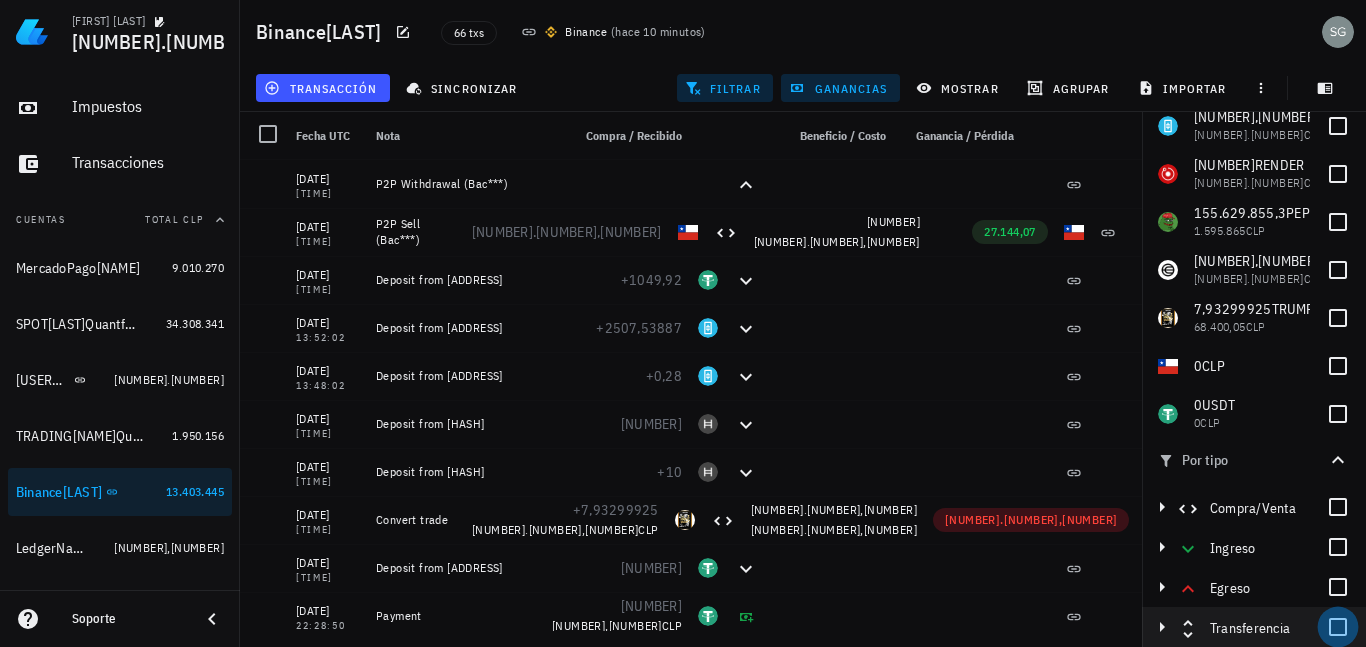 click at bounding box center (1338, 627) 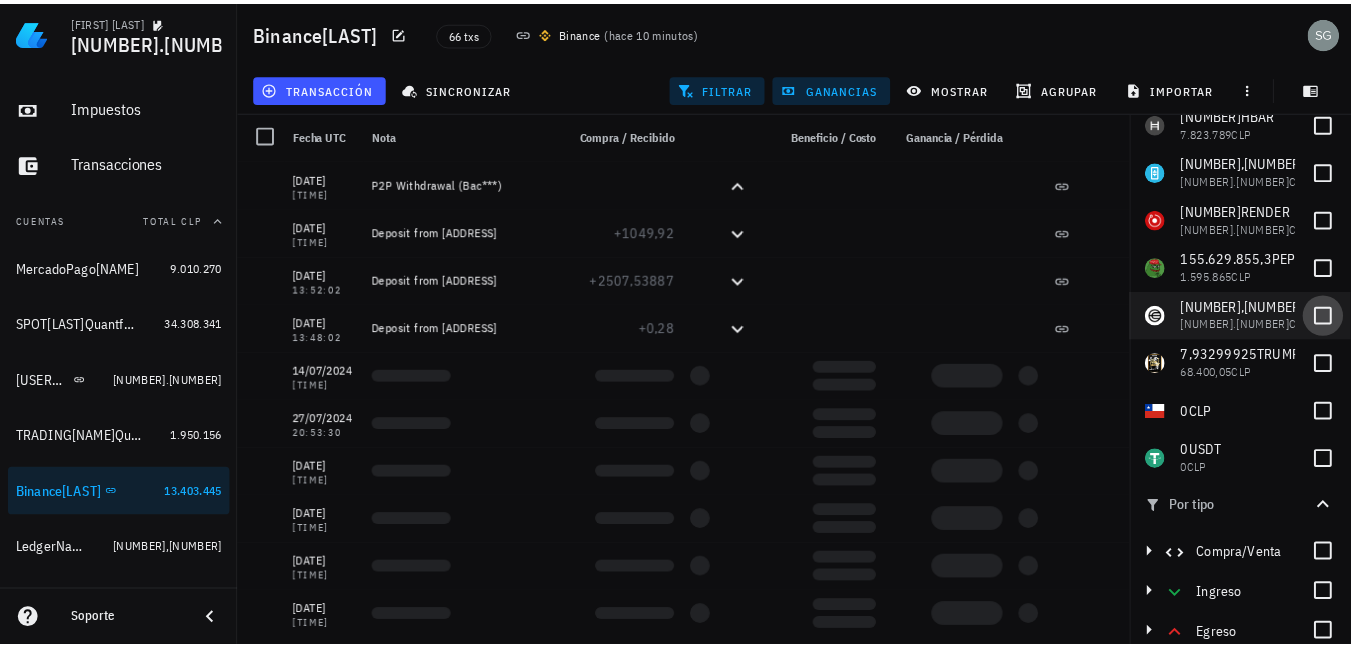 scroll, scrollTop: 0, scrollLeft: 0, axis: both 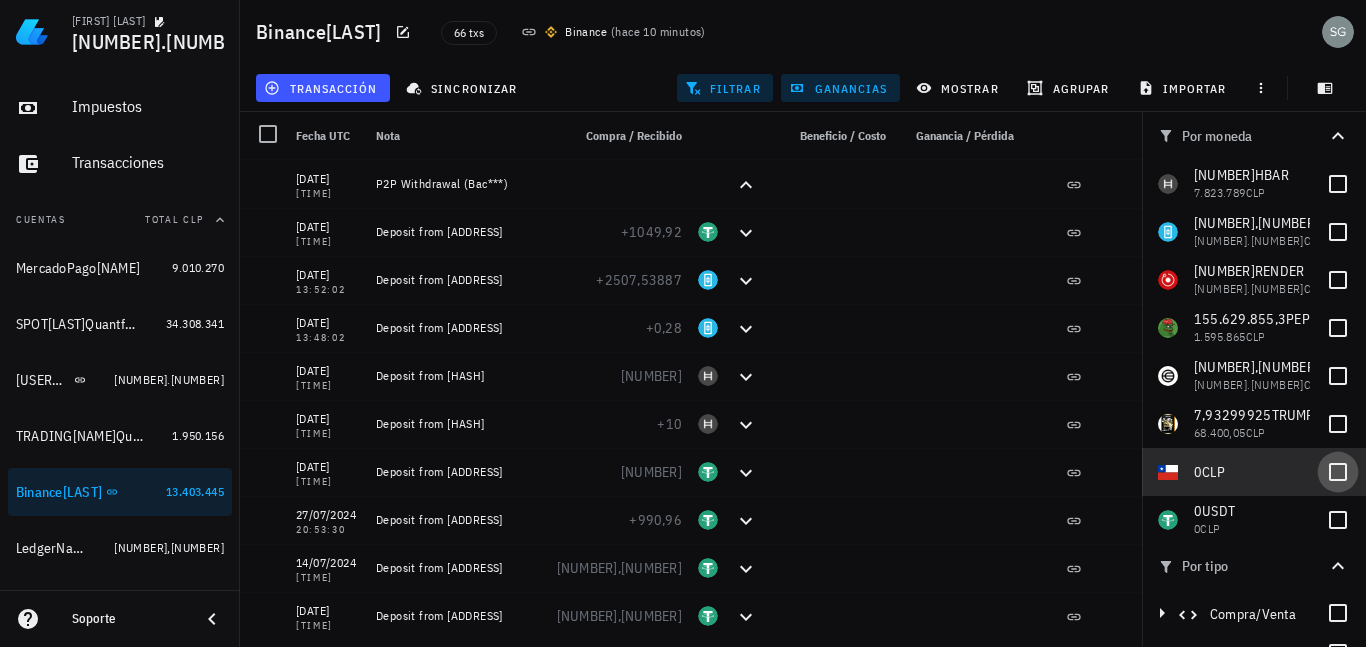 click at bounding box center (1338, 472) 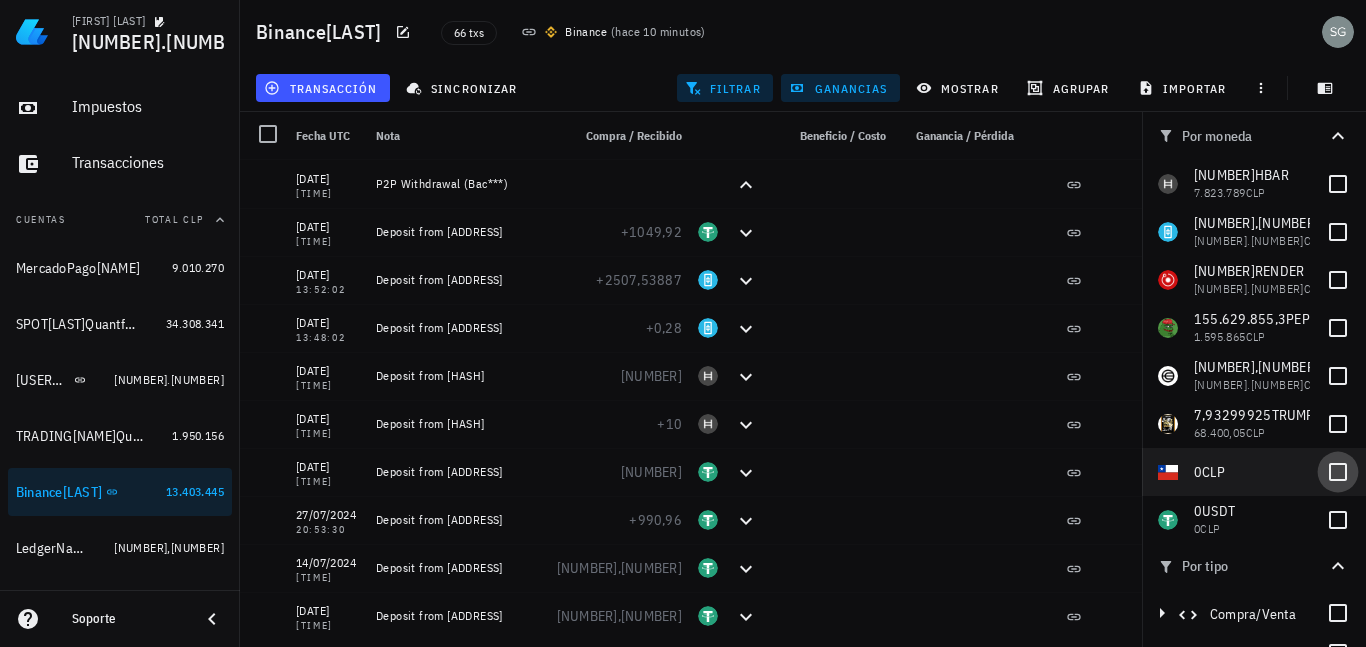 checkbox on "true" 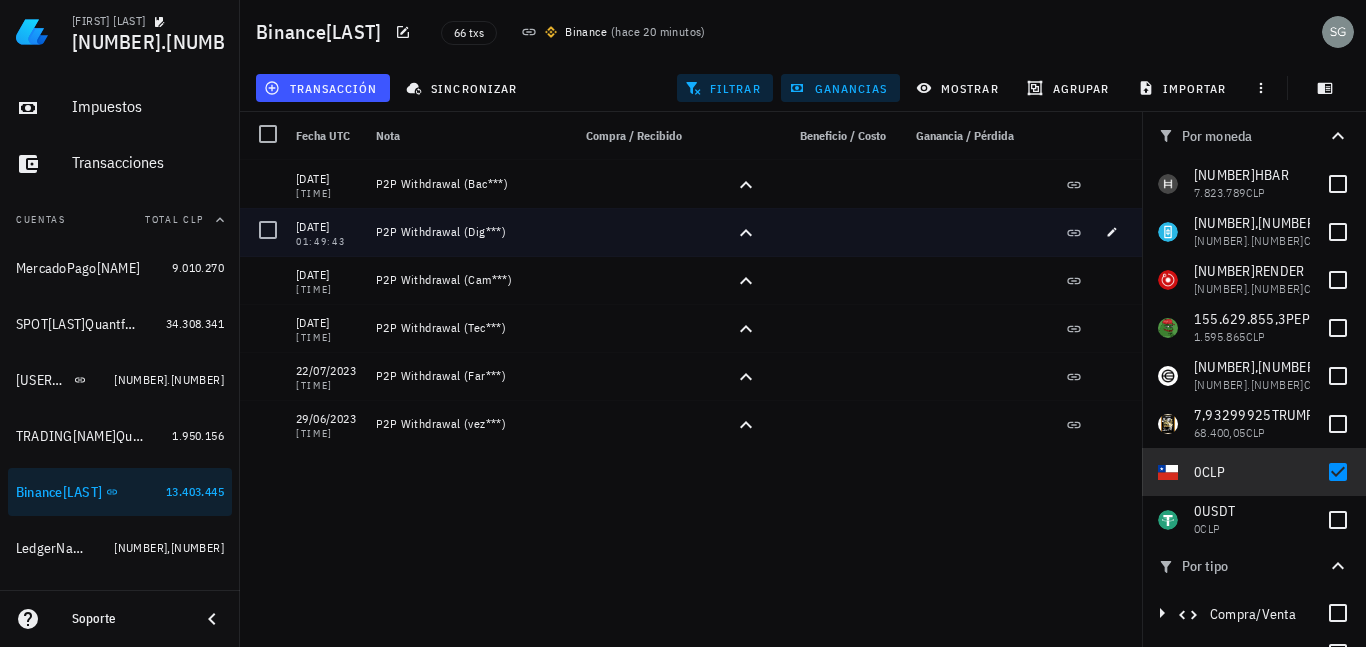 drag, startPoint x: 361, startPoint y: 223, endPoint x: 296, endPoint y: 225, distance: 65.03076 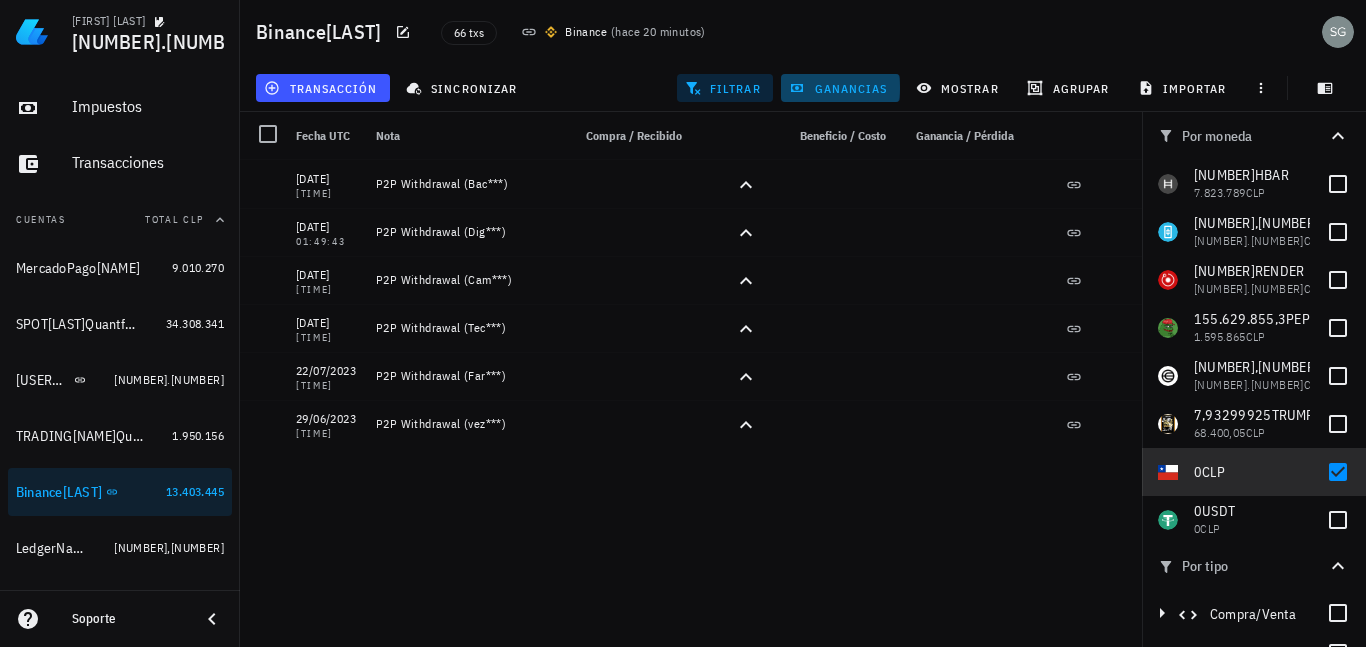 click on "ganancias" at bounding box center [840, 88] 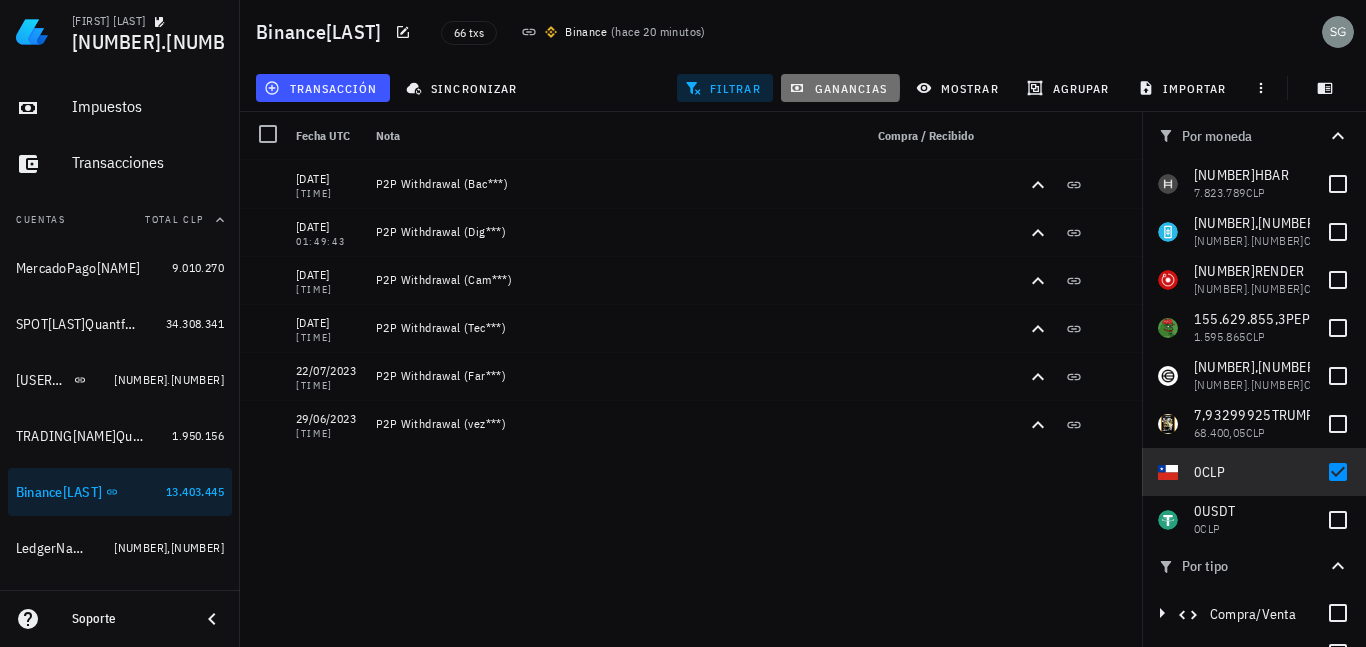 click on "ganancias" at bounding box center (840, 88) 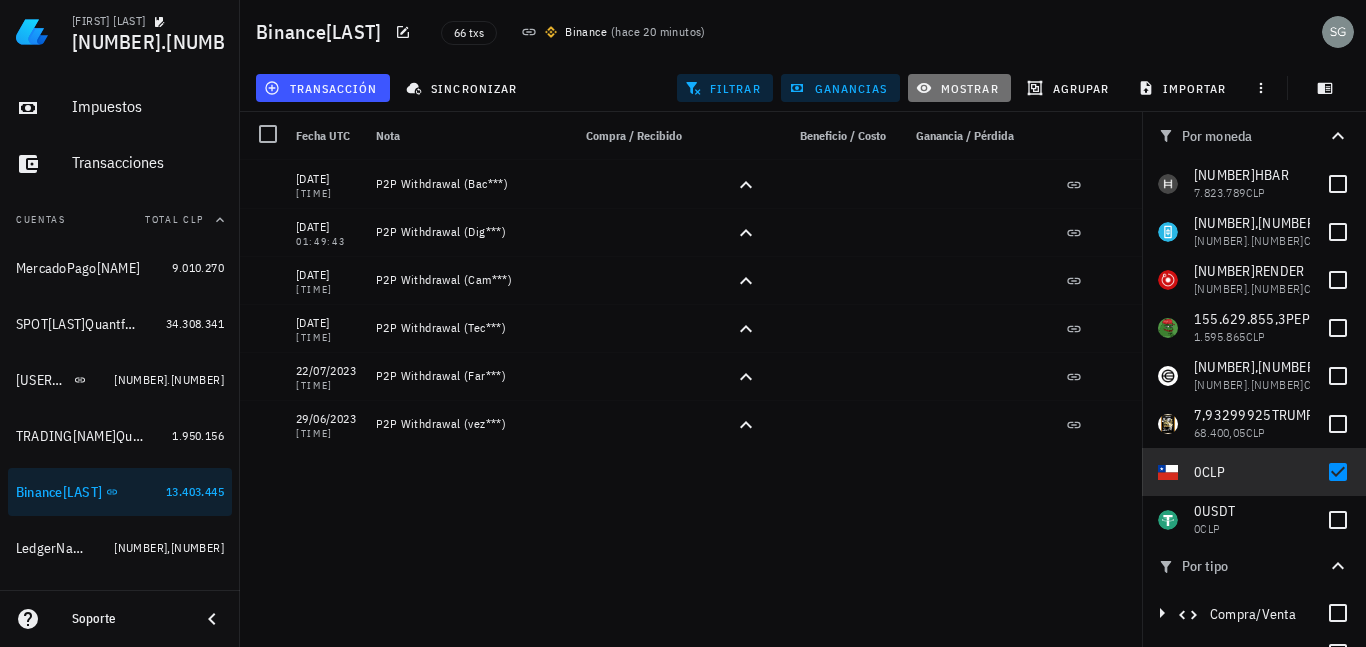 click on "mostrar" at bounding box center (959, 88) 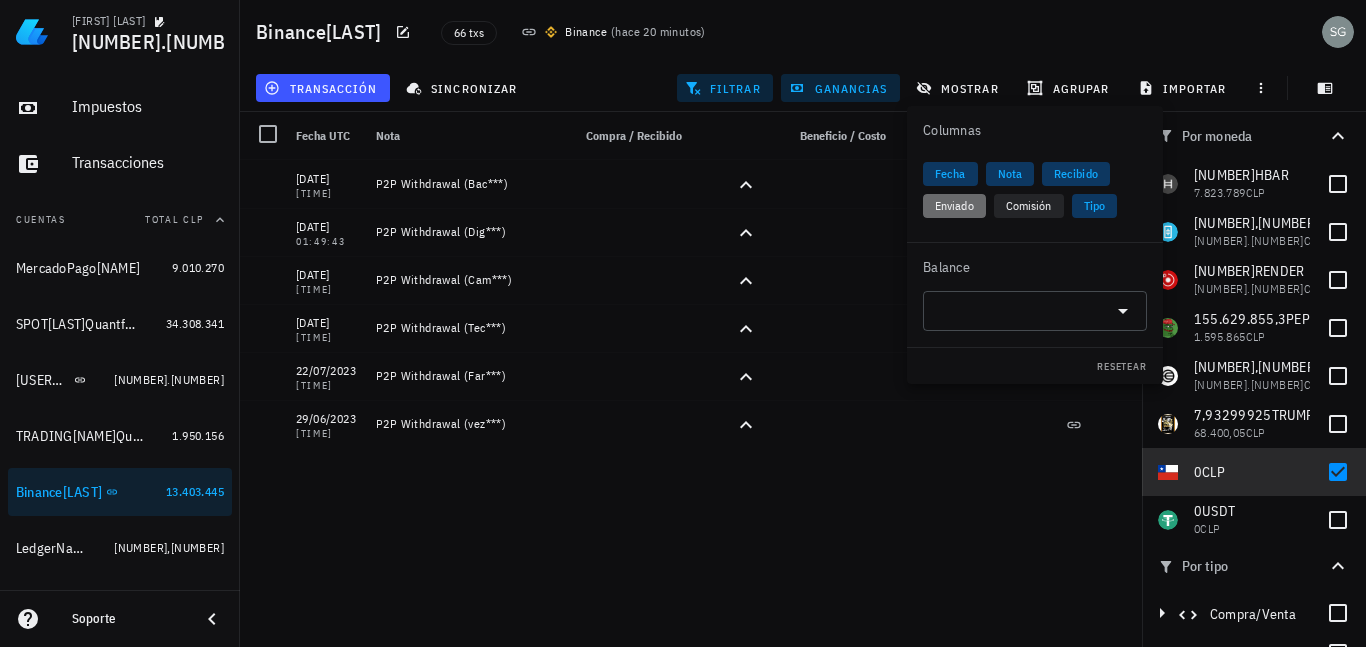 click on "Enviado" at bounding box center (954, 206) 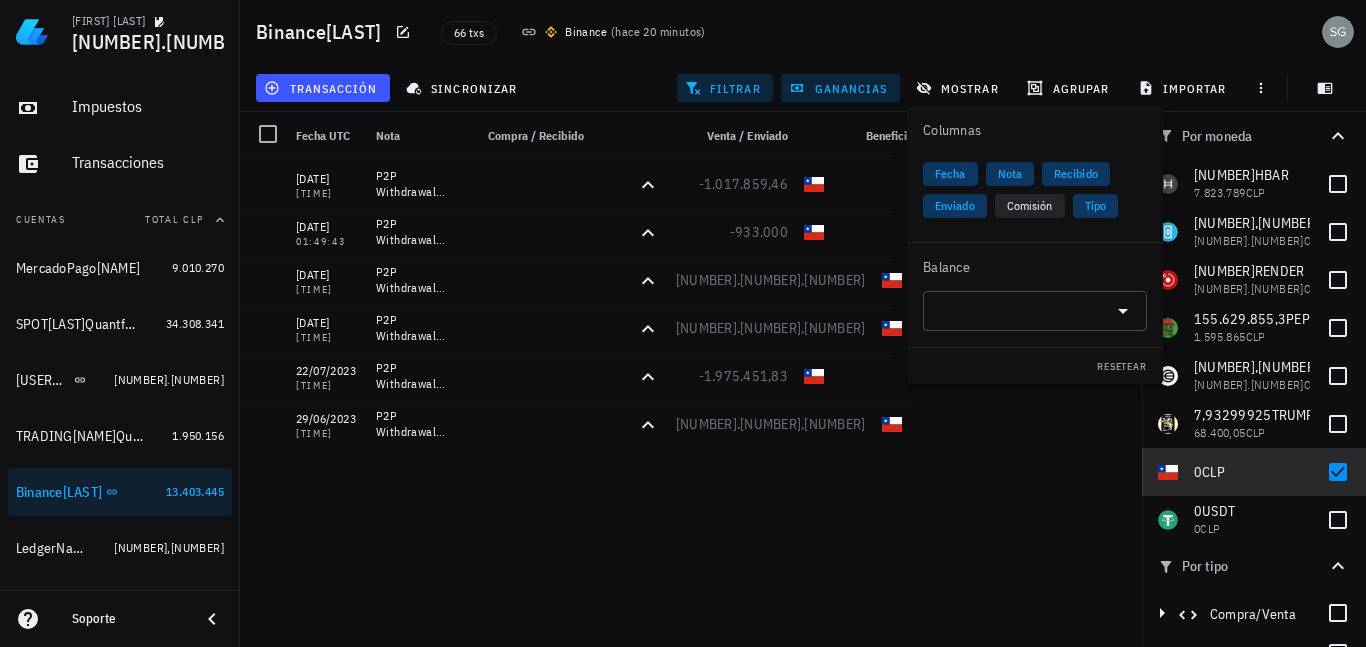 click on "29/07/2025
00:47:08
P2P Withdrawal (Bac***)
-1.017.859,46
29/07/2025
00:41:02
Deposit from 0x9748694e0ab7ca551bd607c2b6bb57c44f01f8b1
+1049,92
03/07/2025
13:52:02
Deposit from 0x9748694e0ab7ca551bd607c2b6bb57c44f01f8b1
+2507,53887
03/07/2025
13:48:02
Deposit from 0x9748694e0ab7ca551bd607c2b6bb57c44f01f8b1
+0,28
06/02/2025
15:18:00
Deposit from 0.0.1873771
+32.791,89514
06/02/2025
14:53:35
Deposit from 0.0.1873771
+10
19/01/2025
15:20:03
Deposit from 0x9748694e0ab7ca551bd607c2b6bb57c44f01f8b1
+470,42
27/07/2024
20:53:30
Deposit from 0x9748694e0ab7ca551bd607c2b6bb57c44f01f8b1
+990,96
29/07/2025
00:47:08
P2P Withdrawal (Bac***)
-1.017.859,46
11/10/2023
01:49:43
-933.000" at bounding box center (724, 395) 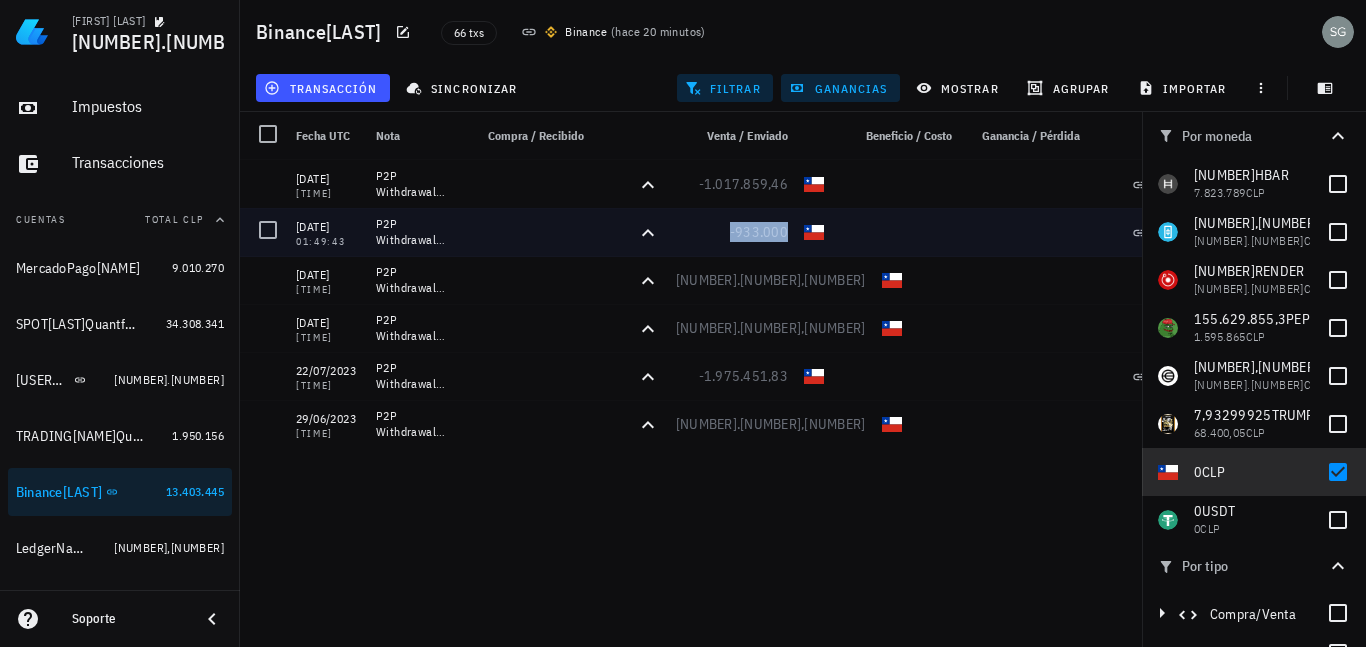 drag, startPoint x: 791, startPoint y: 230, endPoint x: 730, endPoint y: 225, distance: 61.204575 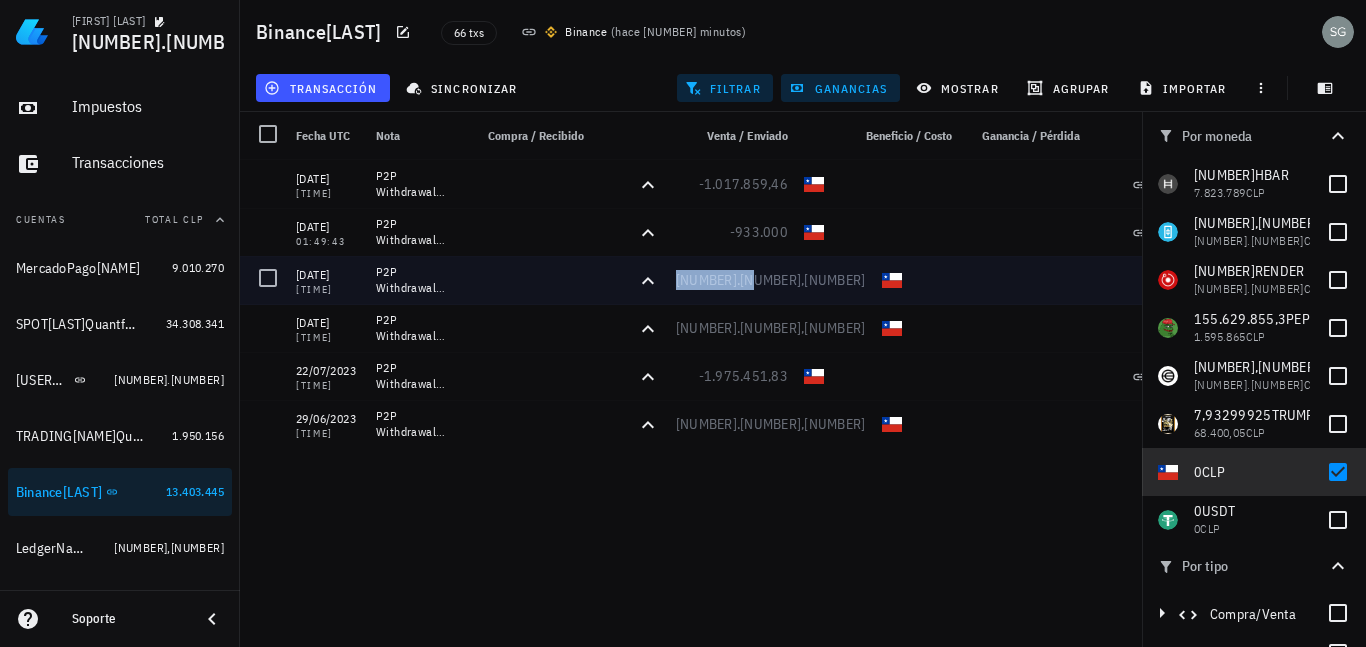 drag, startPoint x: 789, startPoint y: 273, endPoint x: 712, endPoint y: 276, distance: 77.05842 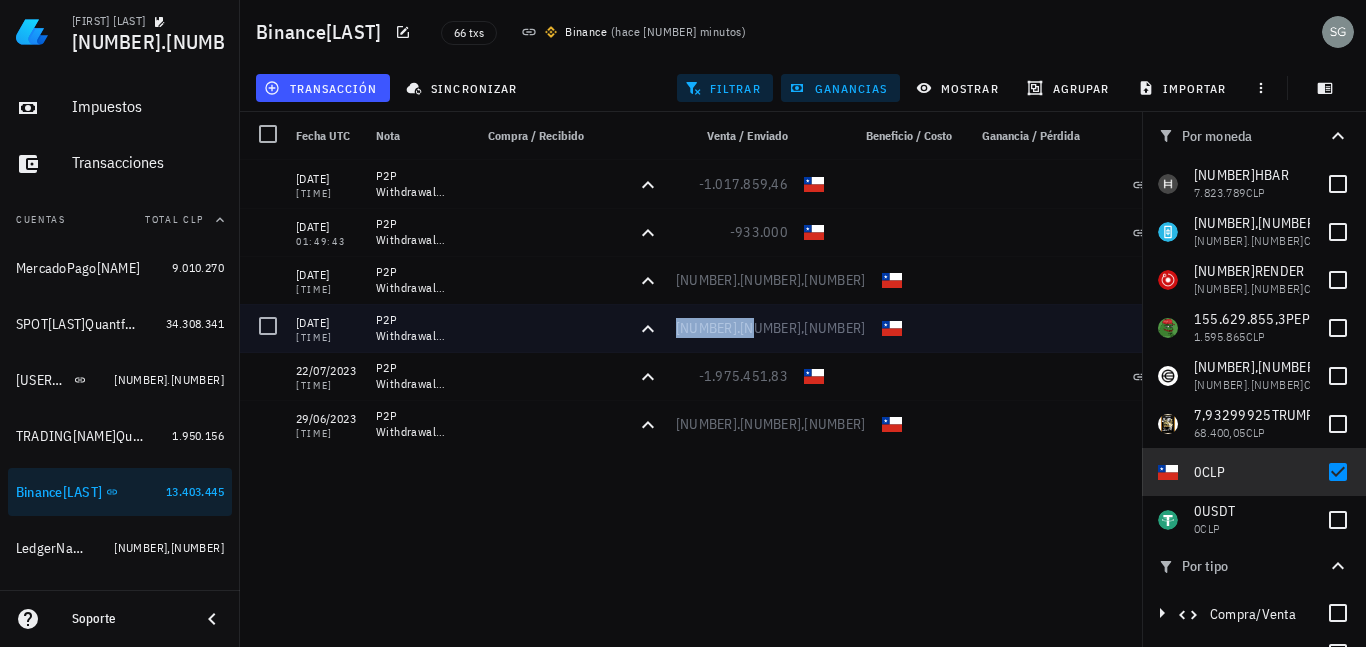 copy on "-249.992,27" 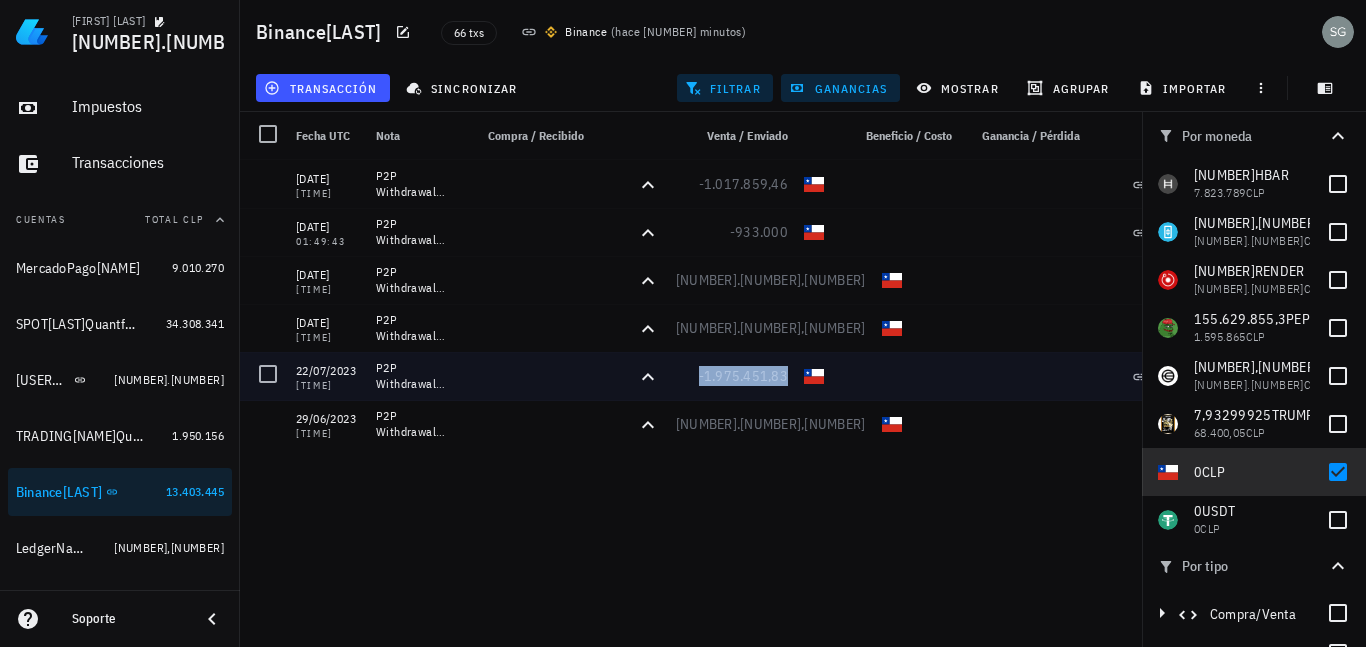 copy on "-1.975.451,83" 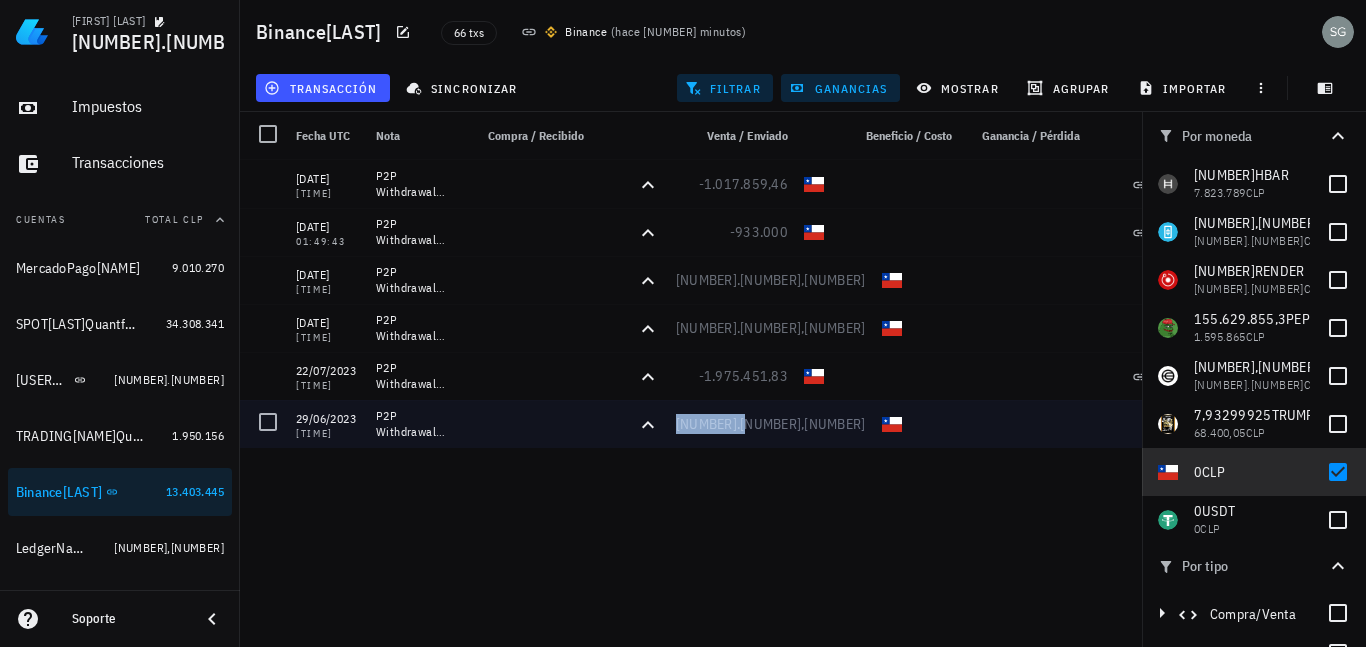 copy on "-76.223,89" 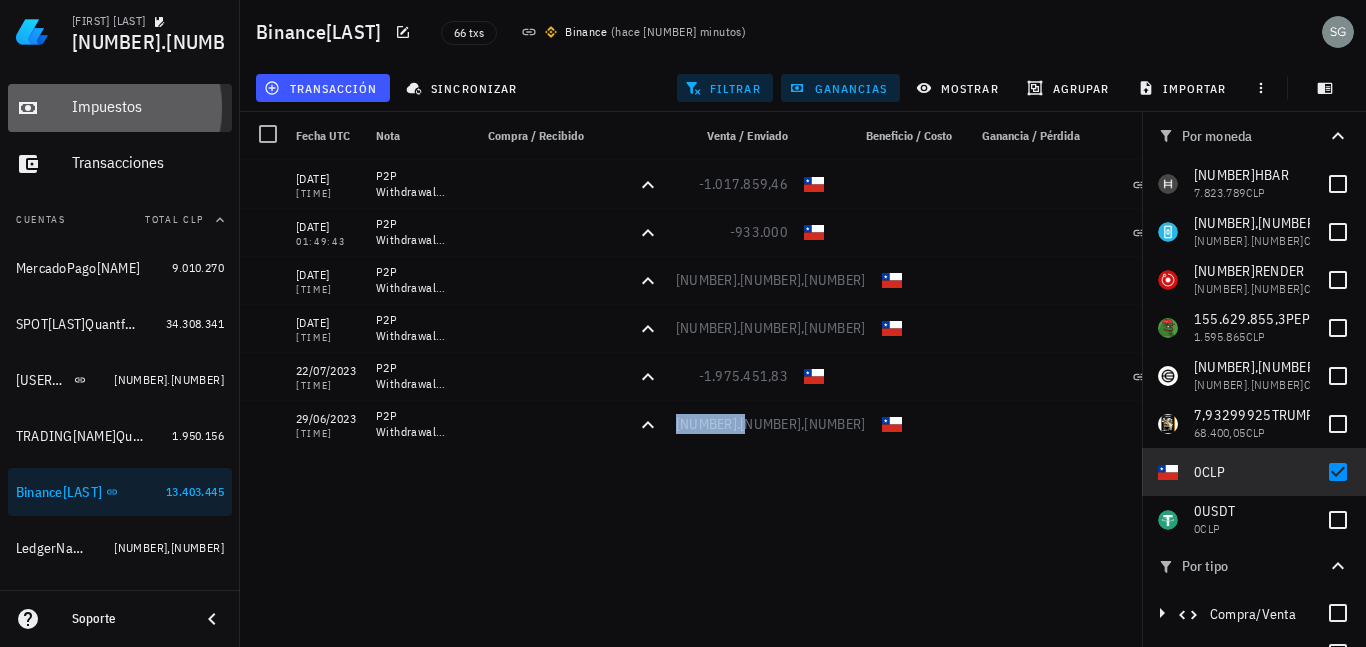 click on "Impuestos" at bounding box center [148, 106] 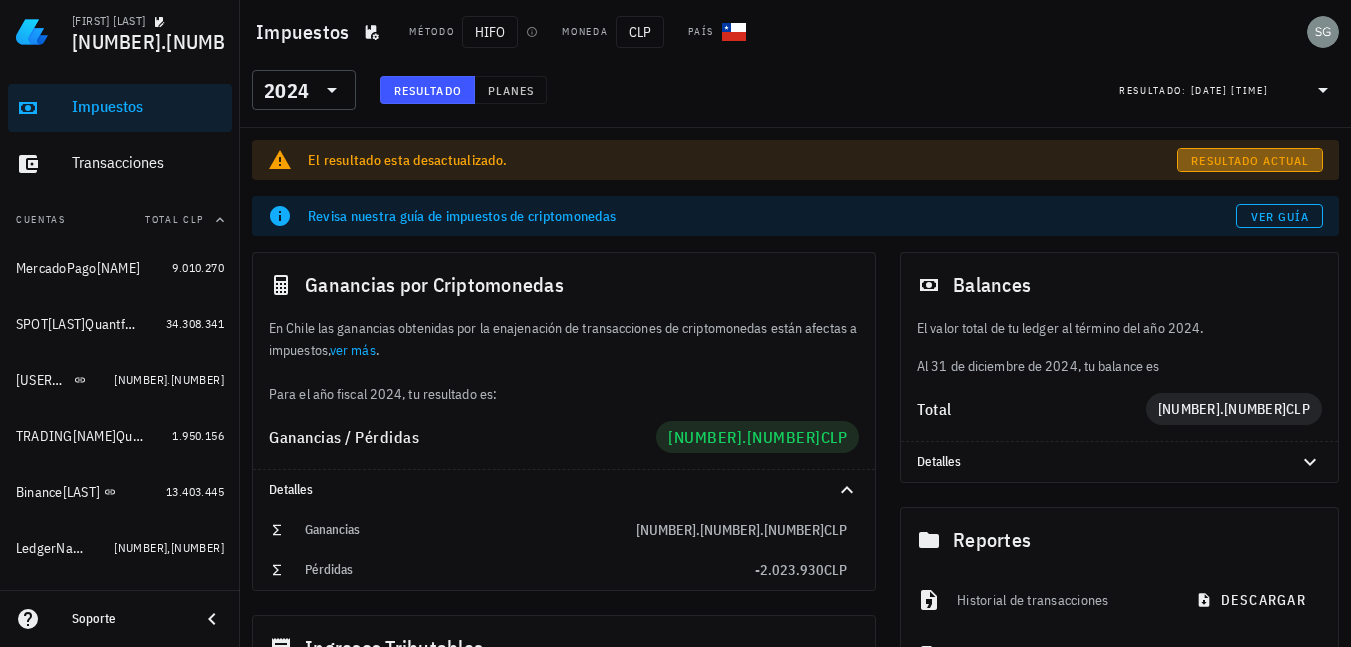 click on "Resultado actual" at bounding box center [1249, 160] 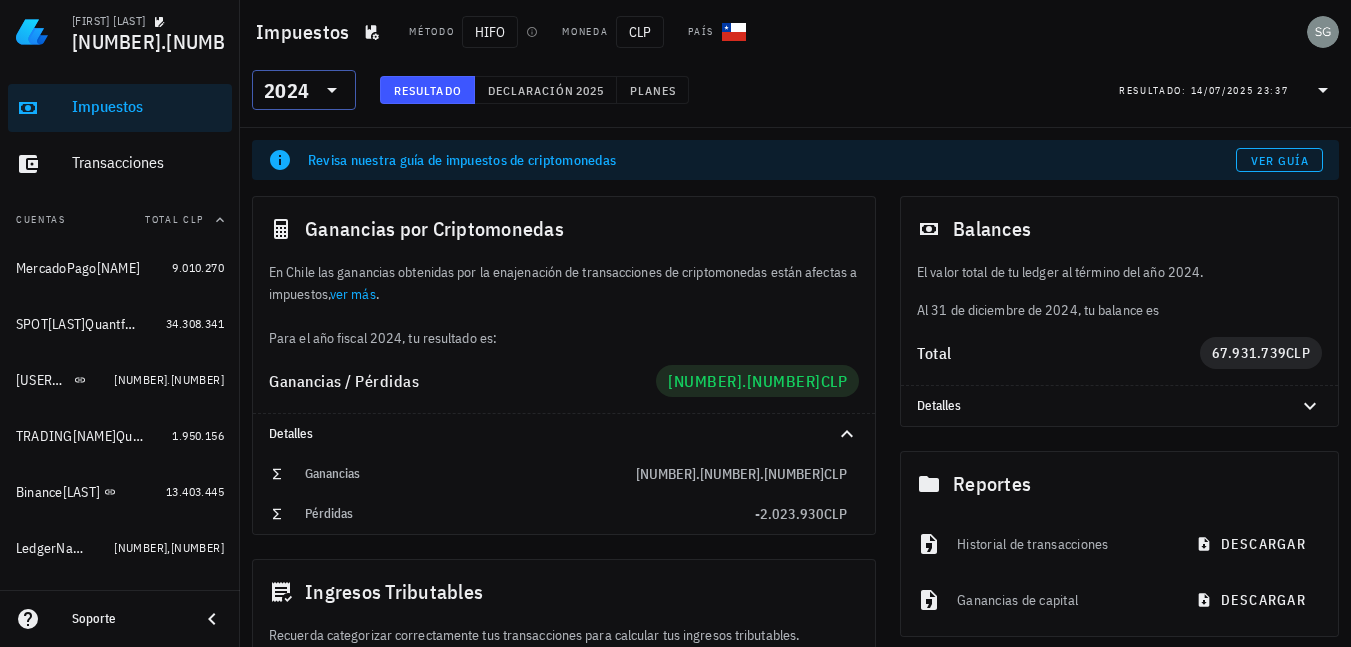 click 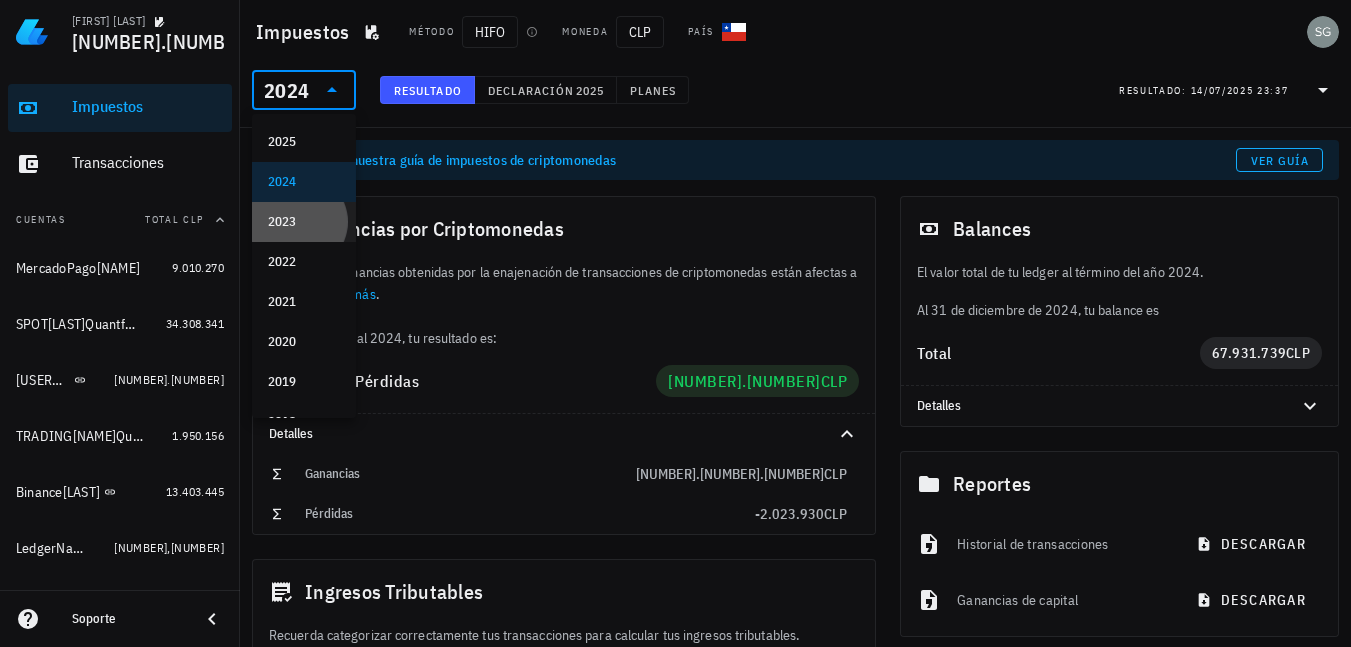 click on "2023" at bounding box center (304, 222) 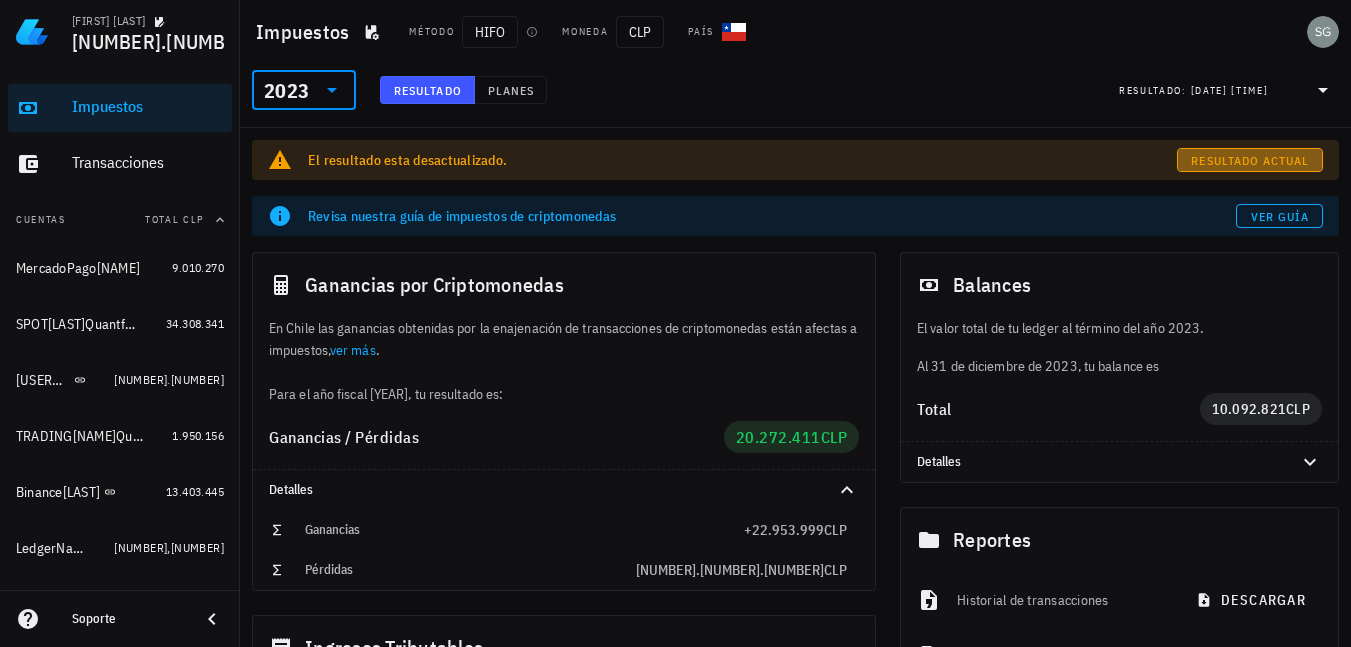 click on "Resultado actual" at bounding box center [1249, 160] 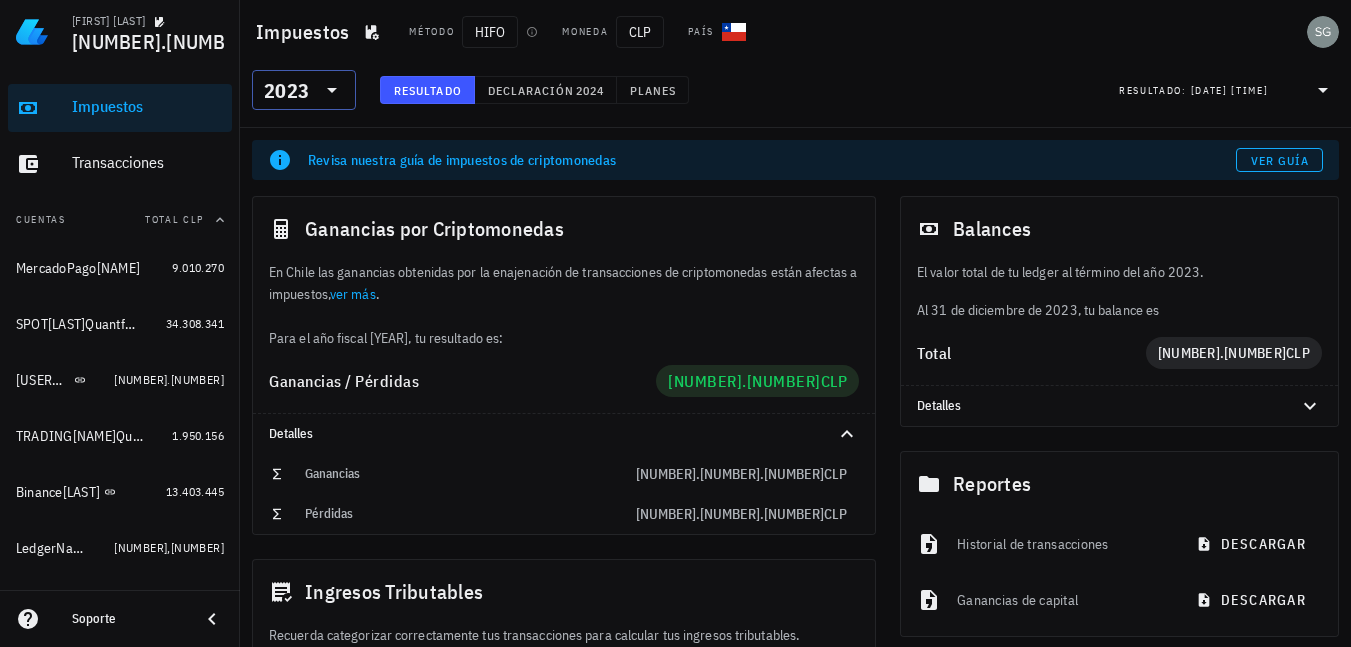 click on "2023" at bounding box center [290, 90] 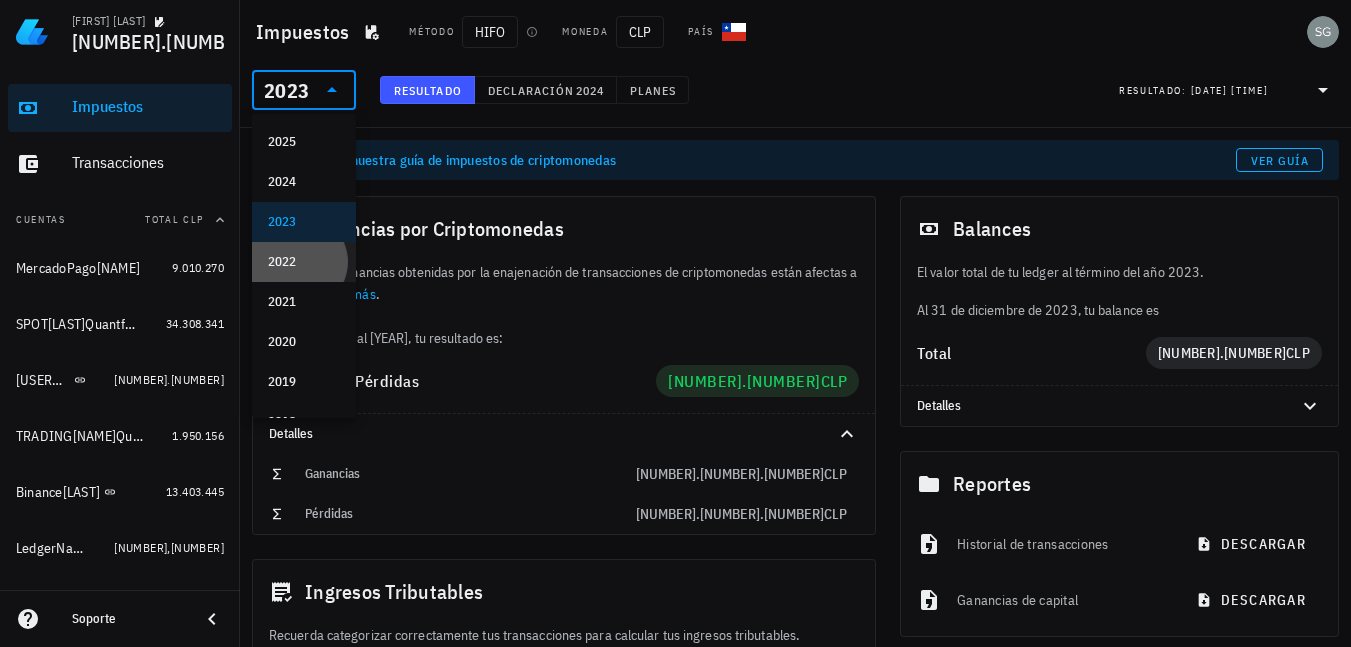 click on "2022" at bounding box center (304, 262) 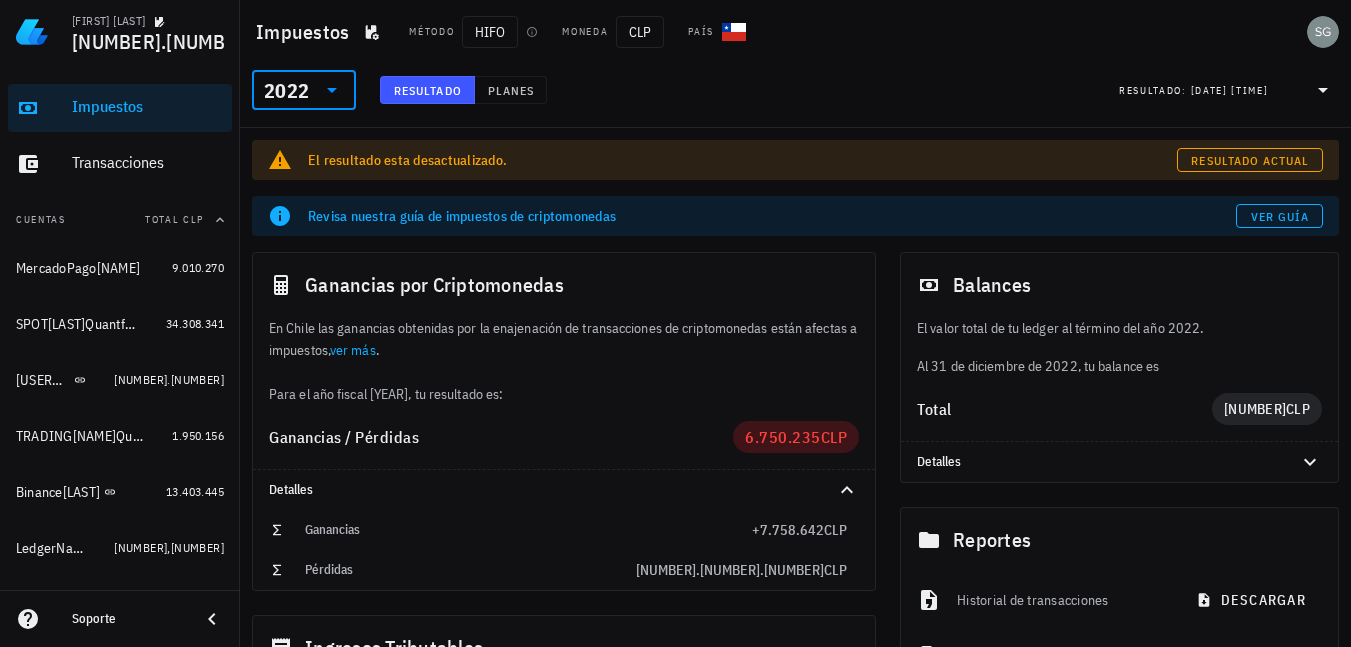 click on "El resultado esta desactualizado.
Resultado actual" at bounding box center (795, 160) 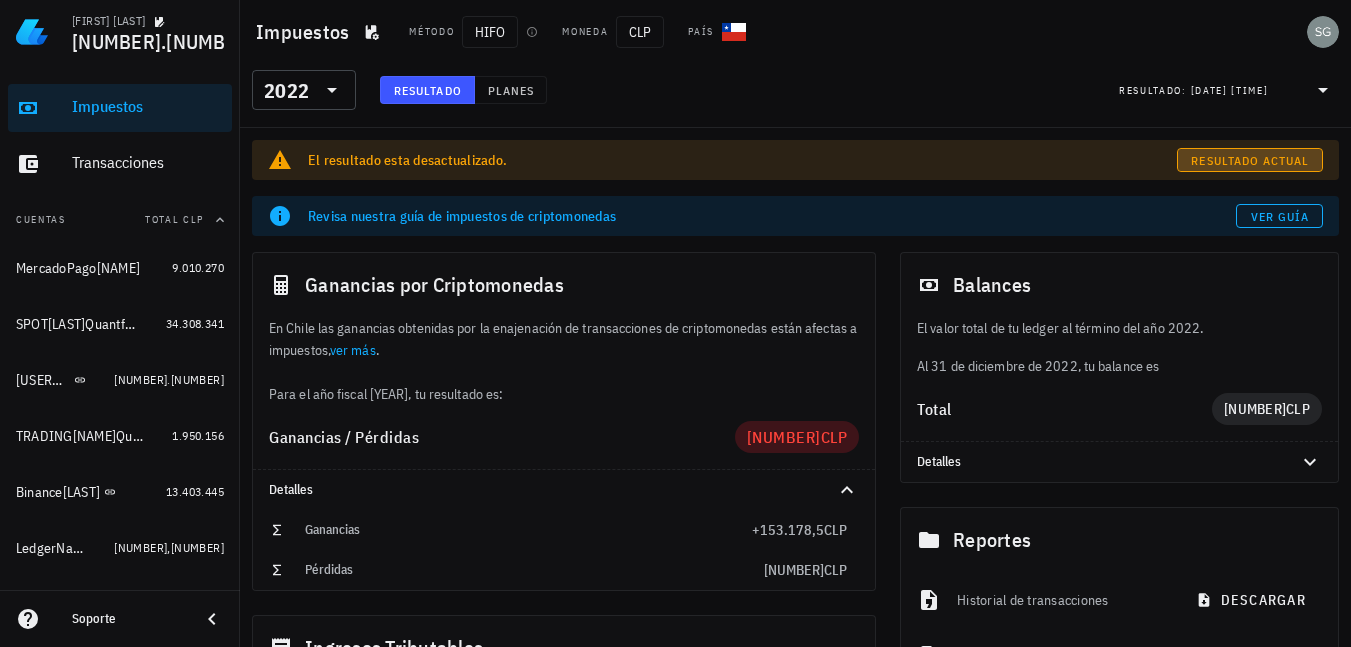 click on "Resultado actual" at bounding box center (1249, 160) 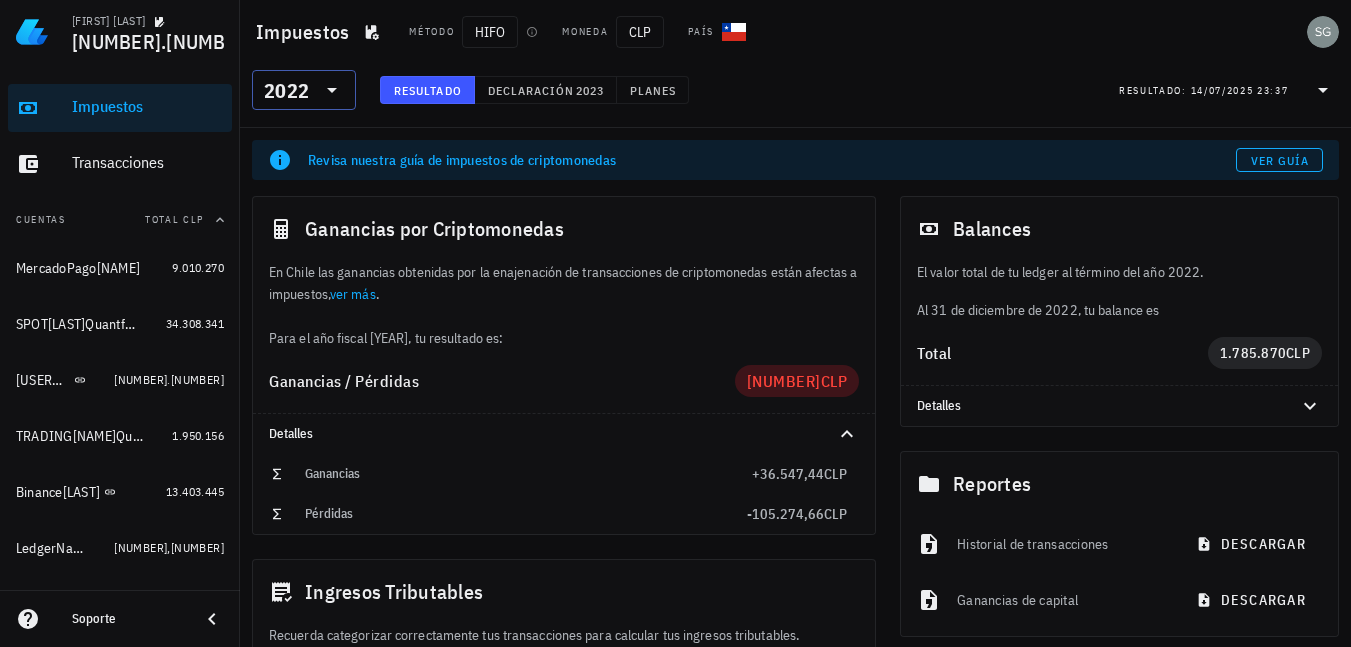 click 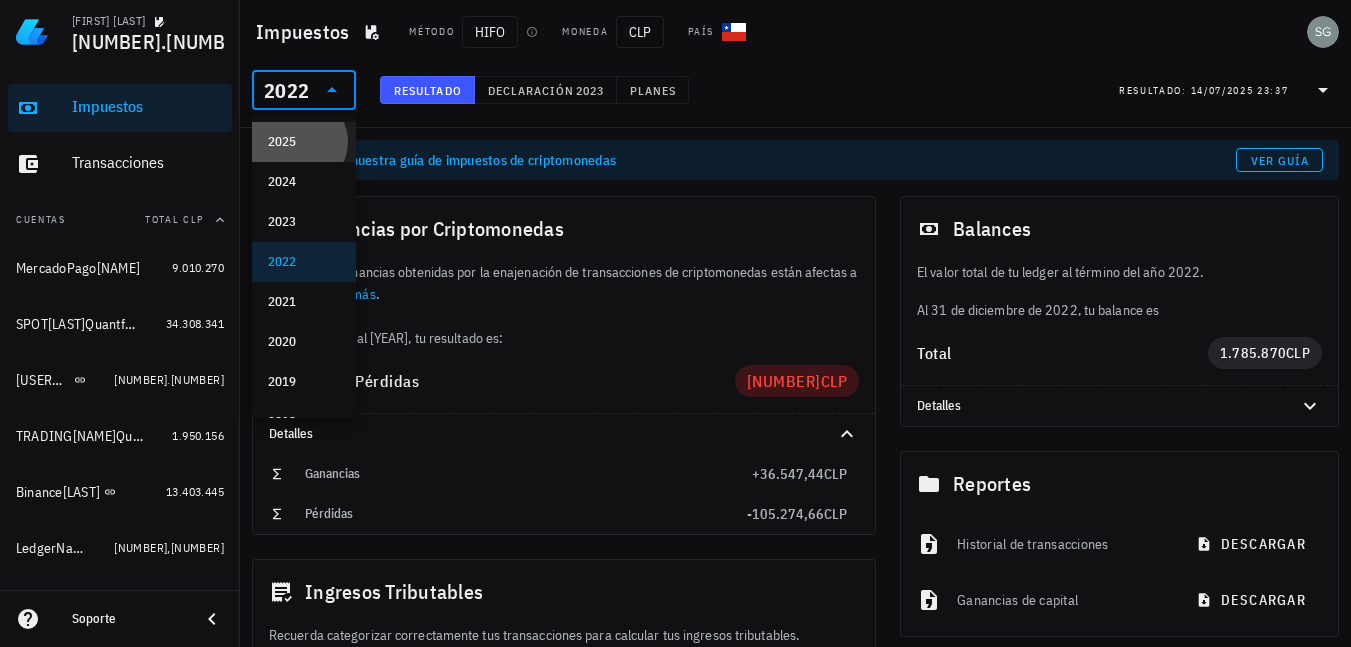 click on "2025" at bounding box center [304, 142] 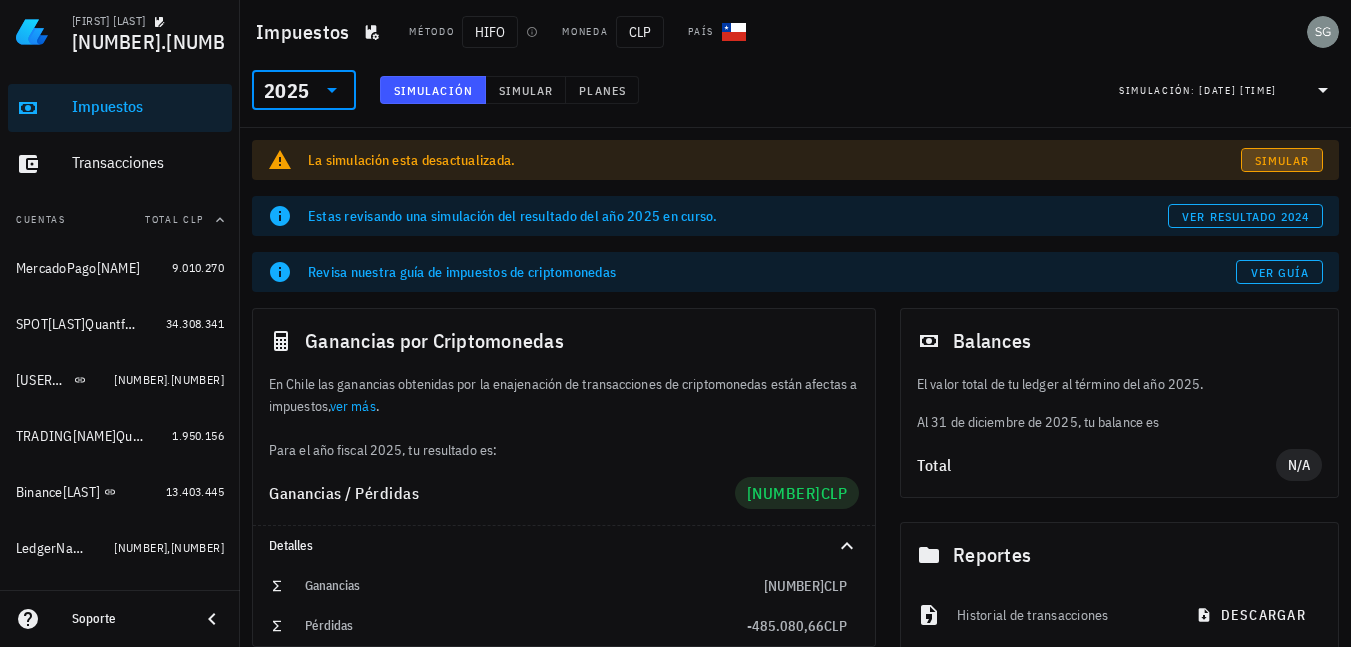 click on "Simular" at bounding box center [1282, 160] 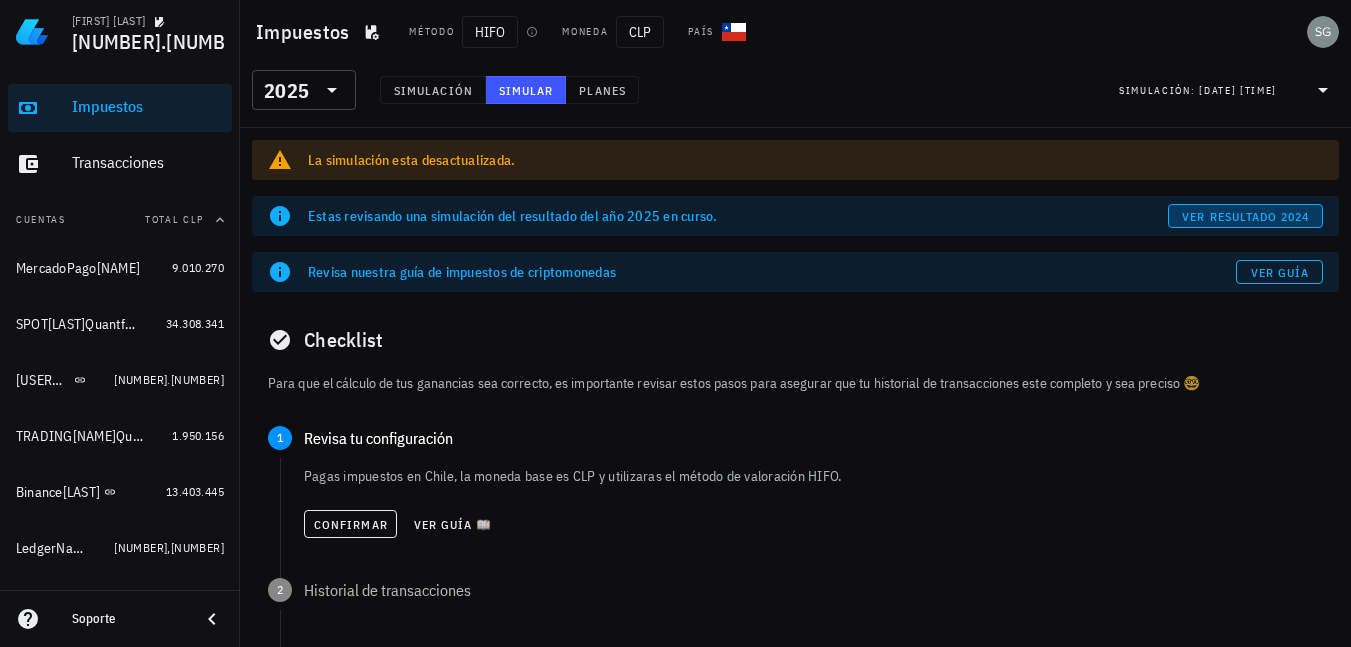 click on "ver resultado 2024" at bounding box center [1245, 216] 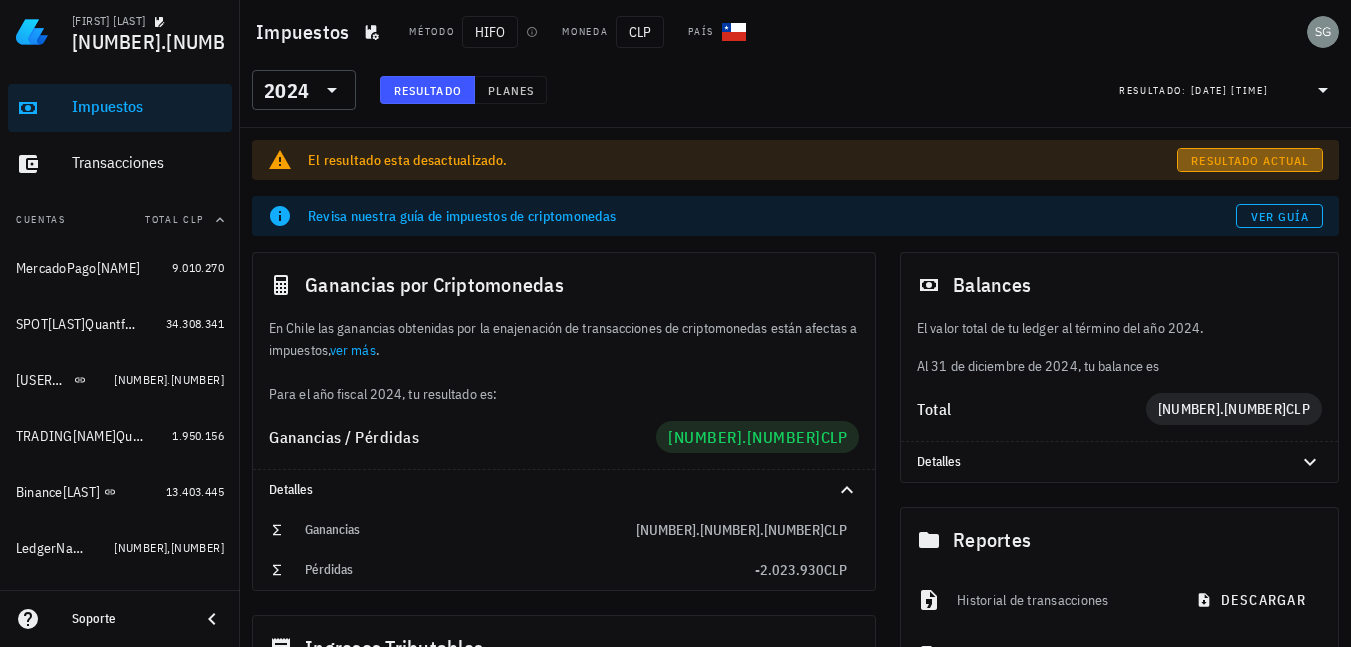 click on "Resultado actual" at bounding box center (1249, 160) 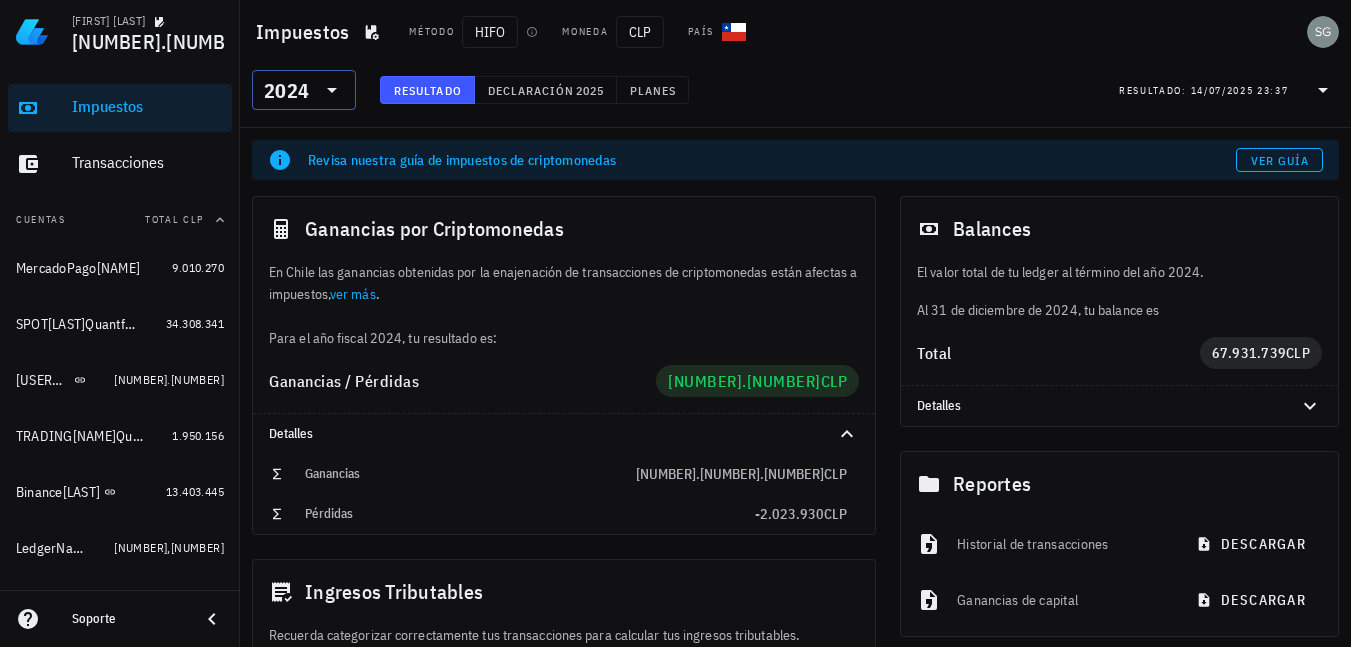 click at bounding box center (314, 90) 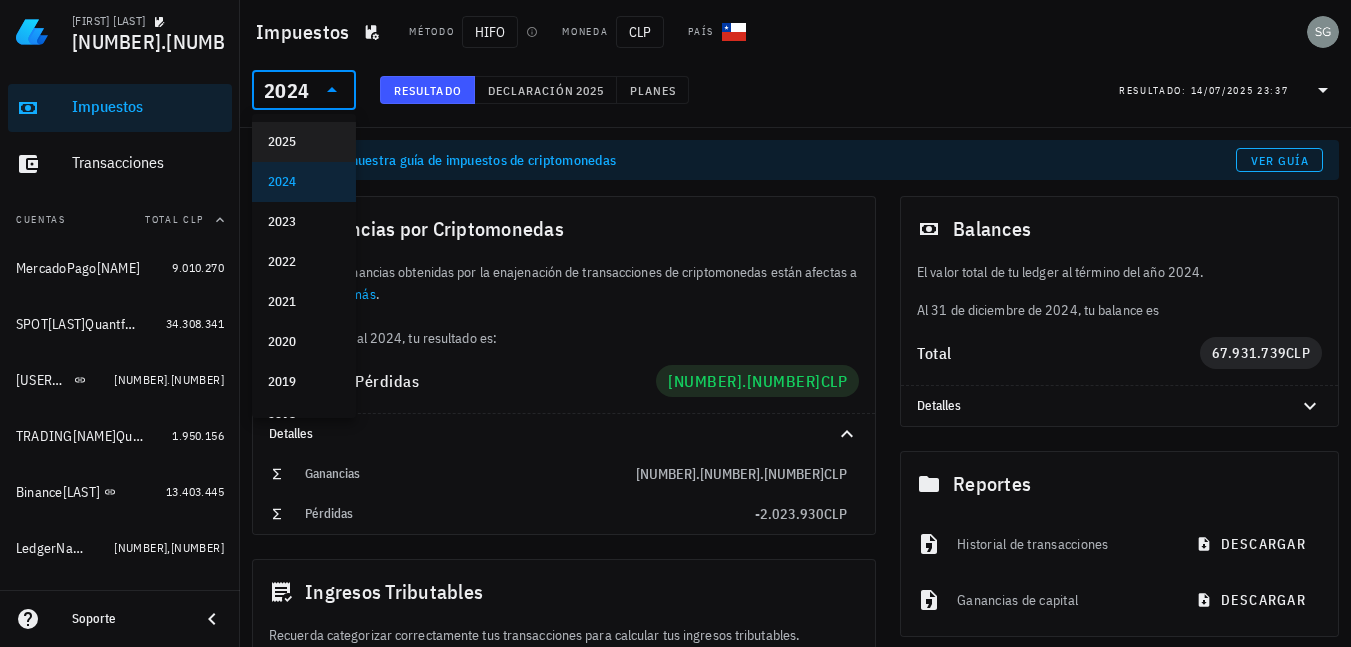 click on "2025" at bounding box center [304, 142] 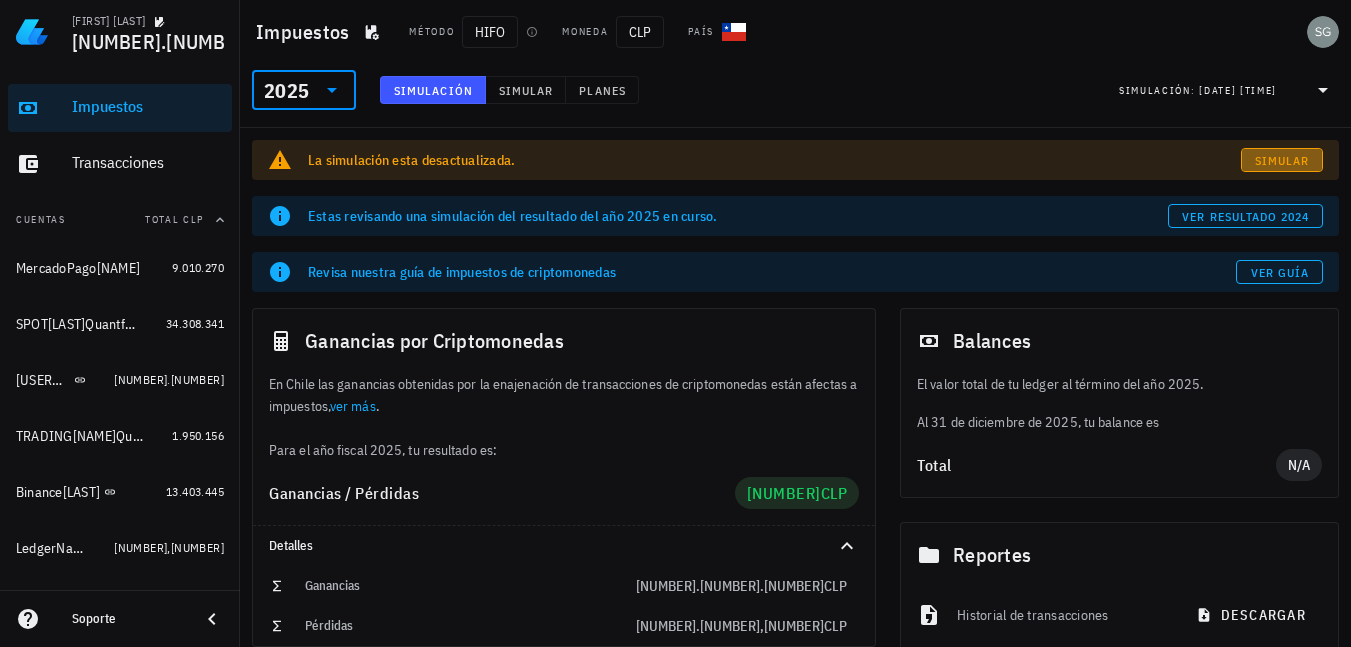 click on "Simular" at bounding box center [1282, 160] 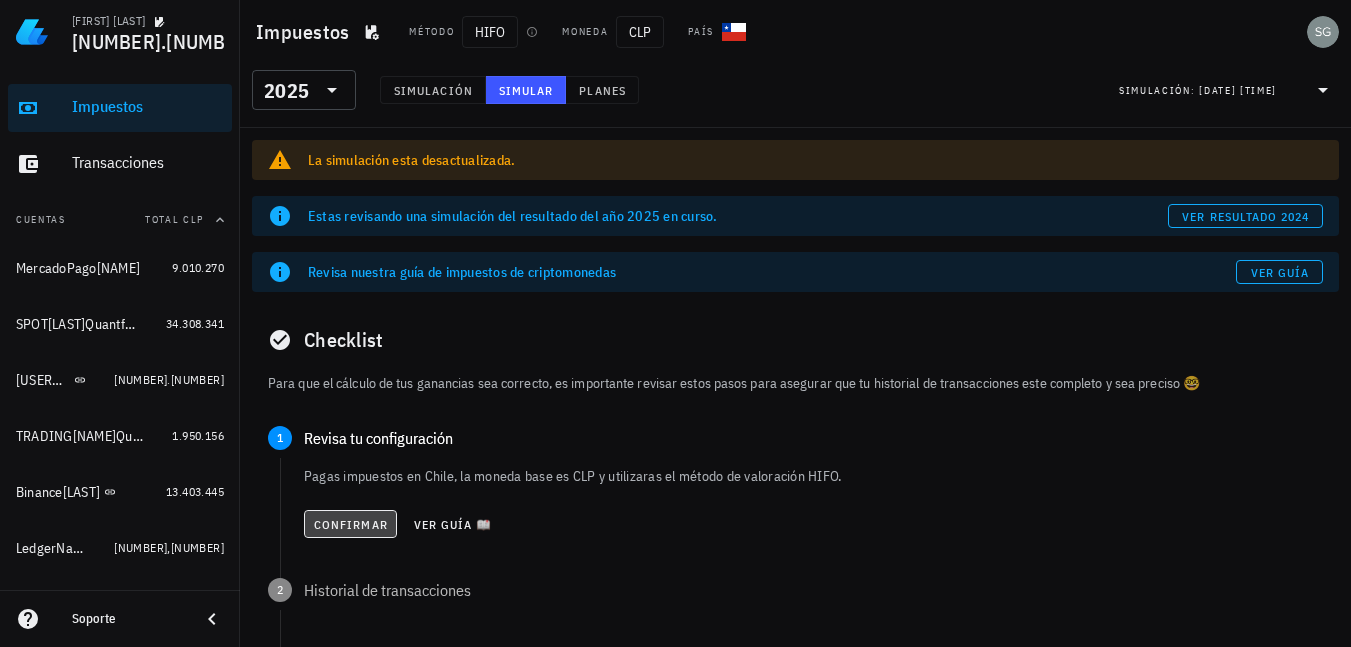 click on "Confirmar" at bounding box center [350, 524] 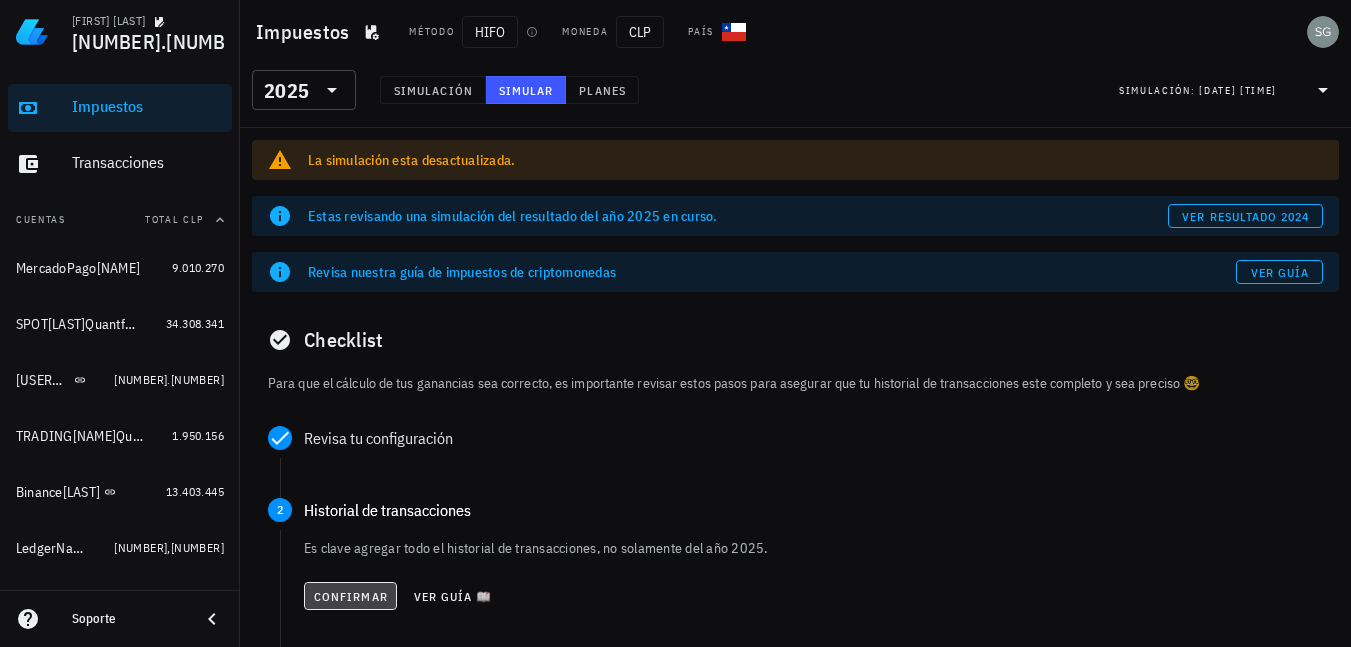 click on "Confirmar" at bounding box center [350, 596] 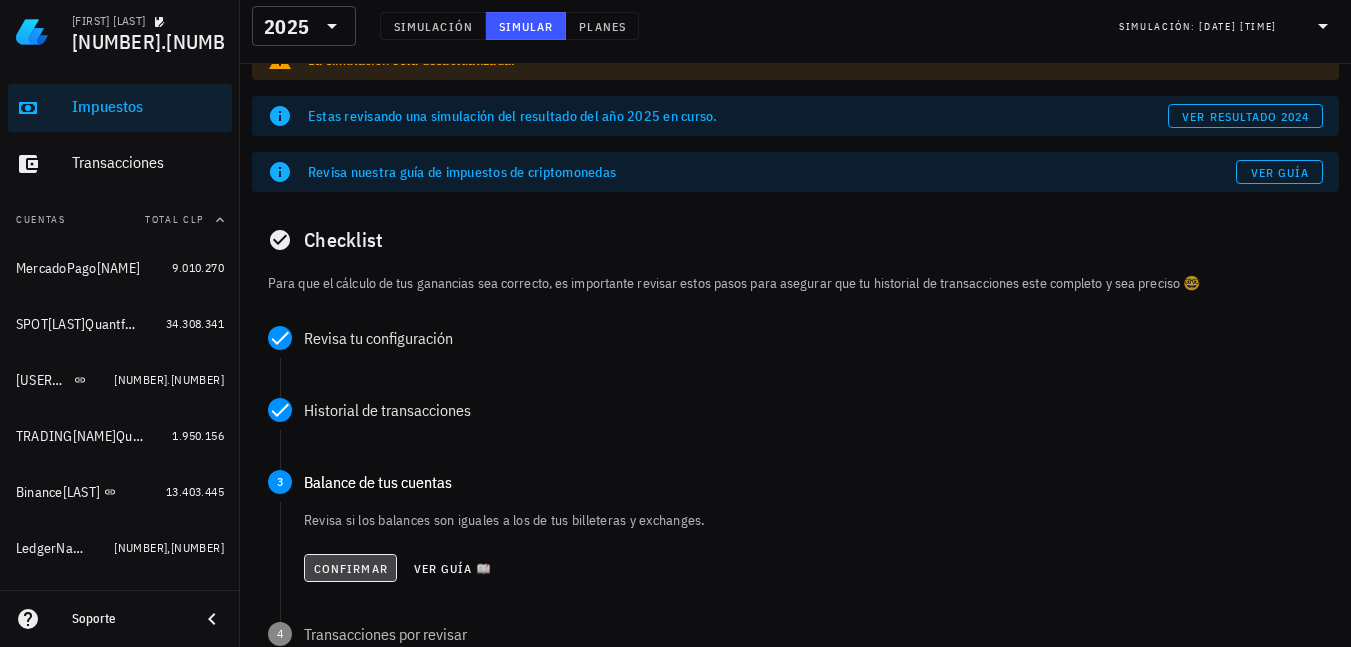 click on "Confirmar" at bounding box center (350, 568) 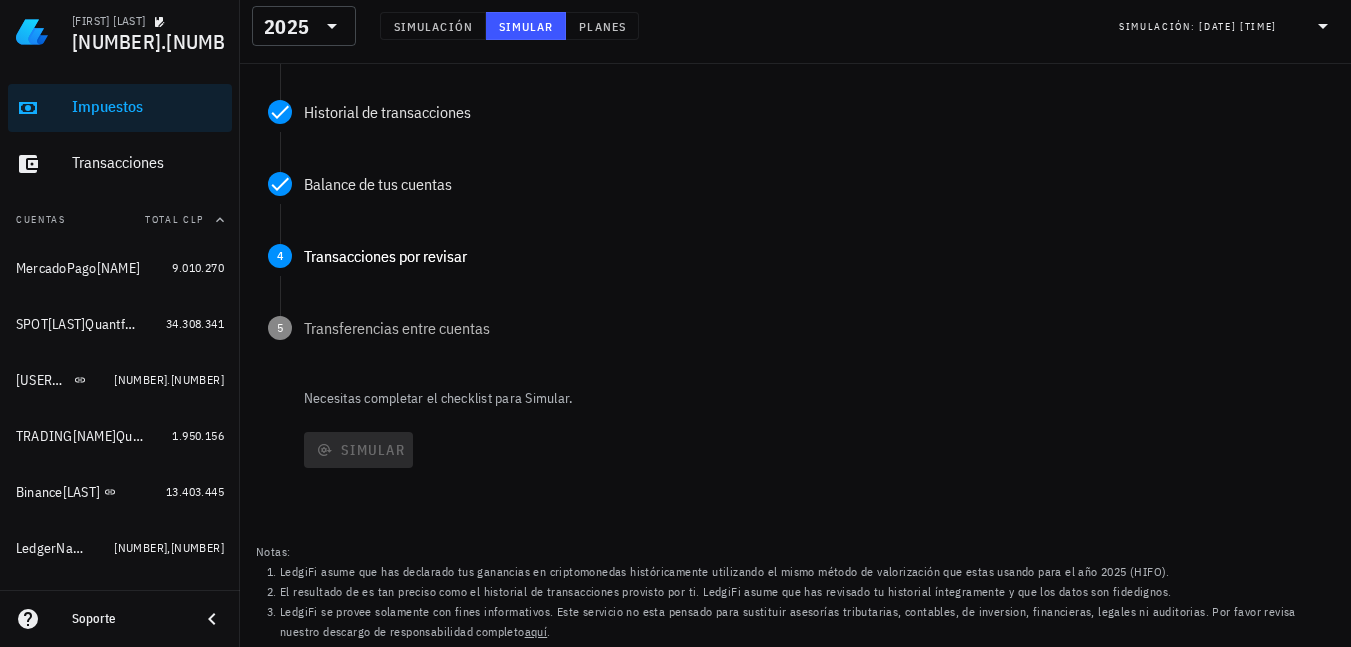 scroll, scrollTop: 399, scrollLeft: 0, axis: vertical 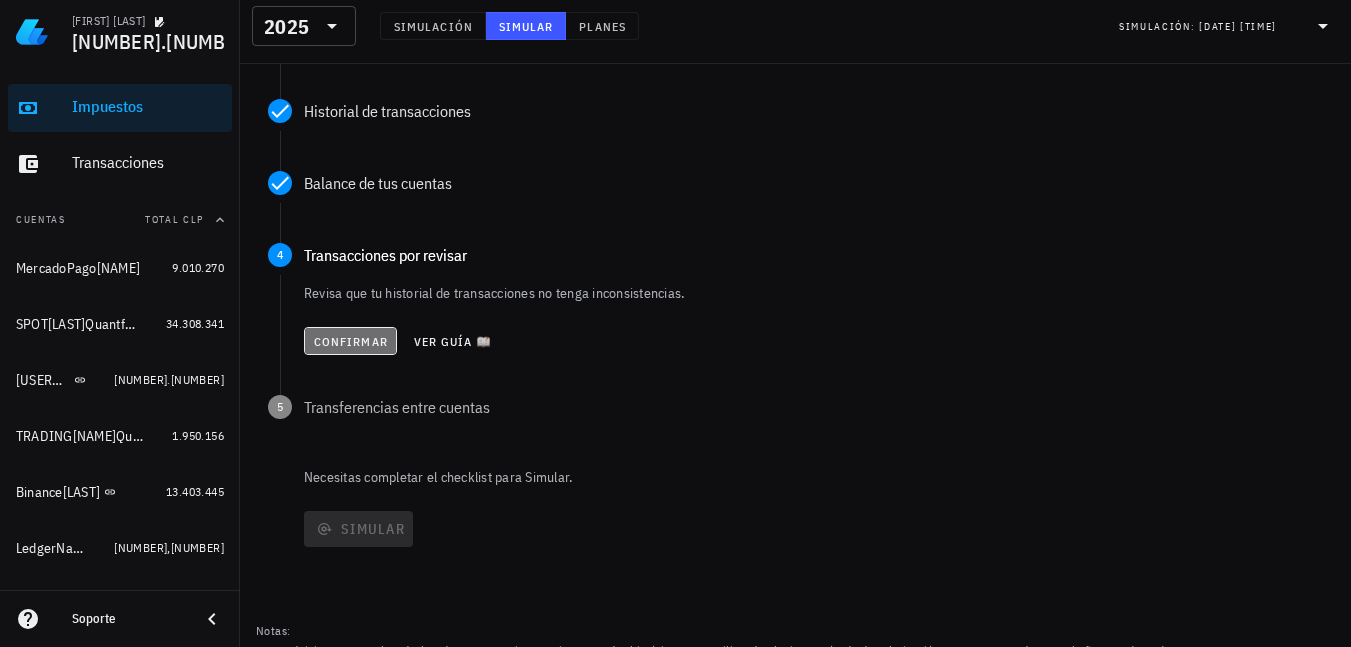 click on "Confirmar" at bounding box center [350, 341] 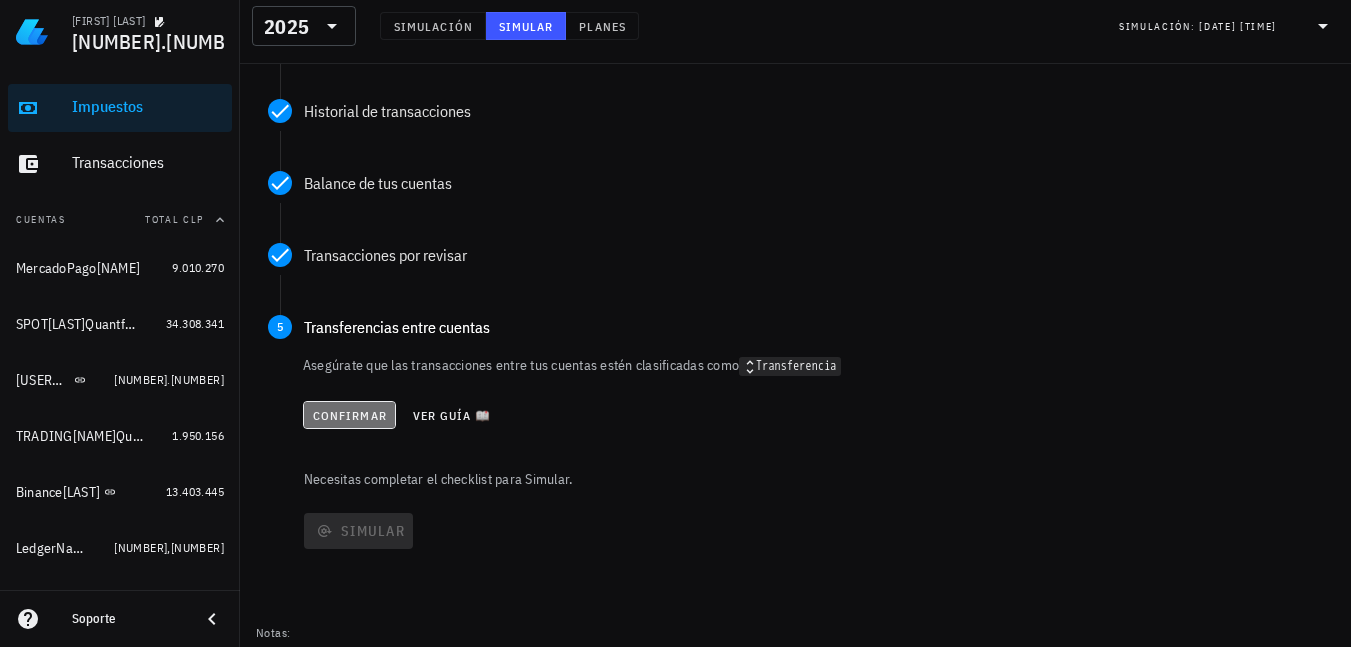 click on "Confirmar" at bounding box center (349, 415) 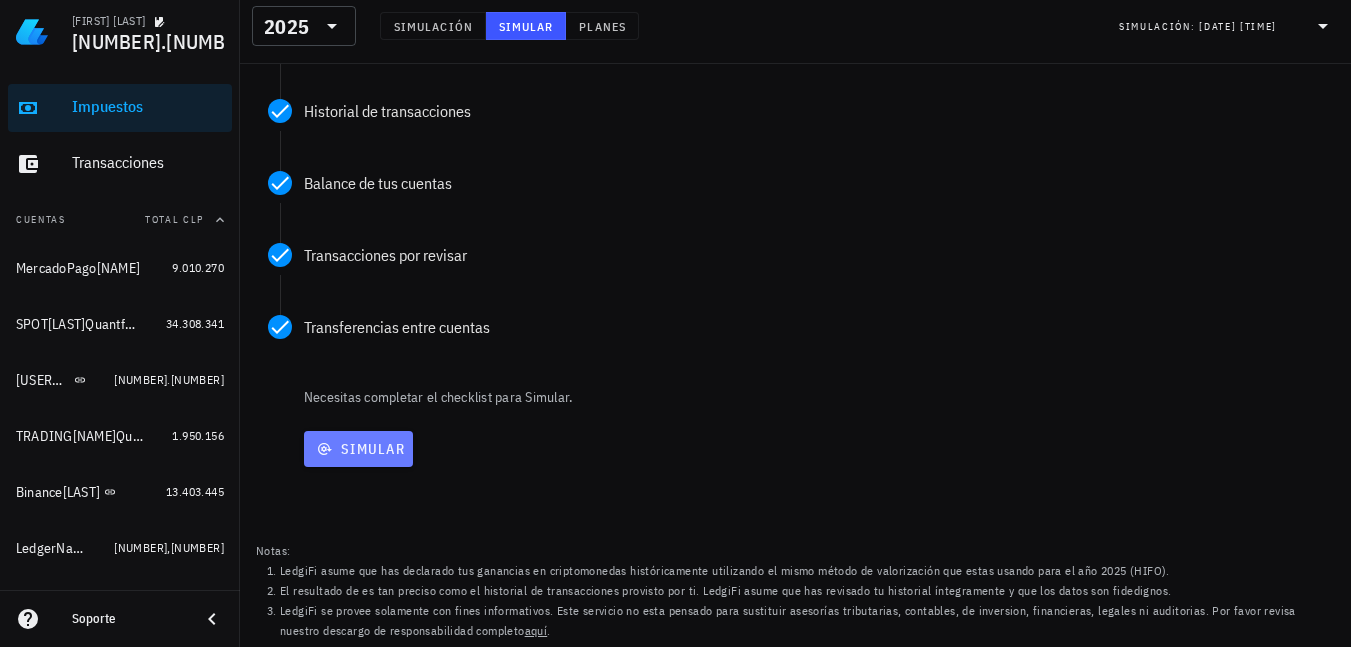 click on "Simular" at bounding box center [358, 449] 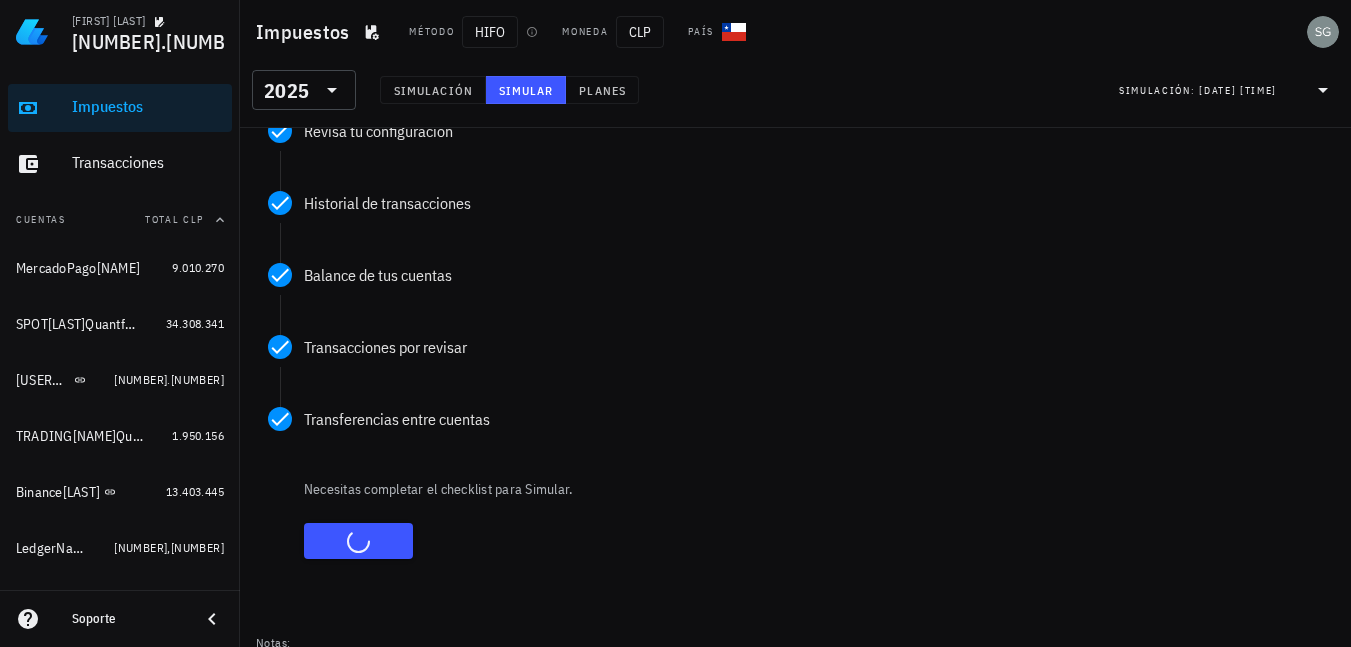 scroll, scrollTop: 199, scrollLeft: 0, axis: vertical 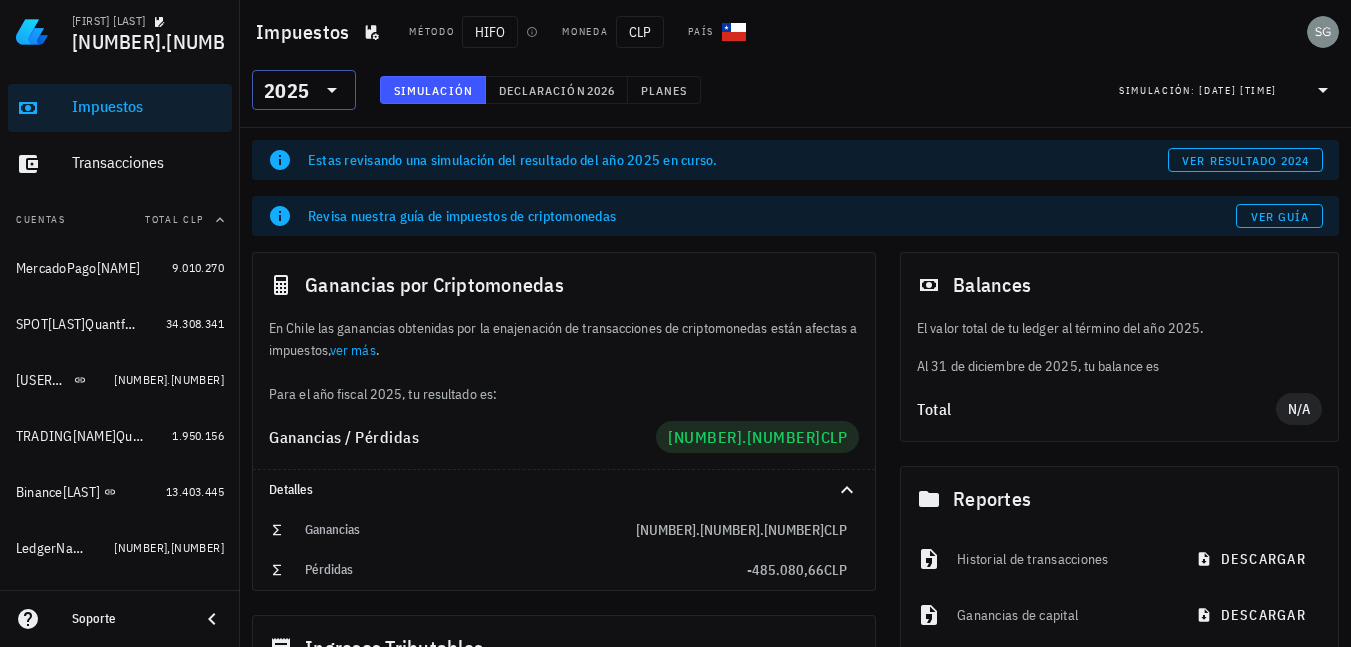 click on "2025" at bounding box center (304, 90) 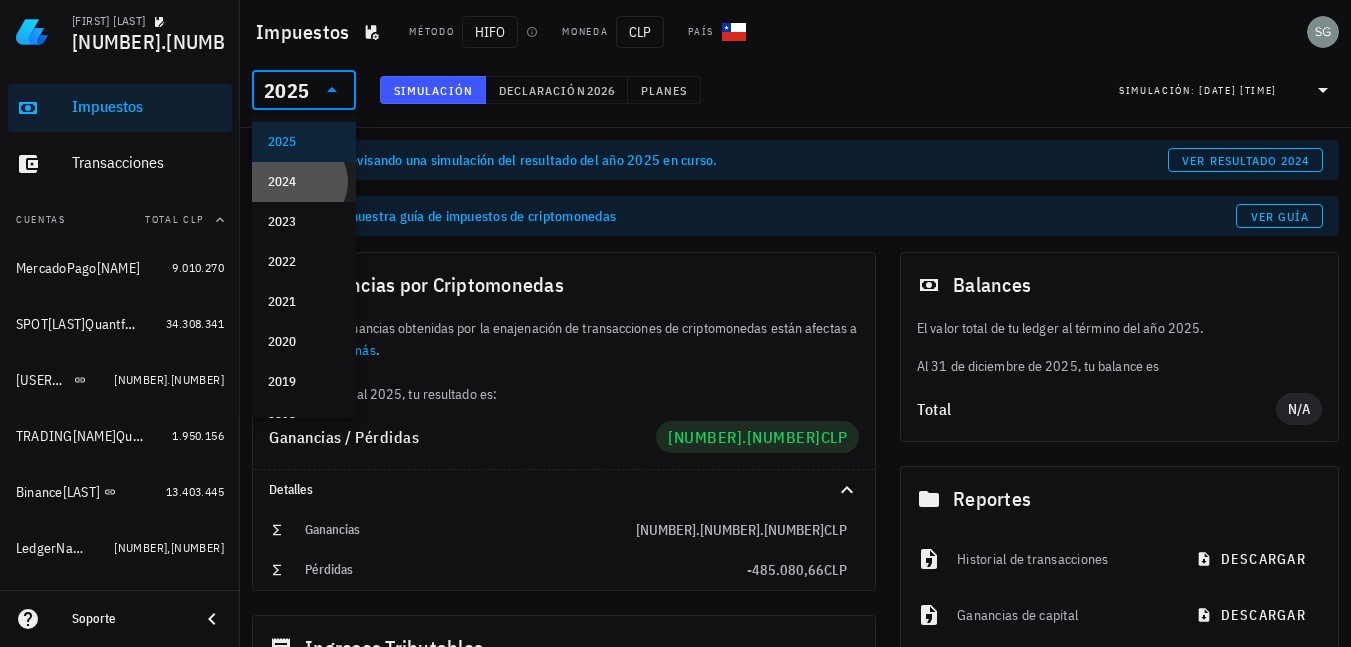 click on "2024" at bounding box center [304, 182] 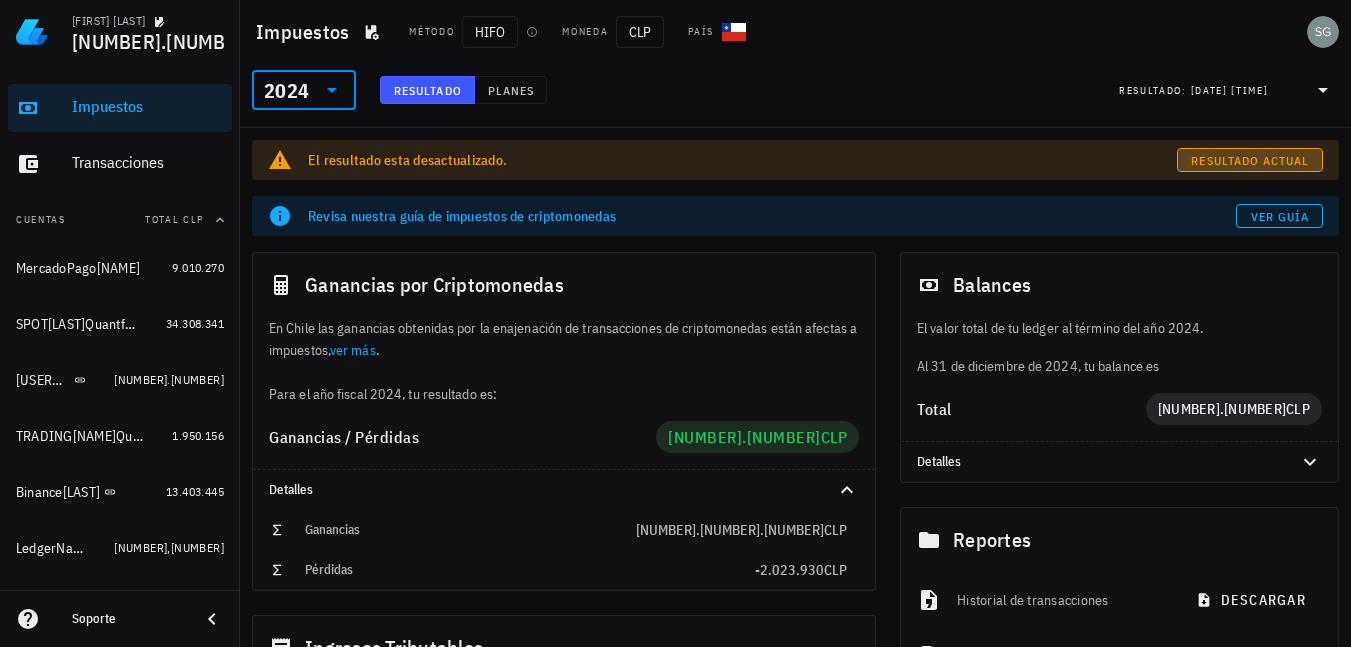 click on "Resultado actual" at bounding box center [1249, 160] 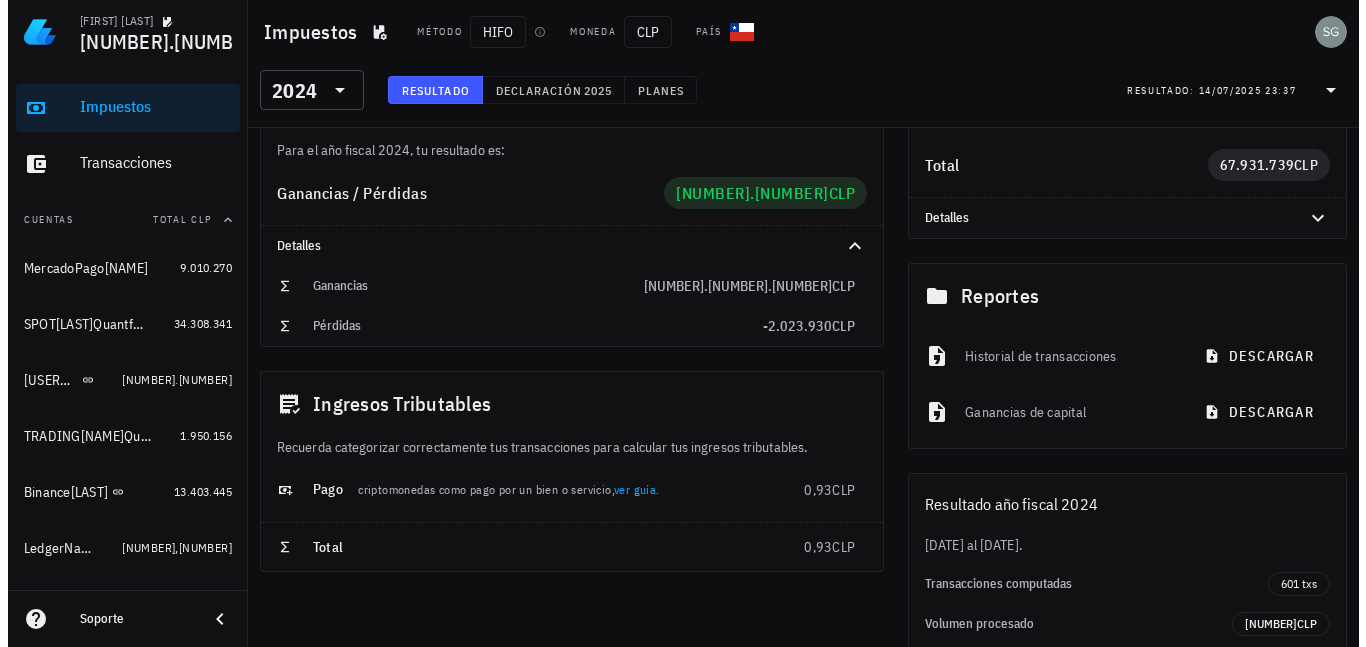 scroll, scrollTop: 0, scrollLeft: 0, axis: both 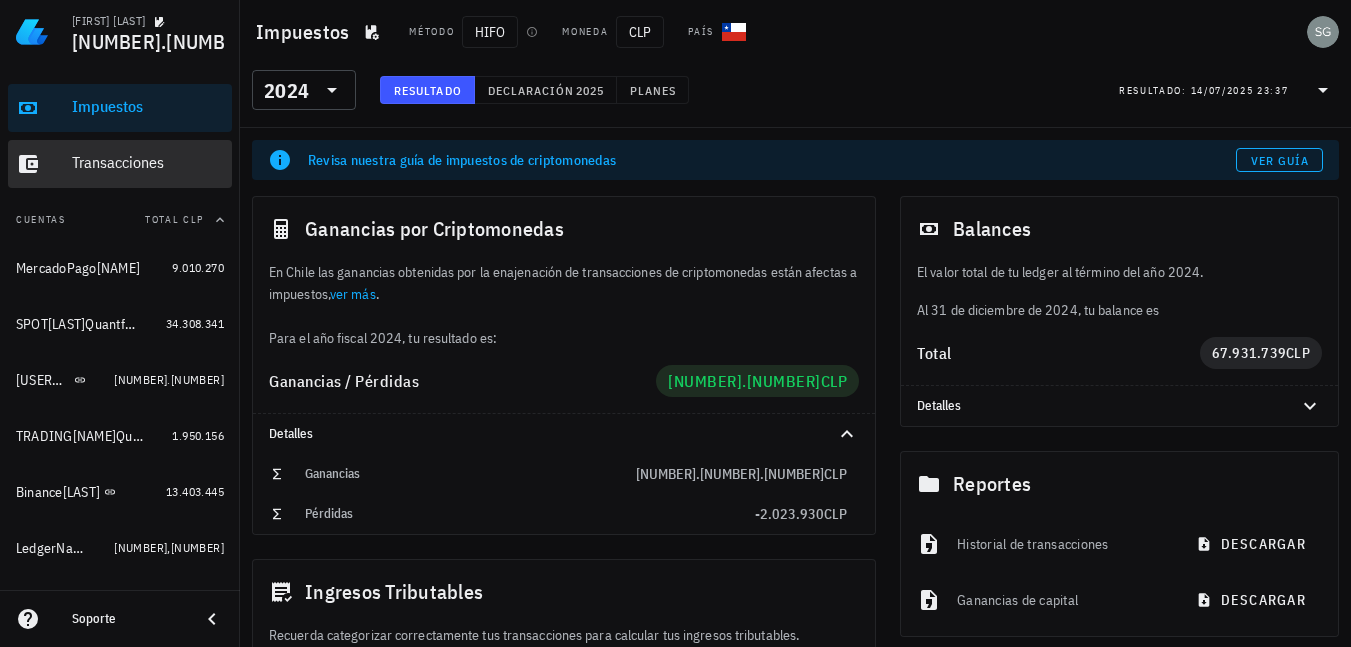 click on "Transacciones" at bounding box center [148, 163] 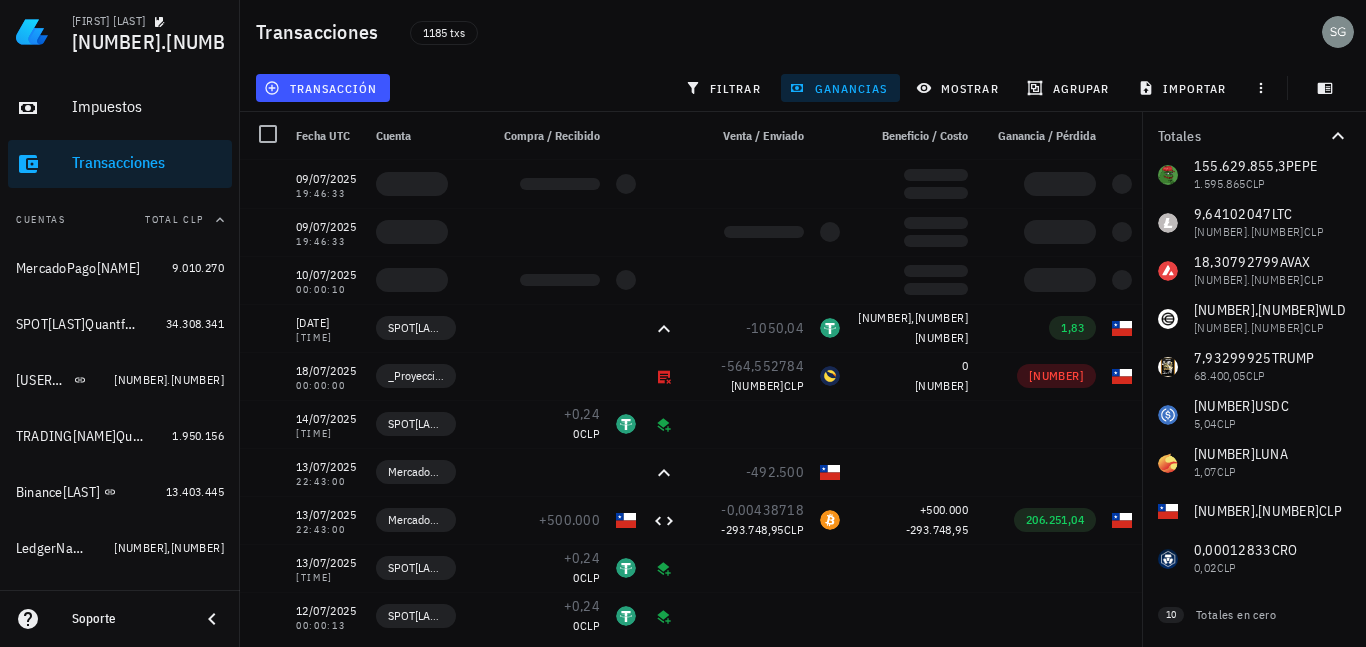 scroll, scrollTop: 0, scrollLeft: 0, axis: both 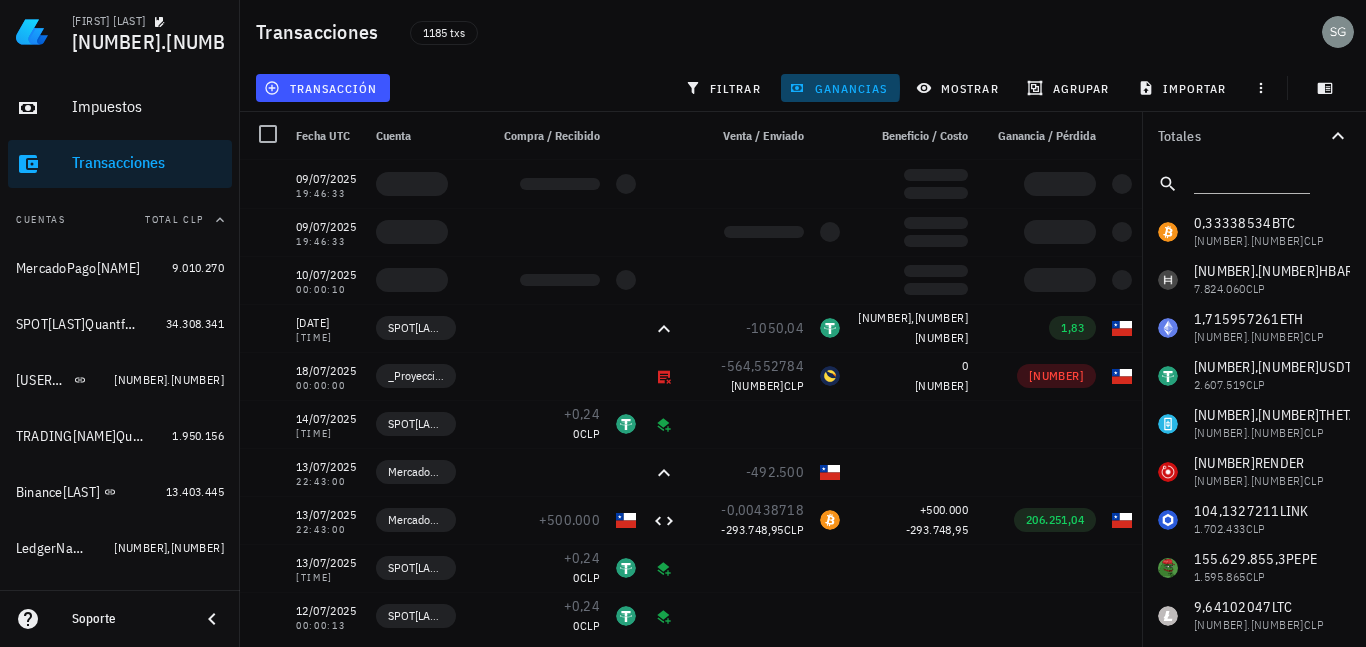 click on "ganancias" at bounding box center [840, 88] 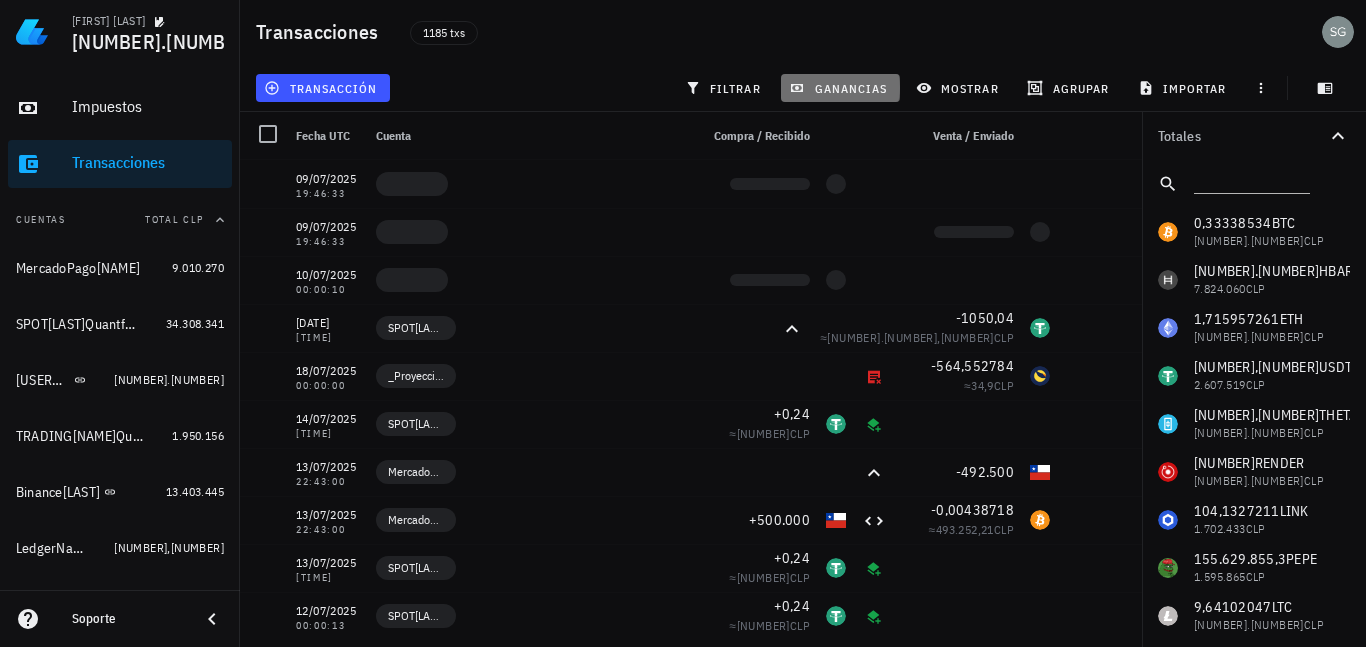click on "ganancias" at bounding box center (840, 88) 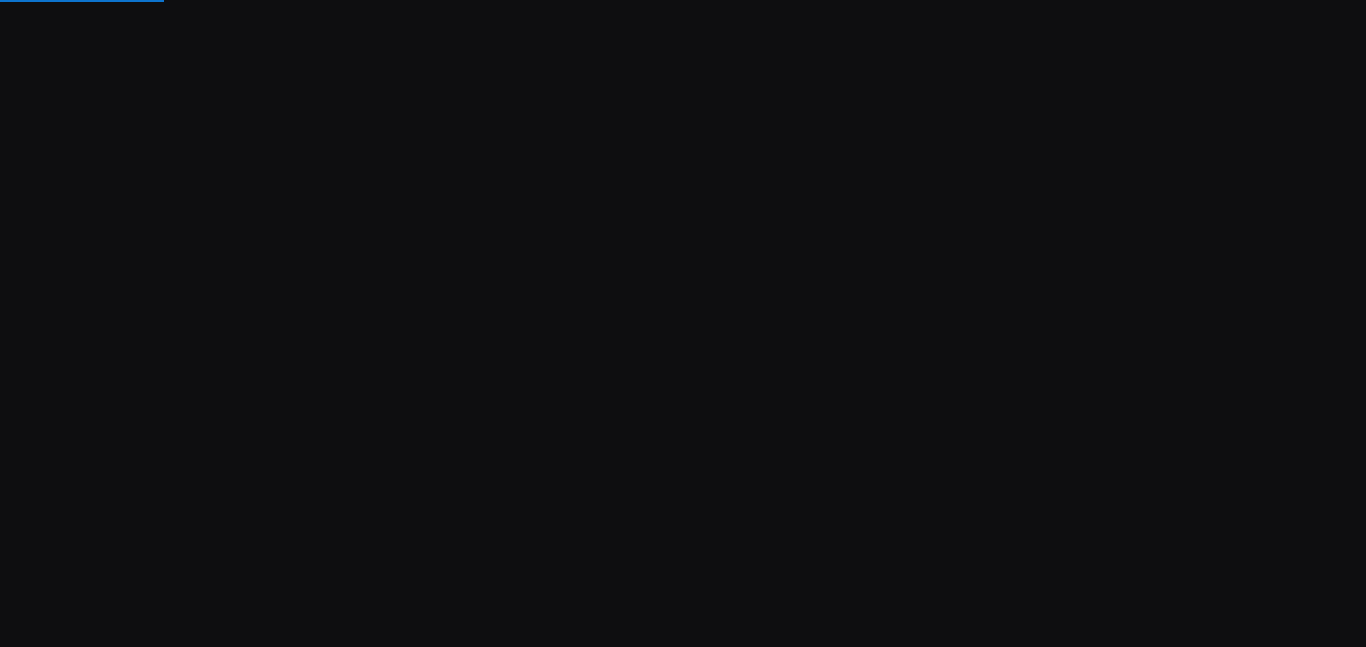 scroll, scrollTop: 0, scrollLeft: 0, axis: both 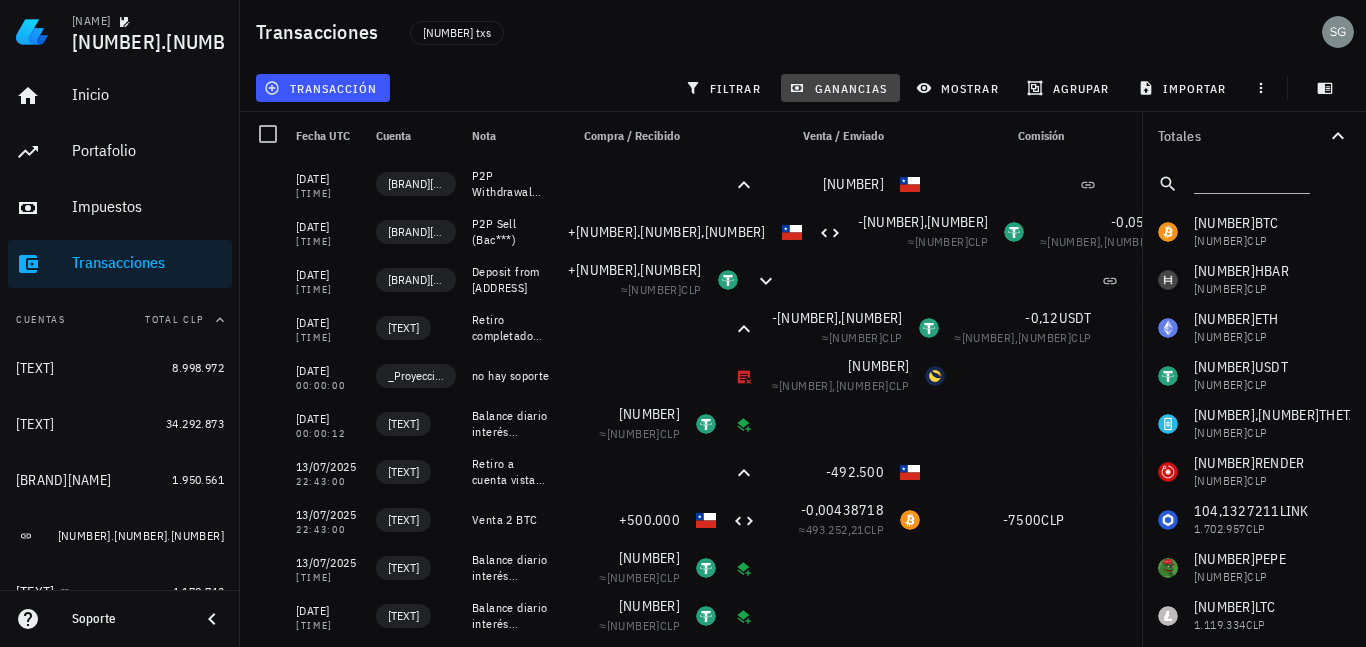 click on "ganancias" at bounding box center (840, 88) 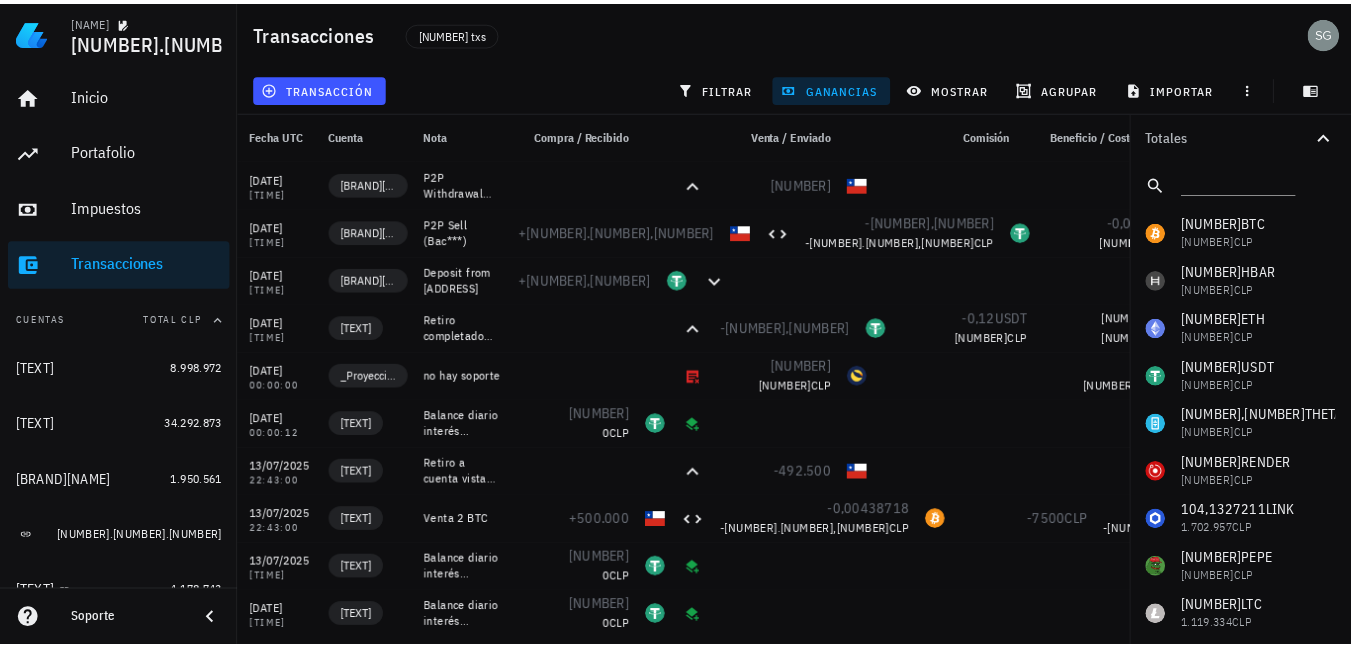 scroll, scrollTop: 0, scrollLeft: 0, axis: both 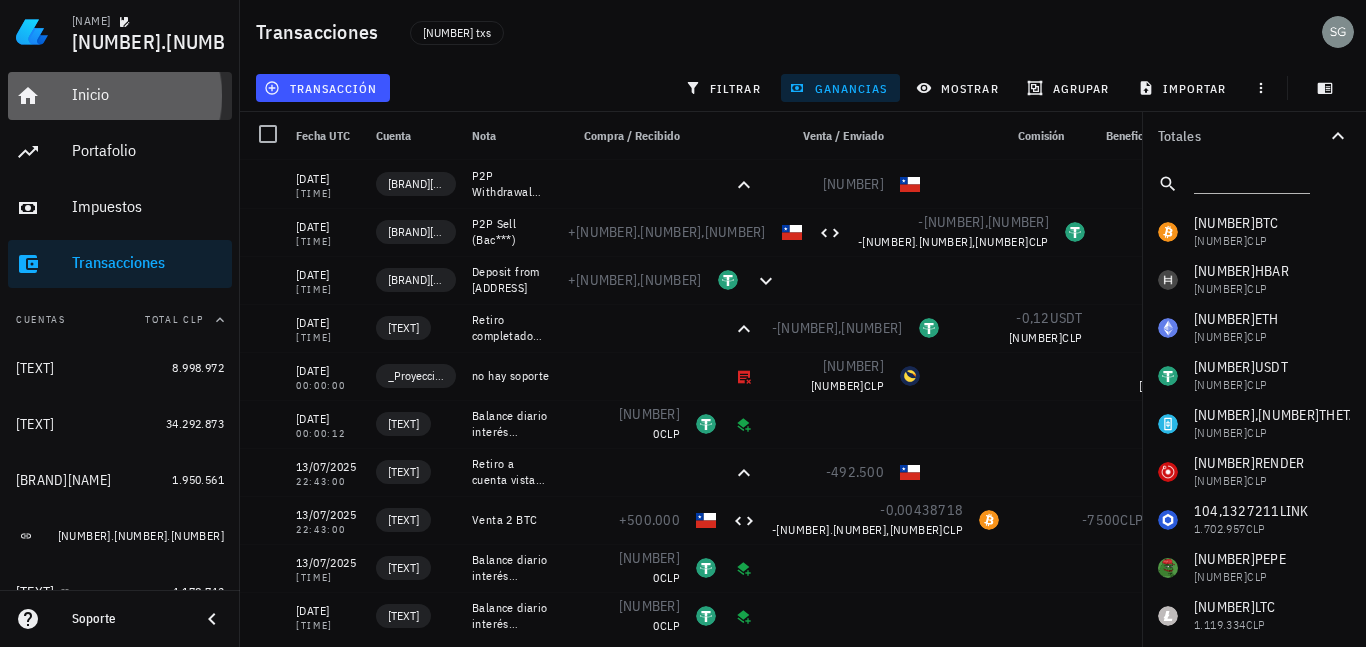 click on "Inicio" at bounding box center (148, 94) 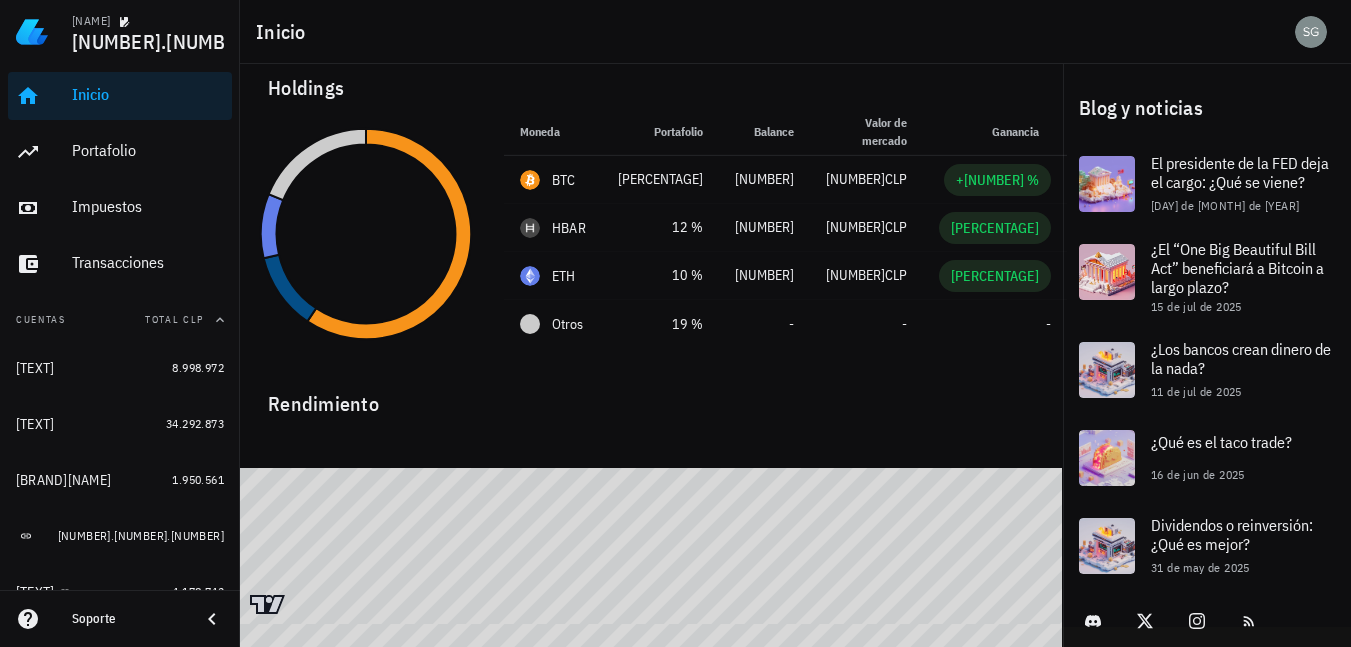 scroll, scrollTop: 25, scrollLeft: 0, axis: vertical 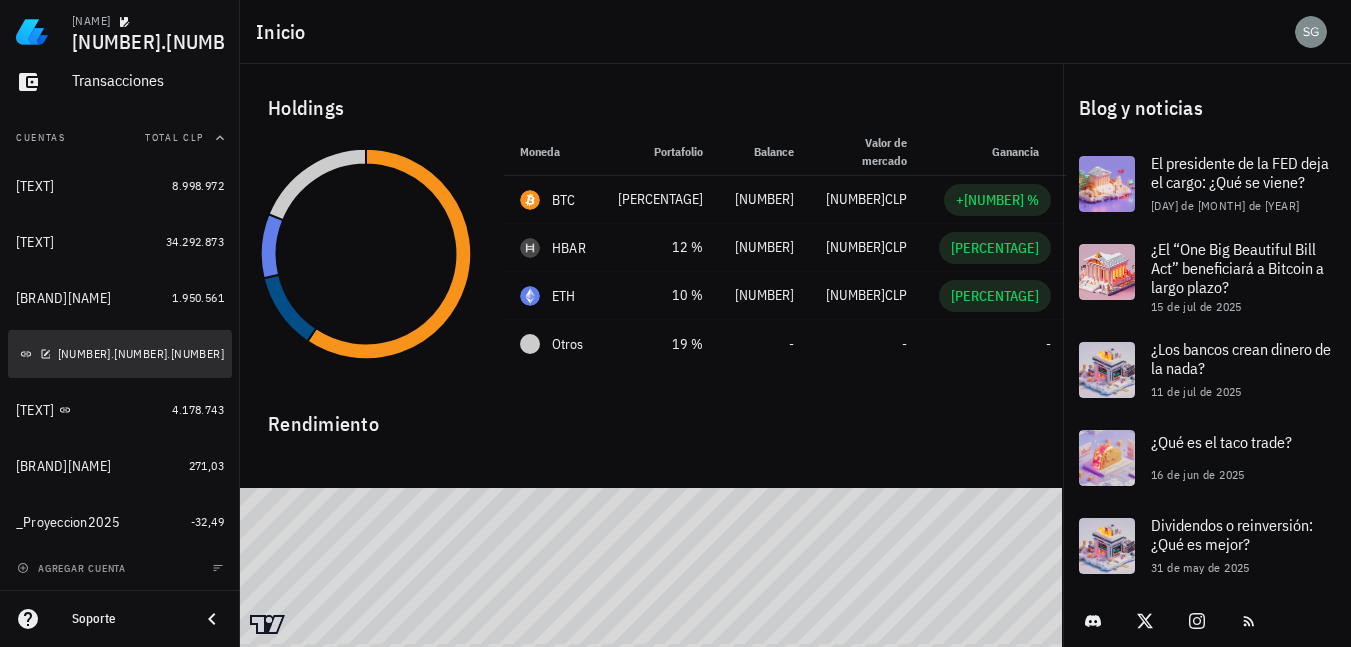 click on "[BRAND][NAME]" at bounding box center (16, 354) 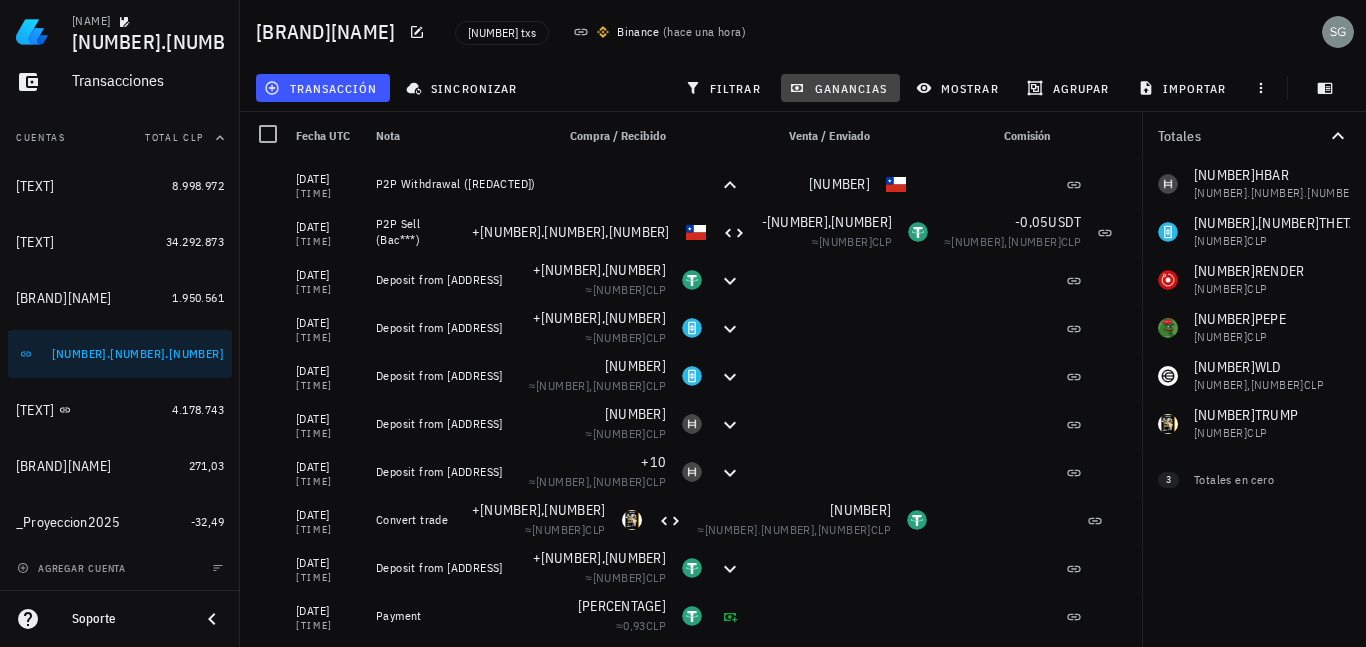 click on "ganancias" at bounding box center (840, 88) 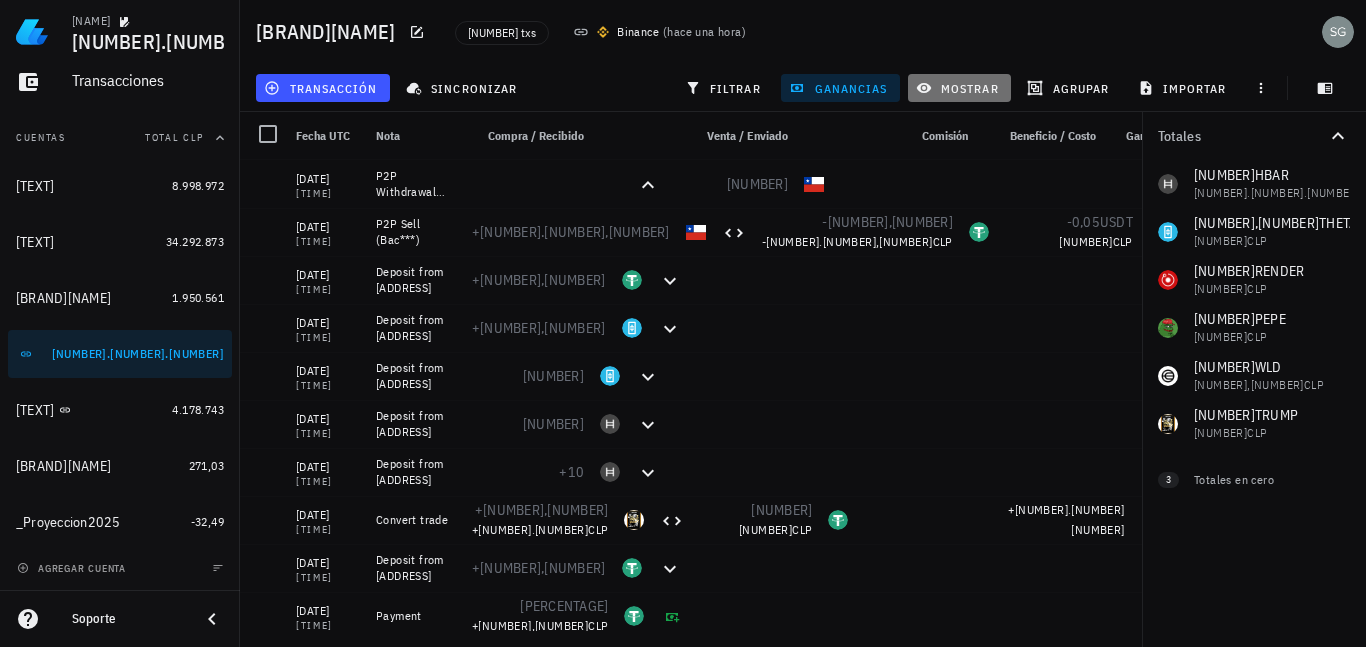 click on "mostrar" at bounding box center [959, 88] 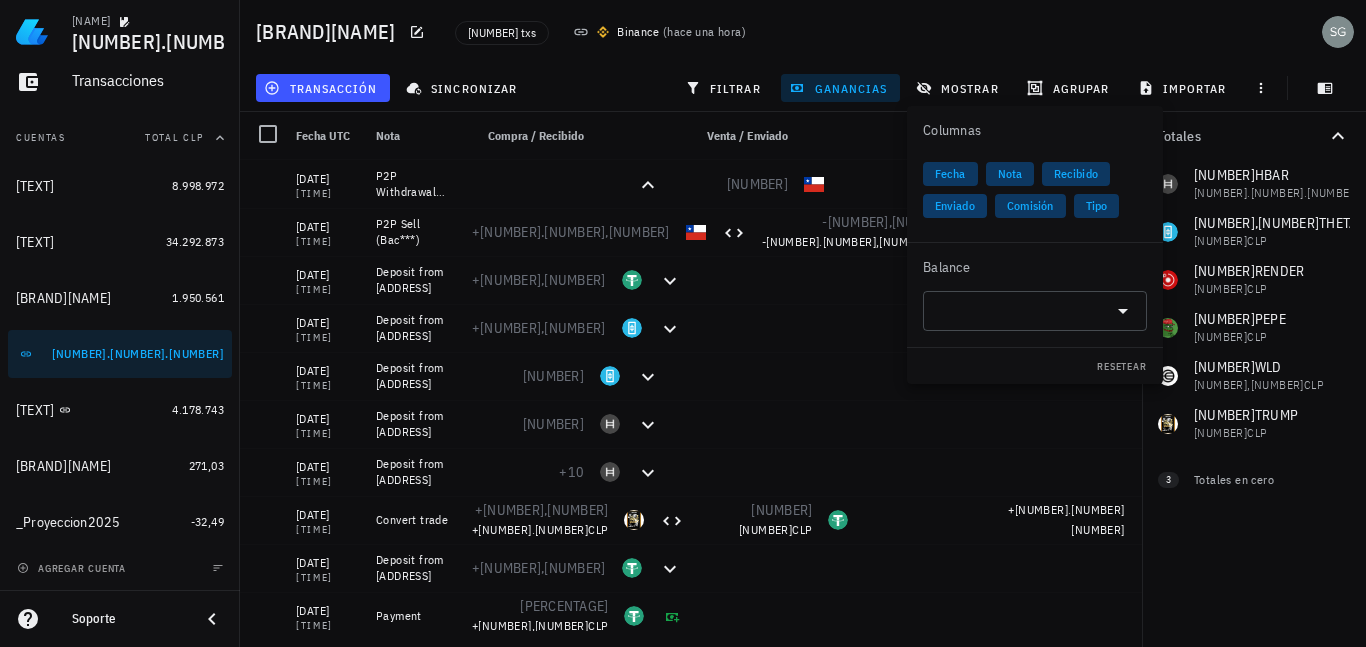 click on "Enviado" at bounding box center [955, 206] 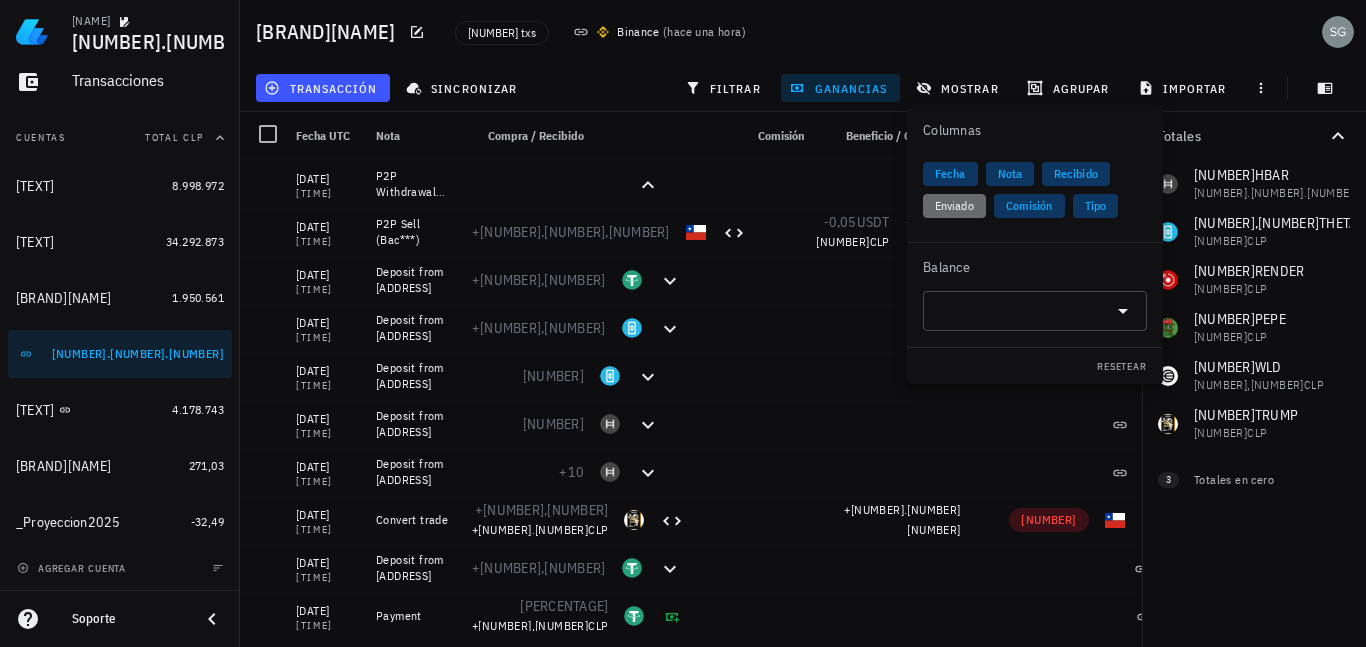 click on "Enviado" at bounding box center (954, 206) 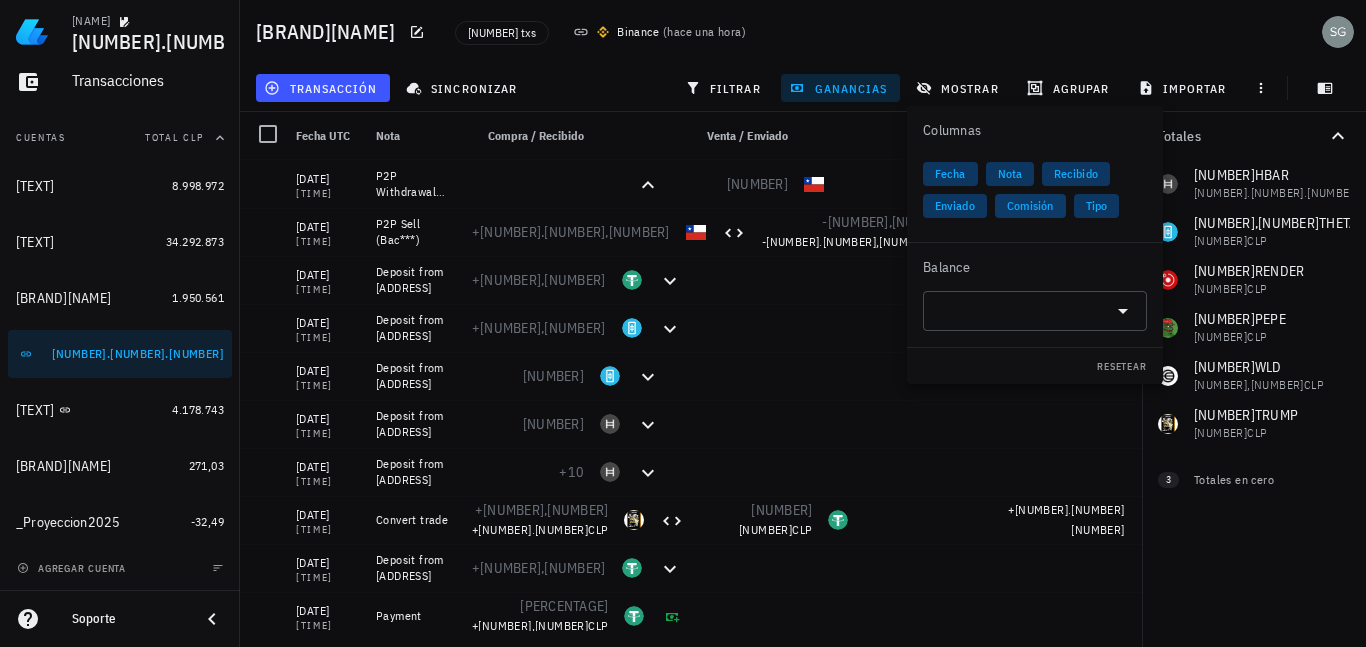 click on "Comisión" at bounding box center [1030, 206] 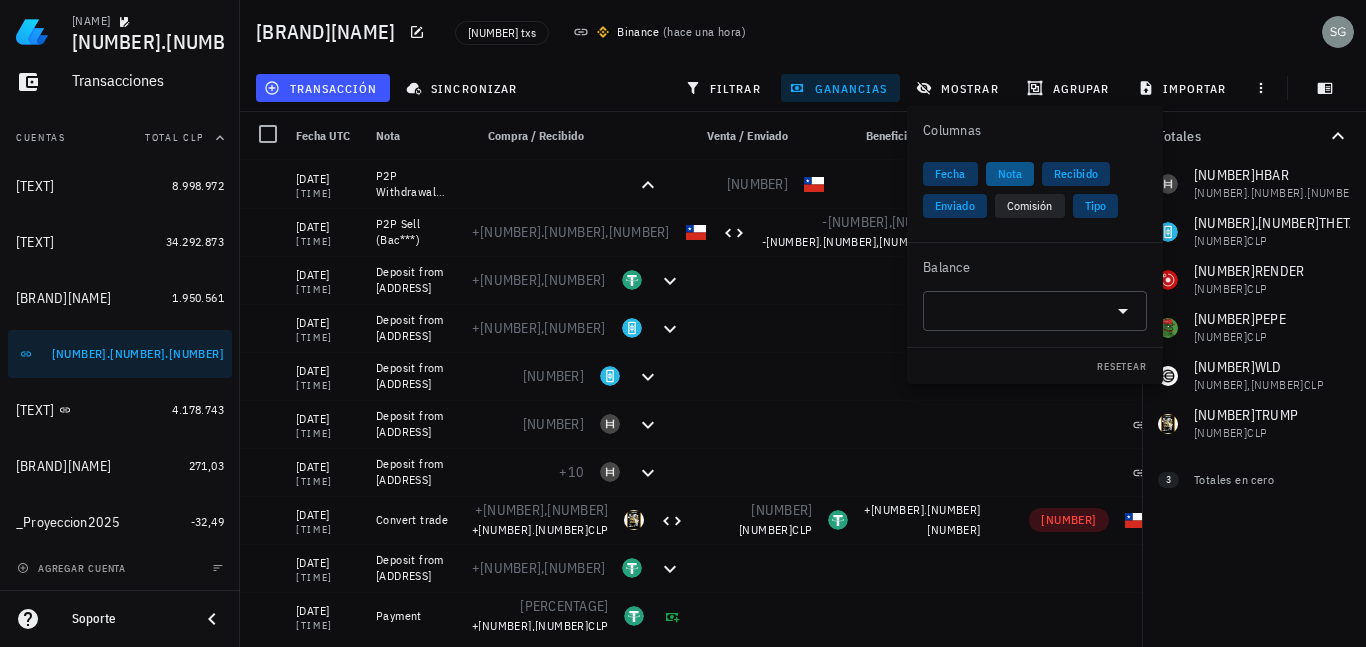 click on "Nota" at bounding box center (1010, 174) 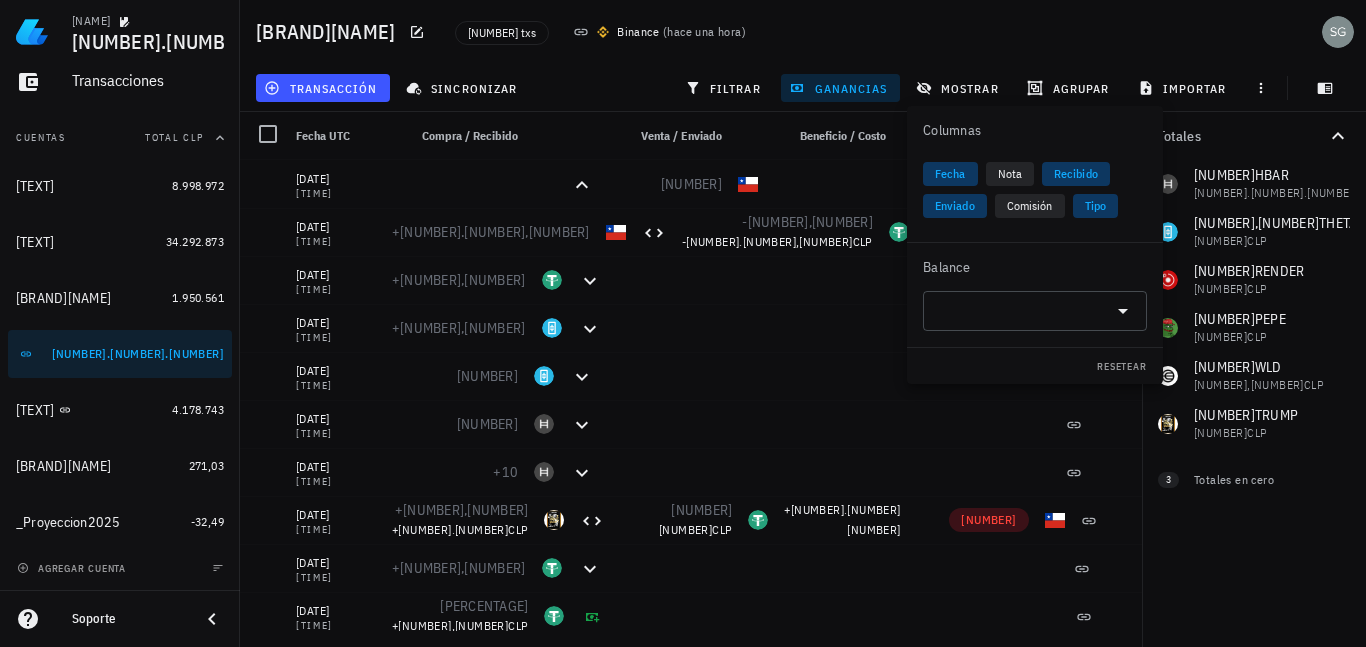 click on "[BRAND][NAME]       [NUMBER] txs
[BRAND]   ( hace una hora )" at bounding box center [803, 32] 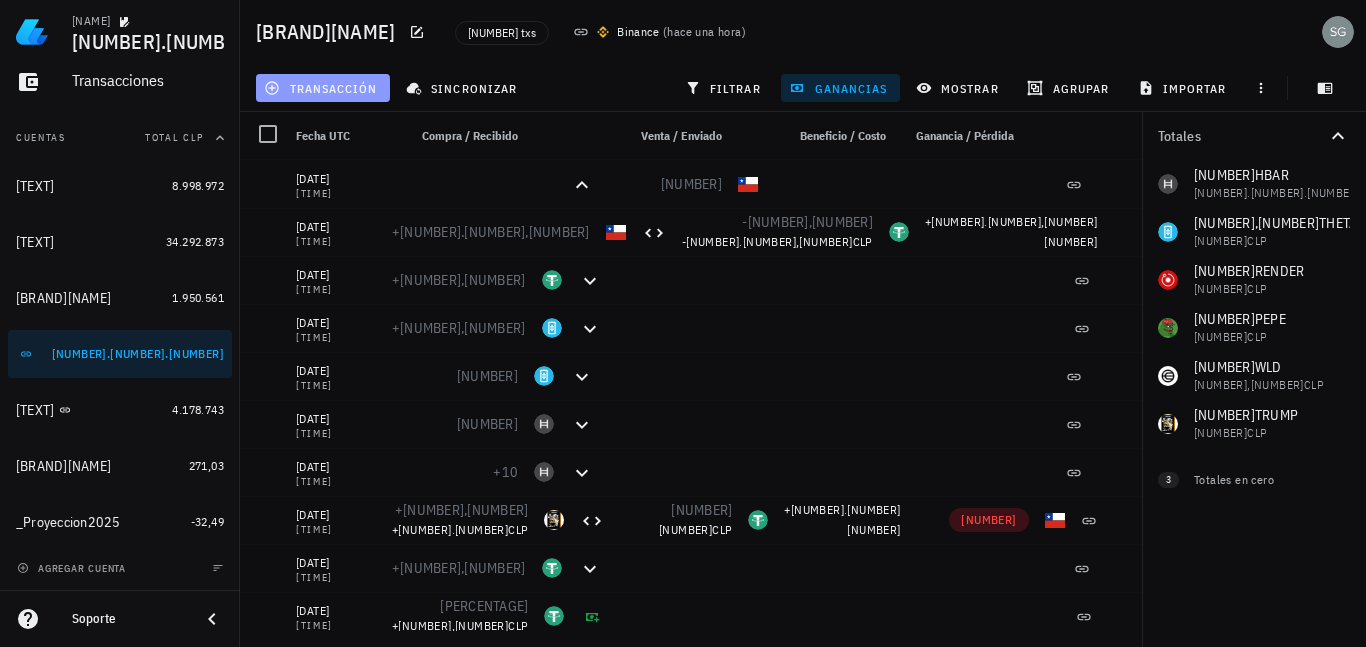 click on "transacción" at bounding box center [322, 88] 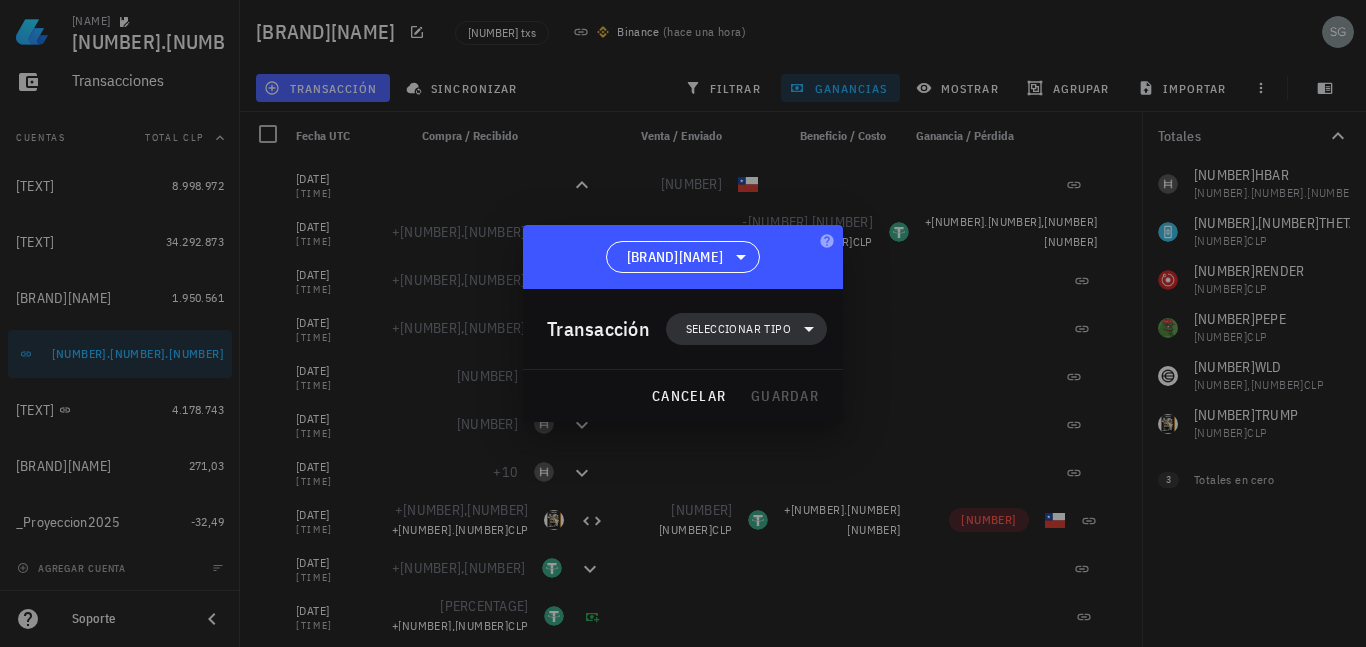 click on "Seleccionar tipo" at bounding box center [738, 329] 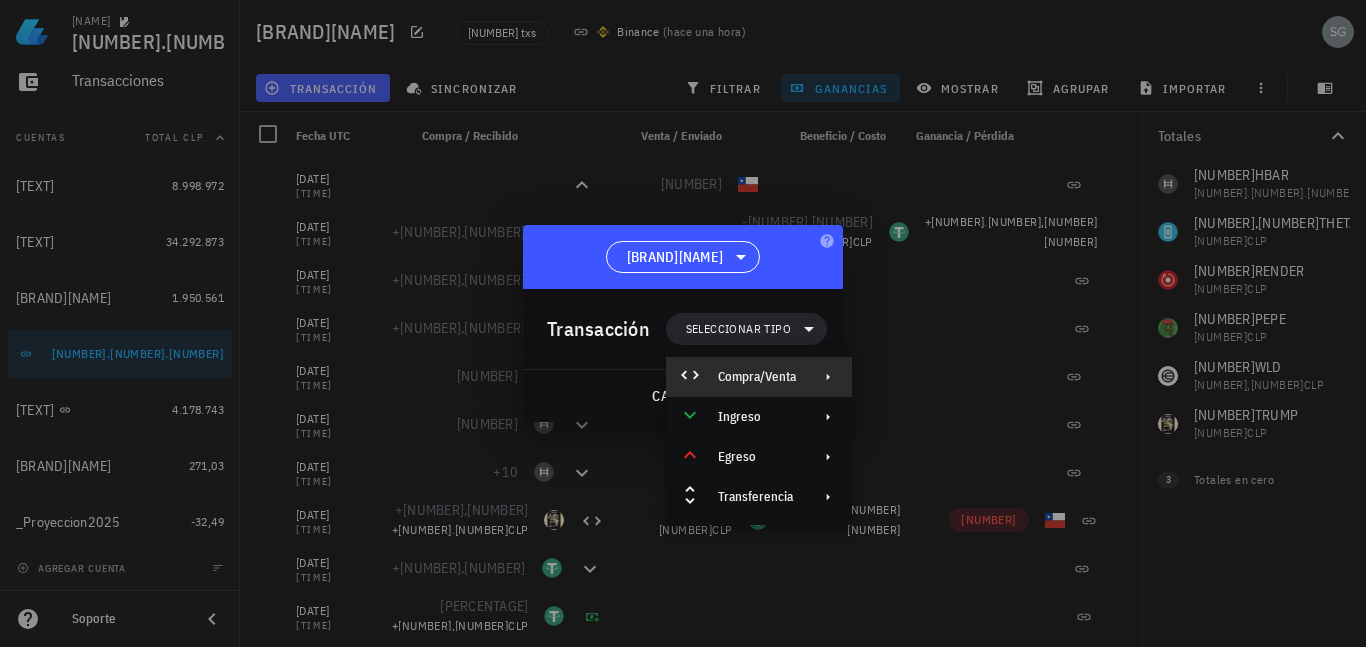 click on "Compra/Venta" at bounding box center [757, 377] 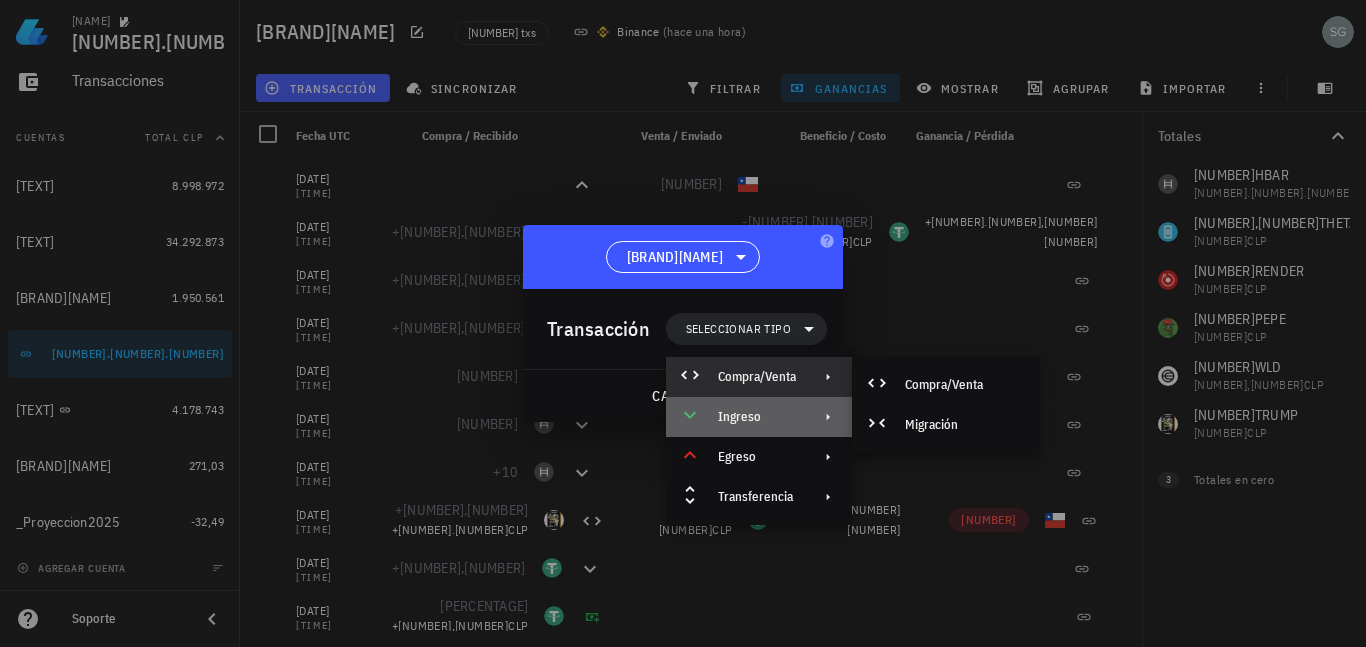 click at bounding box center (824, 417) 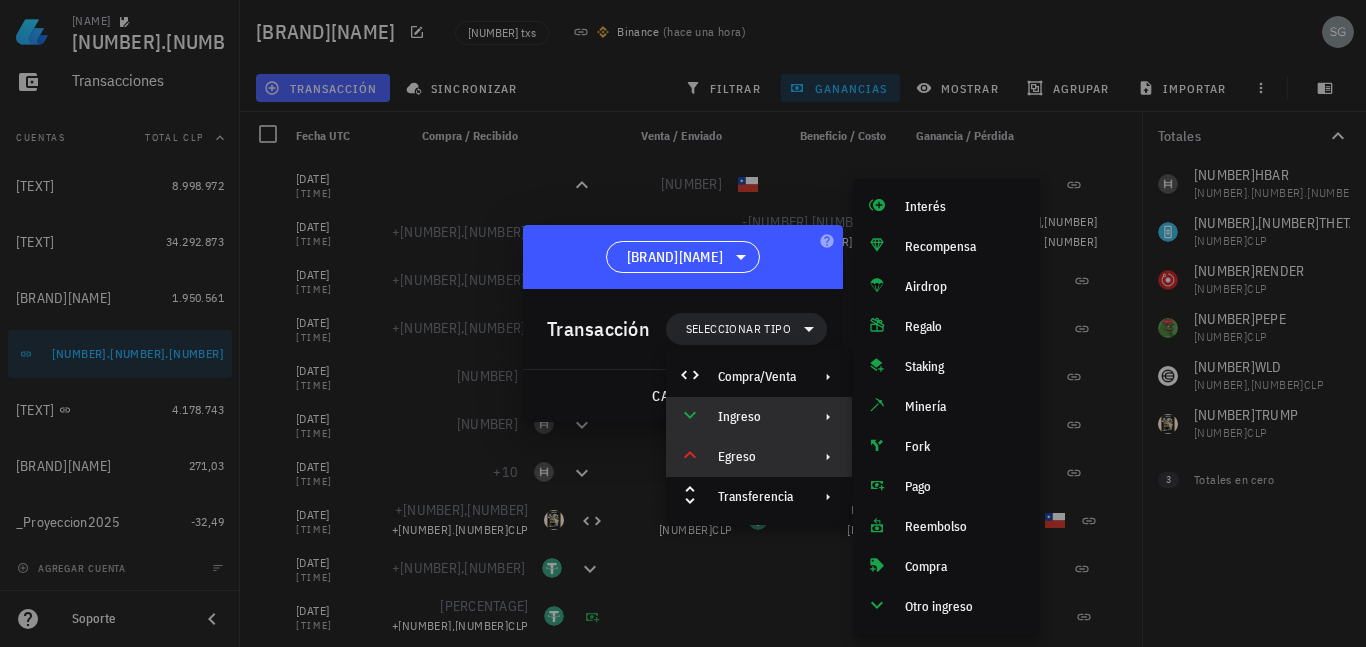 click on "Egreso" at bounding box center [757, 457] 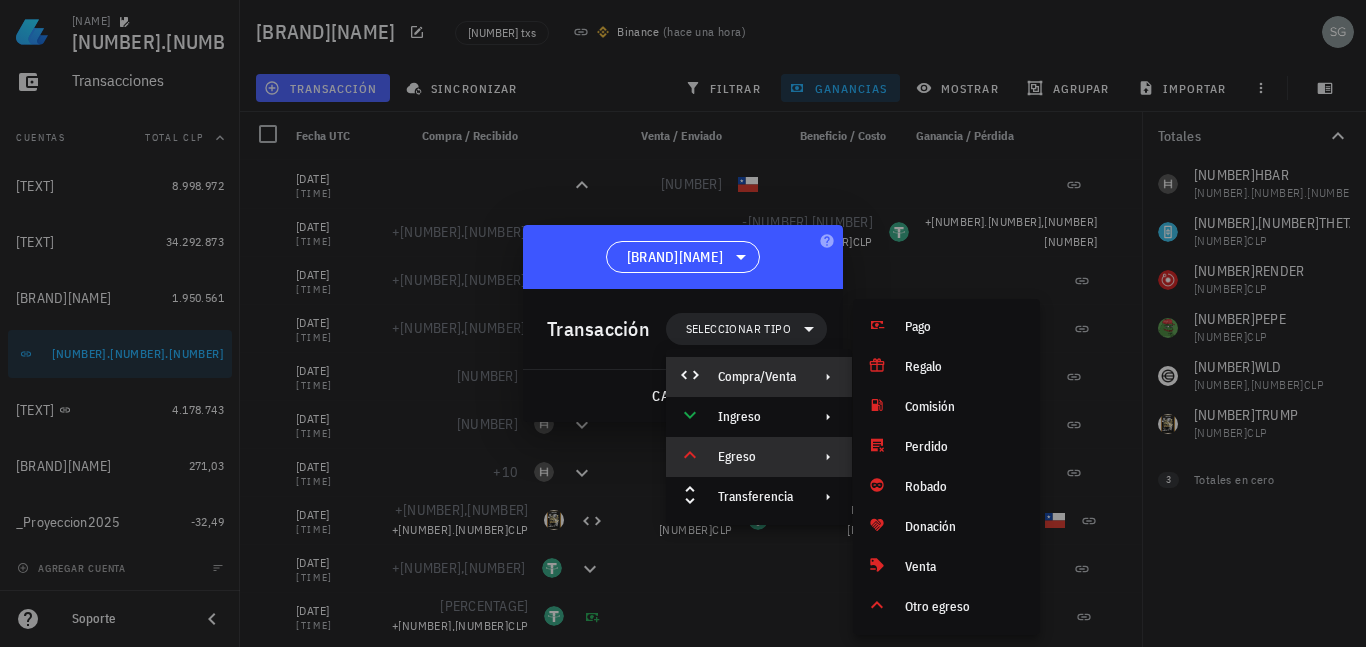 click on "Compra/Venta" at bounding box center [759, 377] 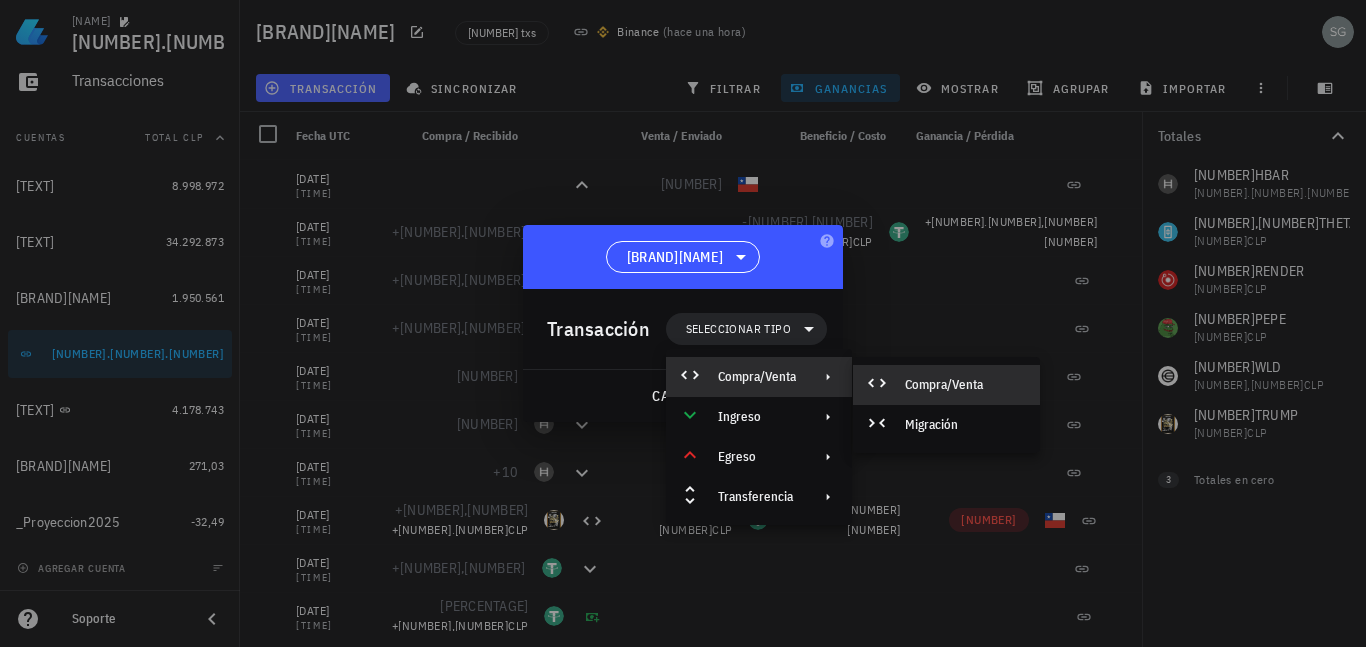 click on "Compra/Venta" at bounding box center (946, 385) 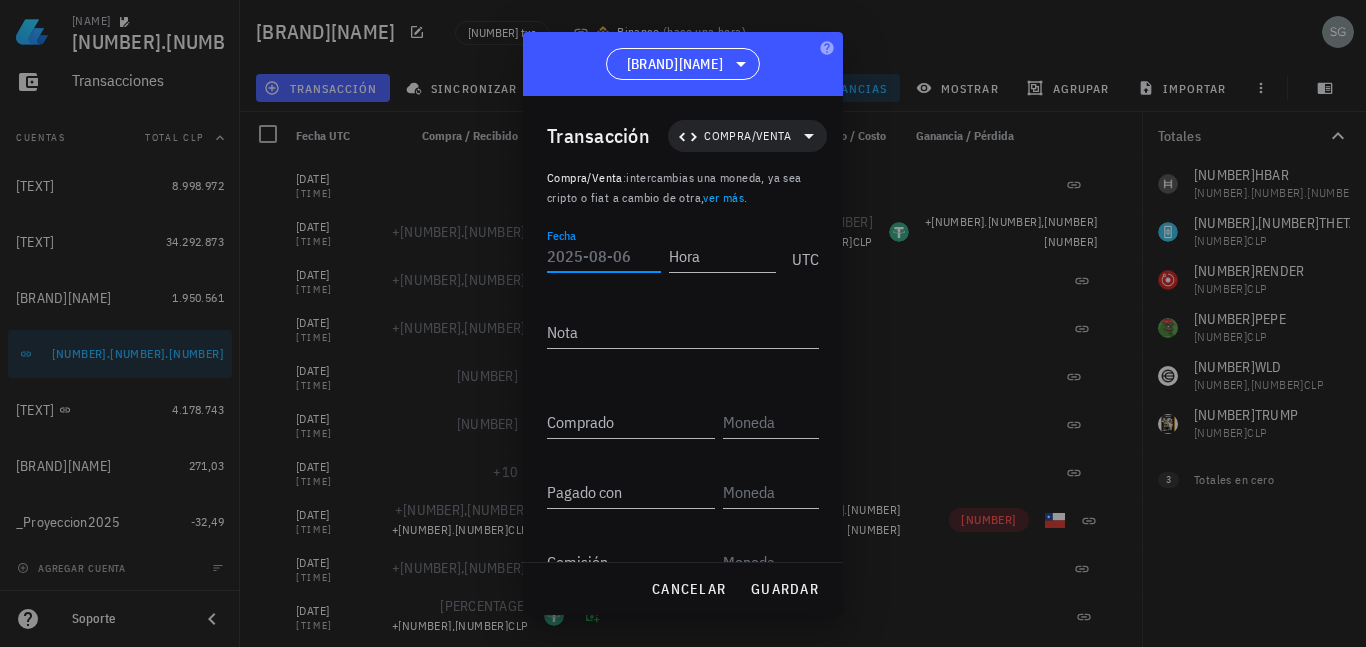click on "Fecha" at bounding box center (604, 256) 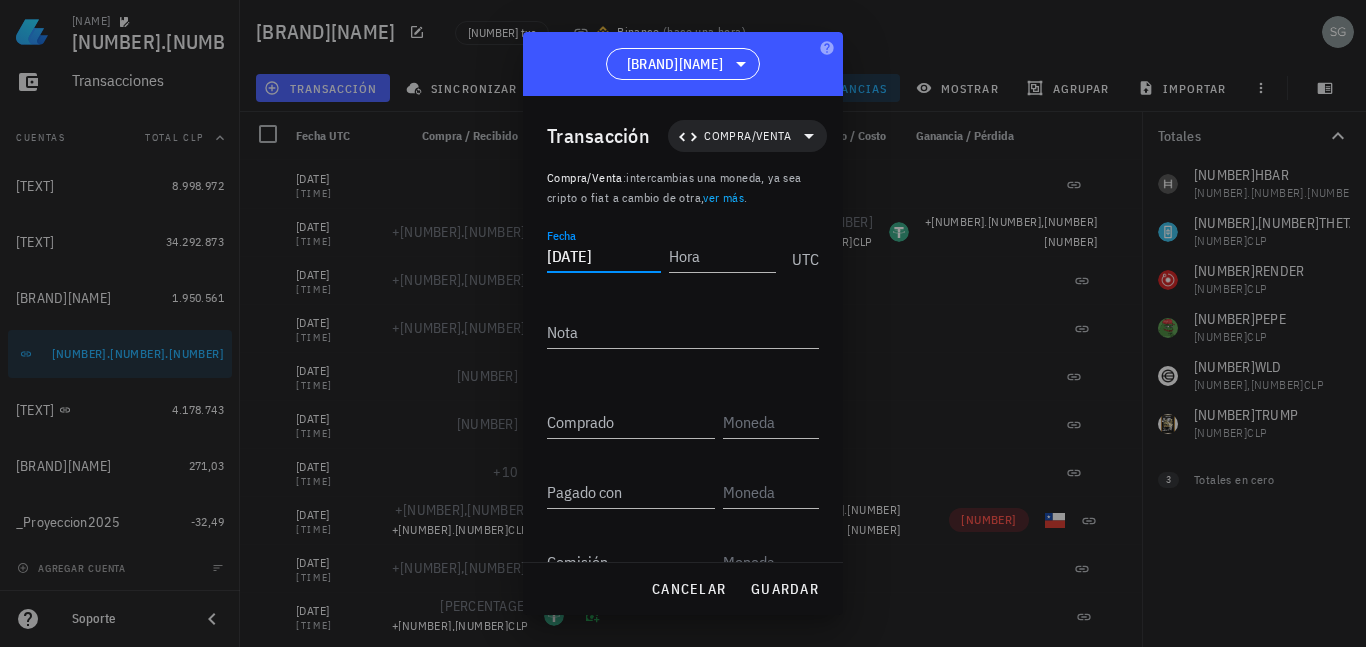 type on "[DATE]" 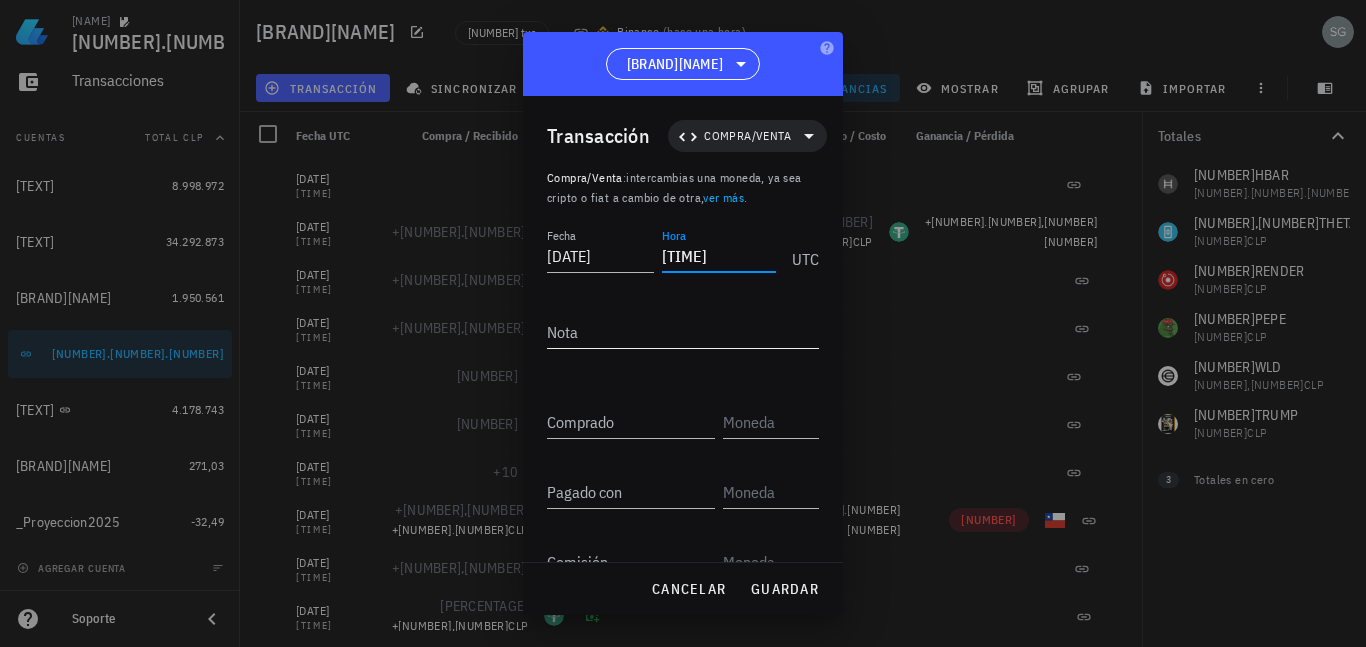 type on "[TIME]" 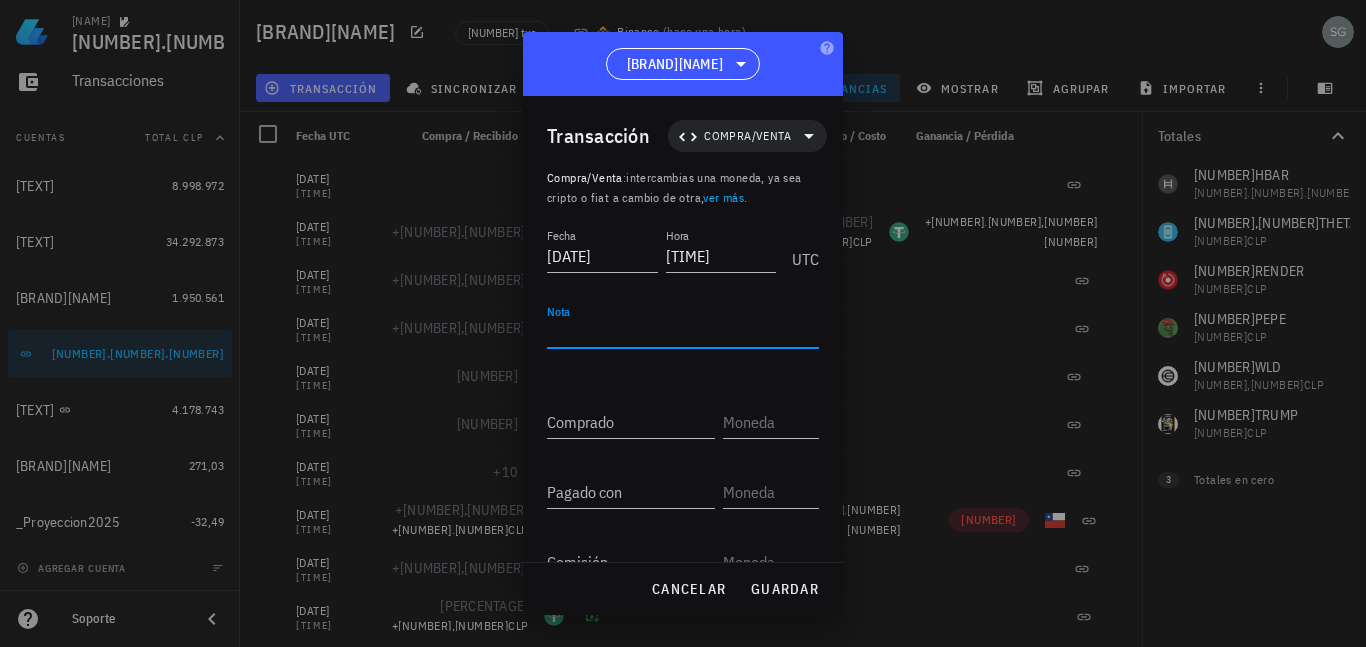 click on "Nota" at bounding box center [683, 332] 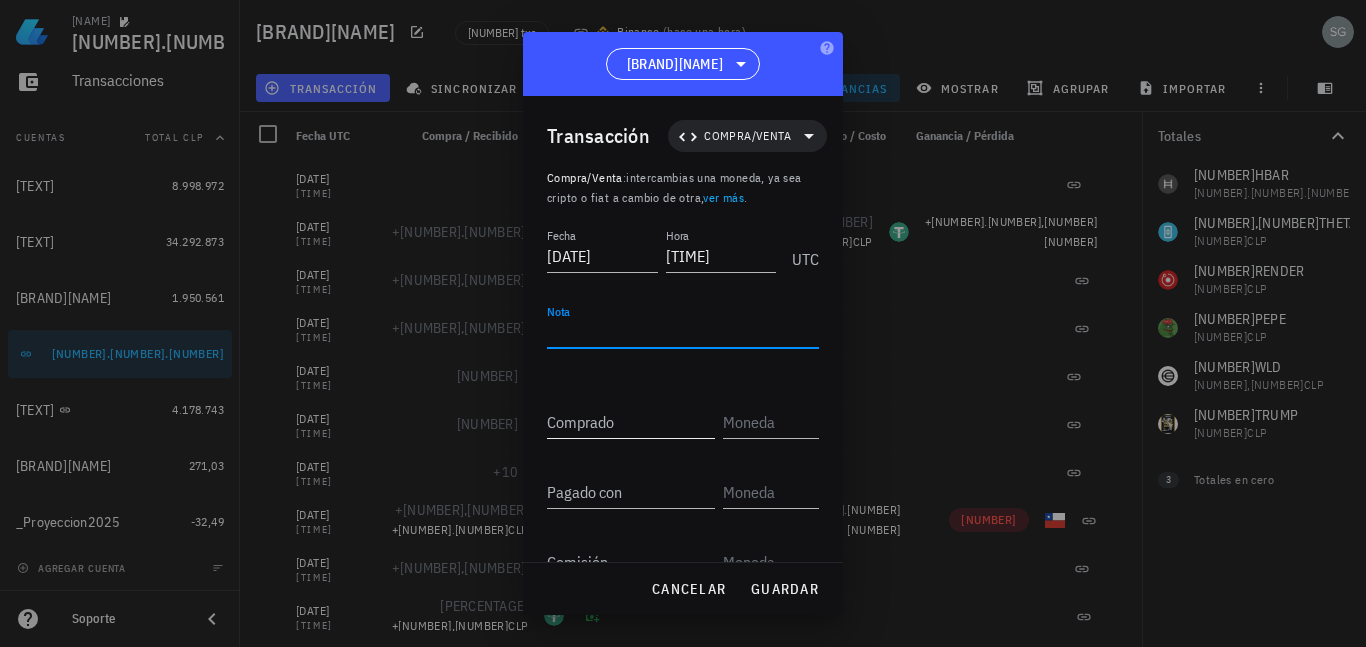 click on "Comprado" at bounding box center [631, 422] 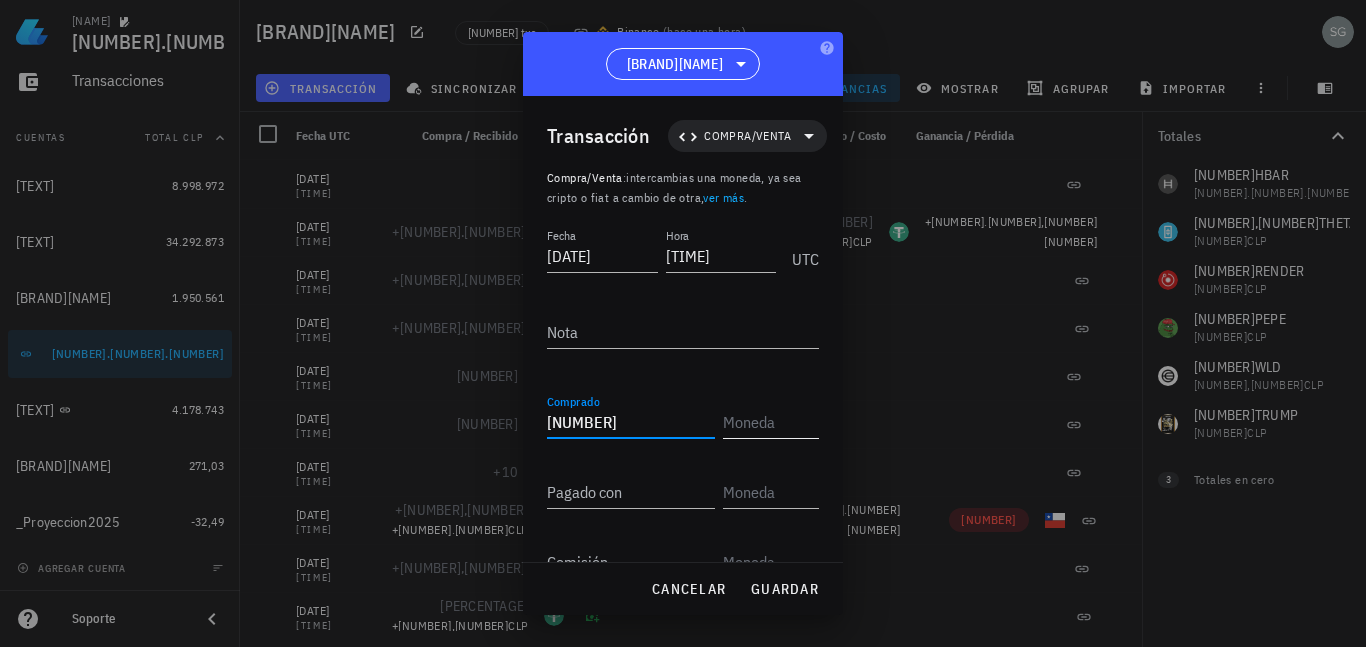 type on "[NUMBER]" 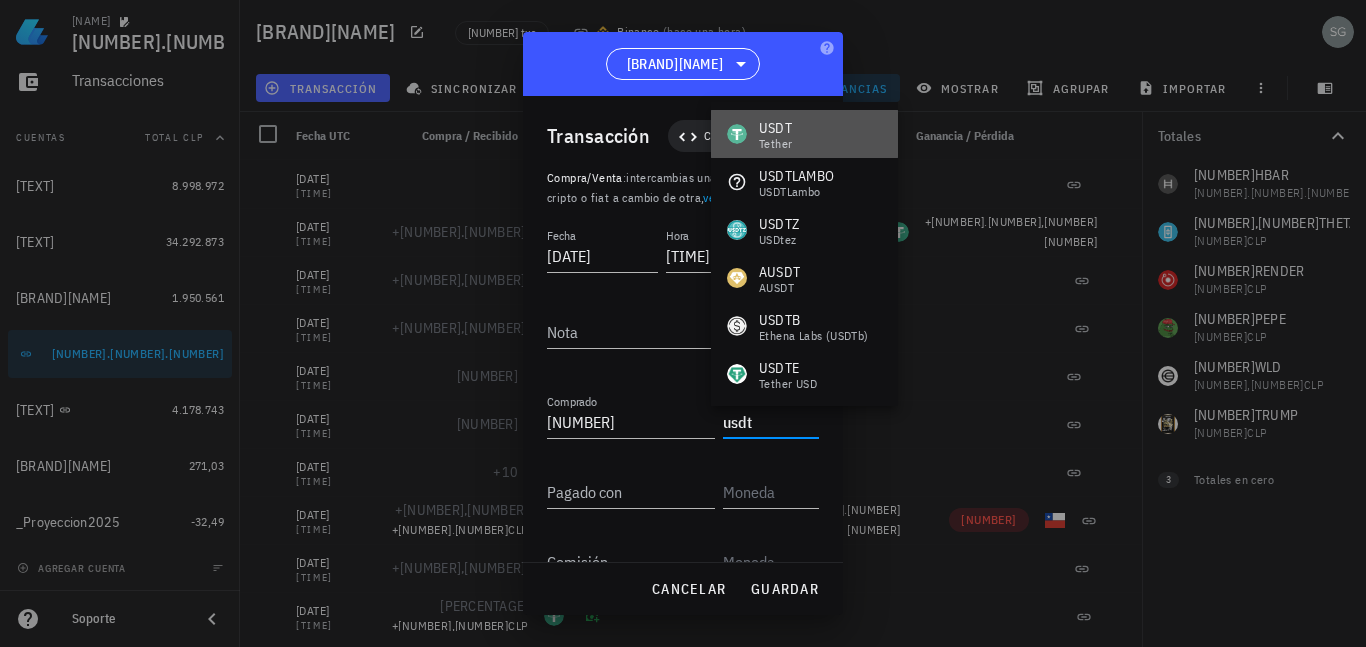 click on "Tether" at bounding box center (775, 144) 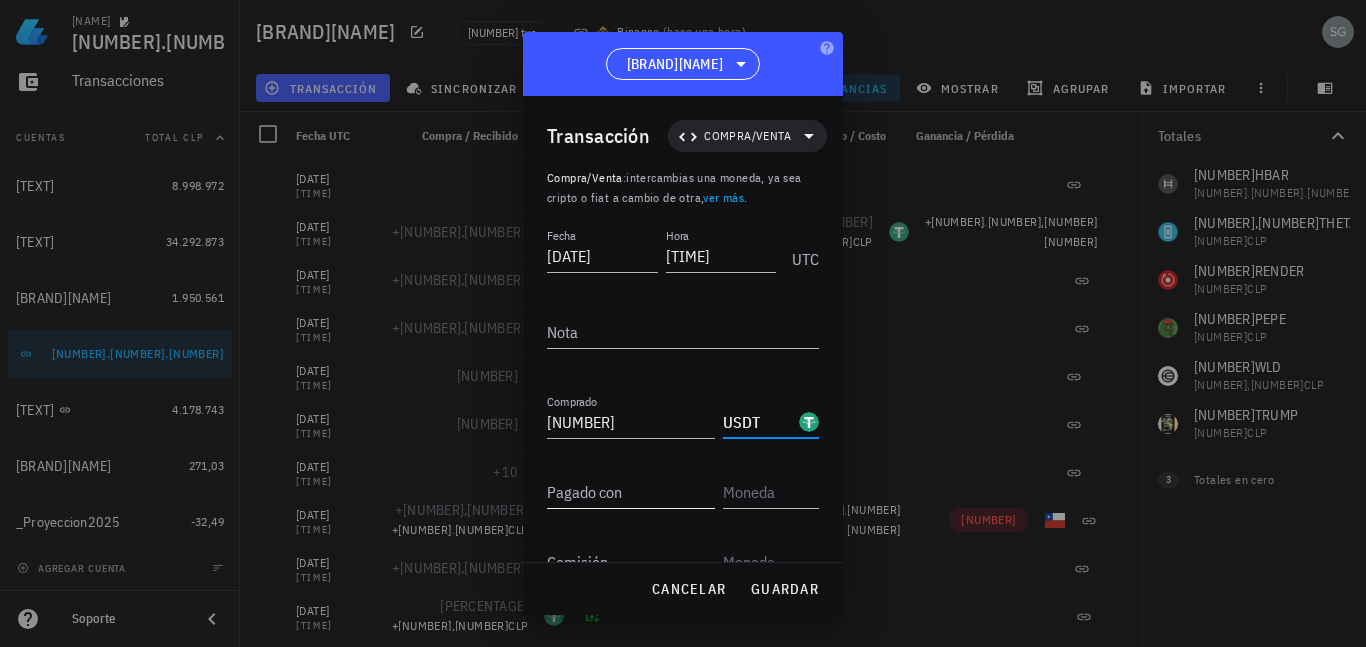type on "USDT" 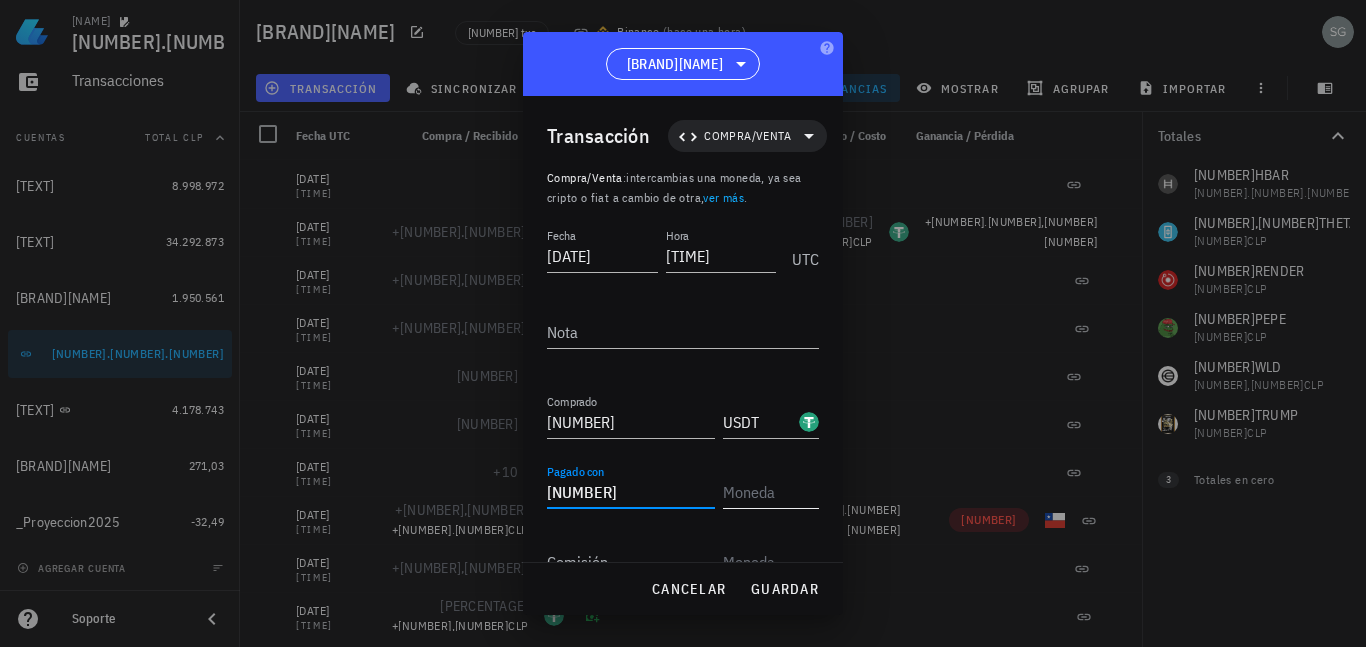 type on "[NUMBER]" 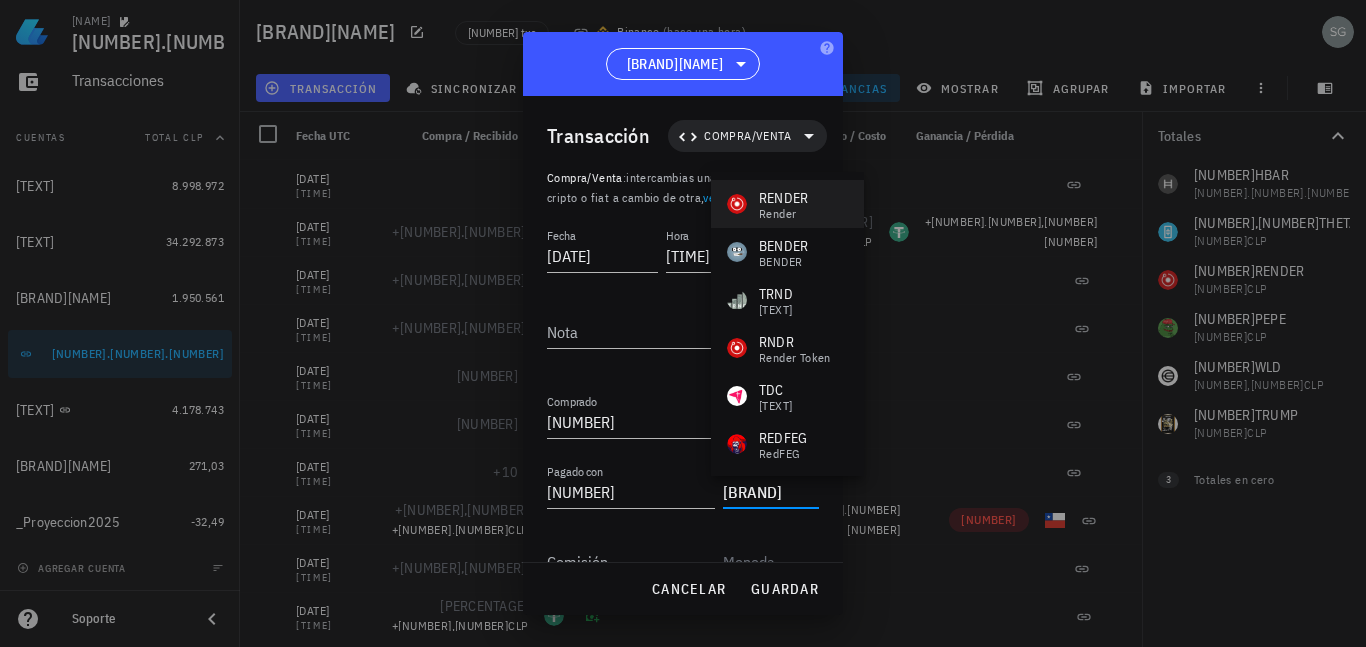 click on "[BRAND]   [BRAND]" at bounding box center (787, 204) 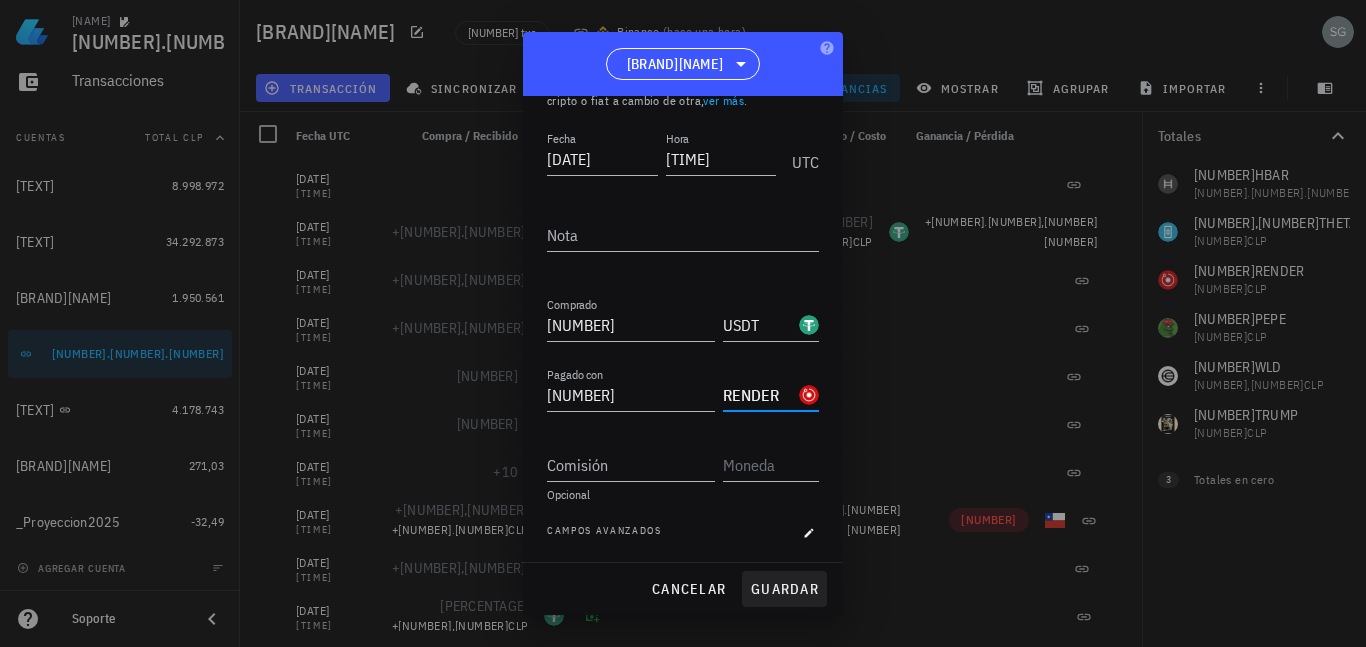 scroll, scrollTop: 98, scrollLeft: 0, axis: vertical 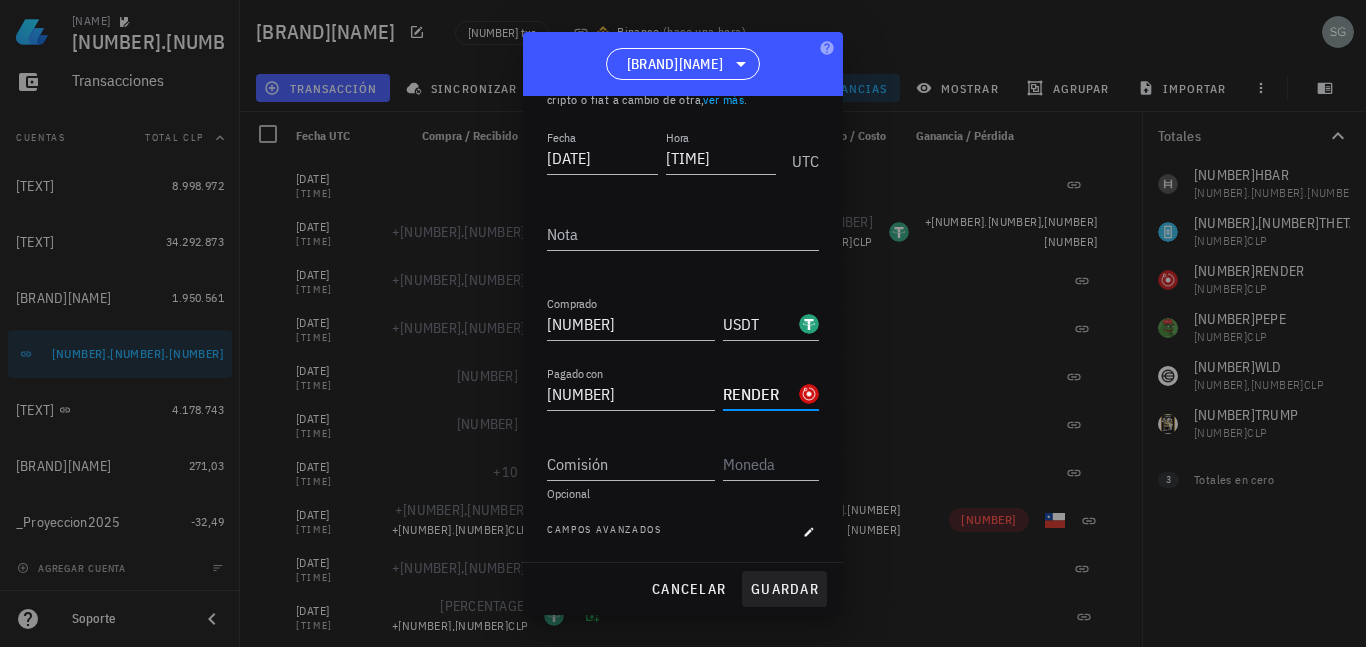 type on "RENDER" 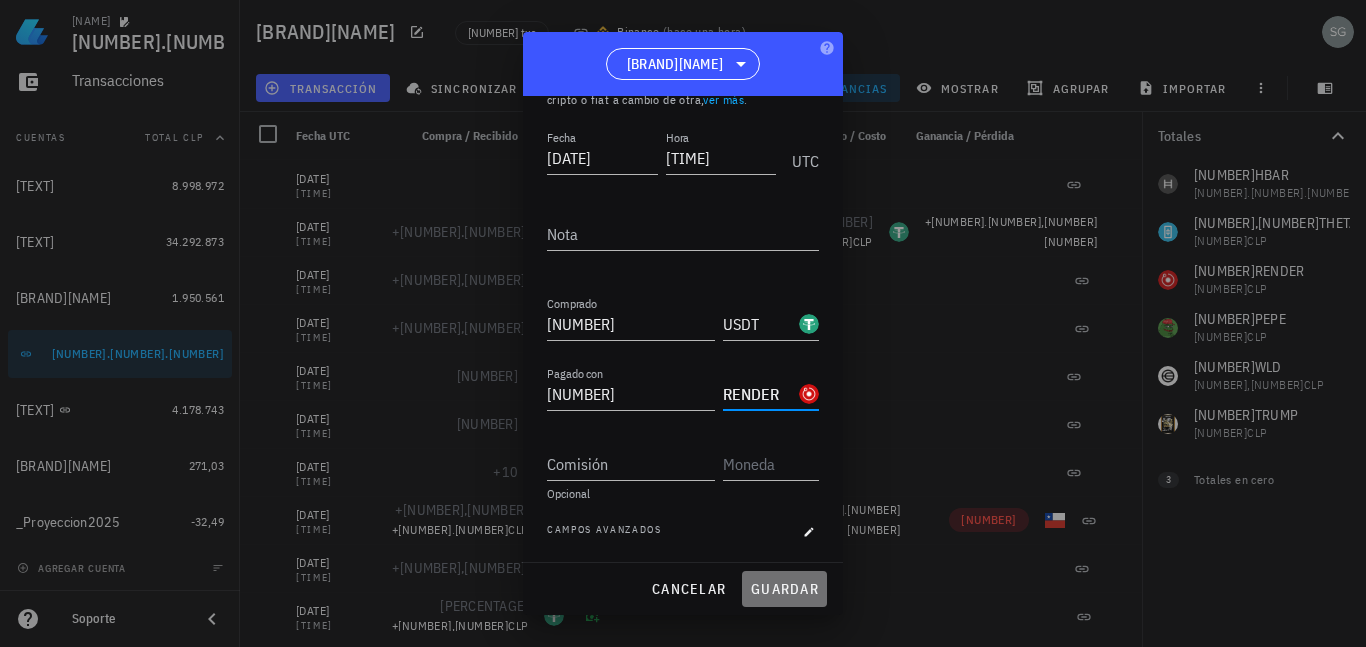 click on "guardar" at bounding box center [784, 589] 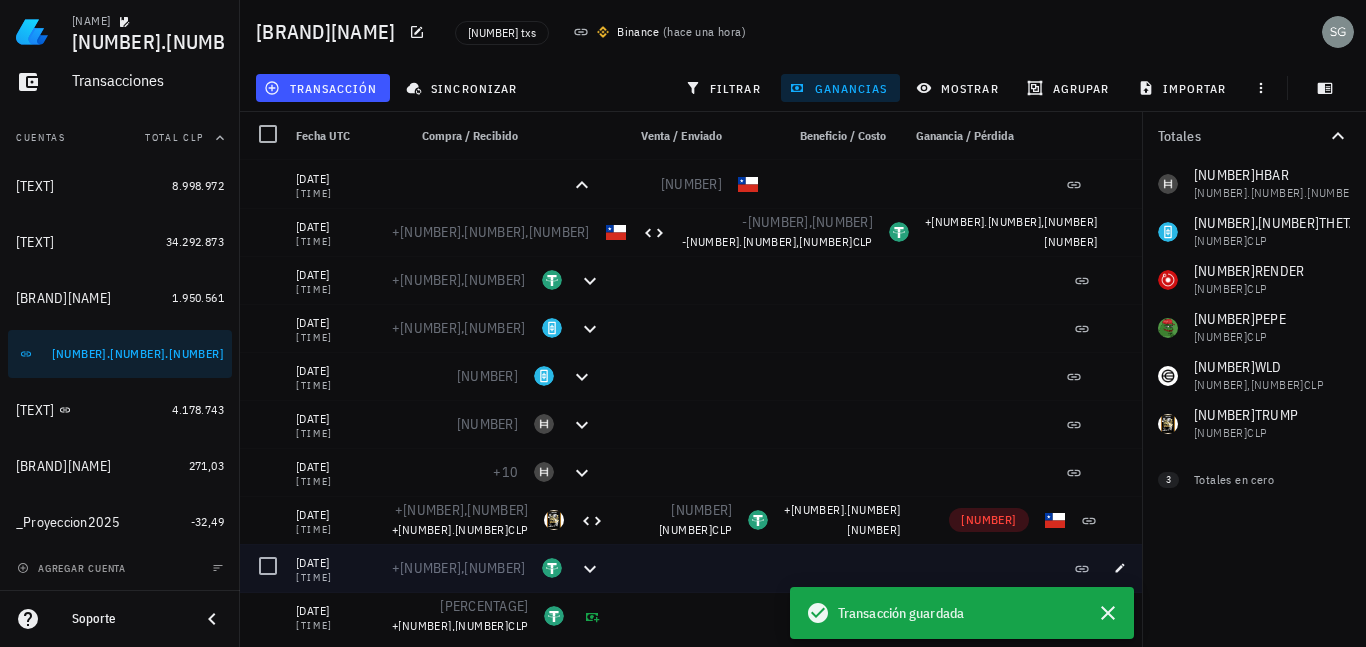 scroll, scrollTop: 0, scrollLeft: 0, axis: both 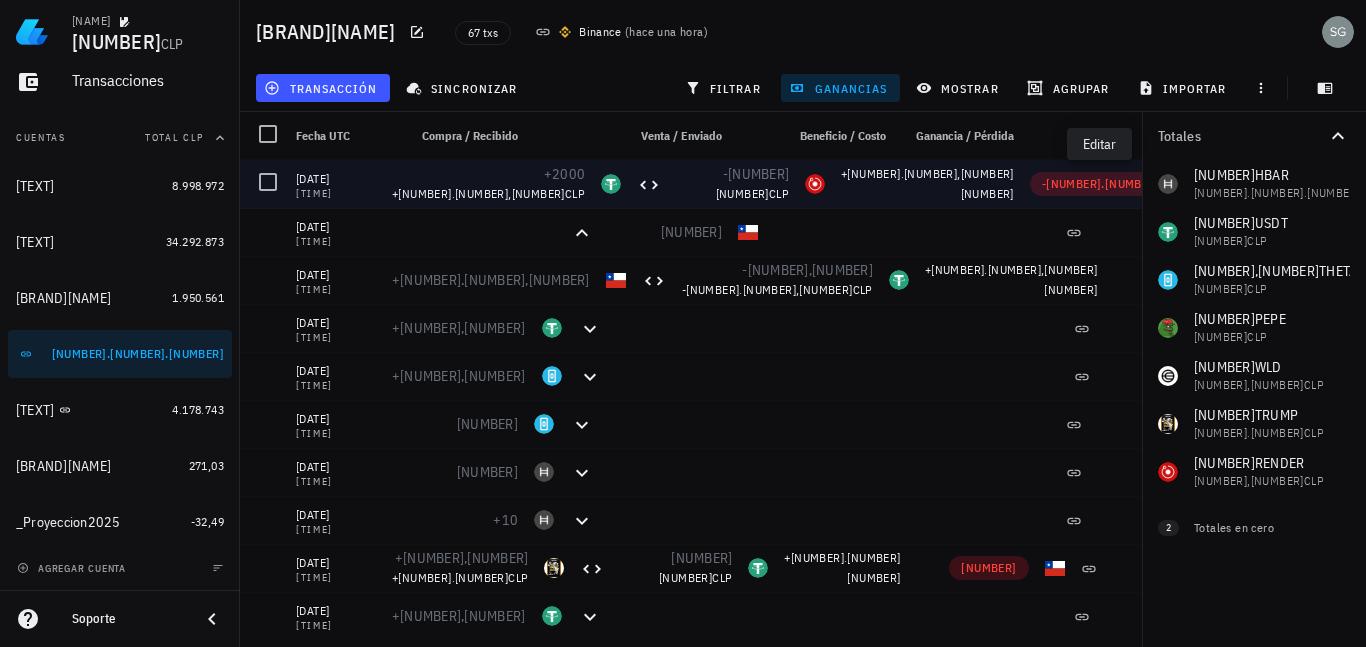 click 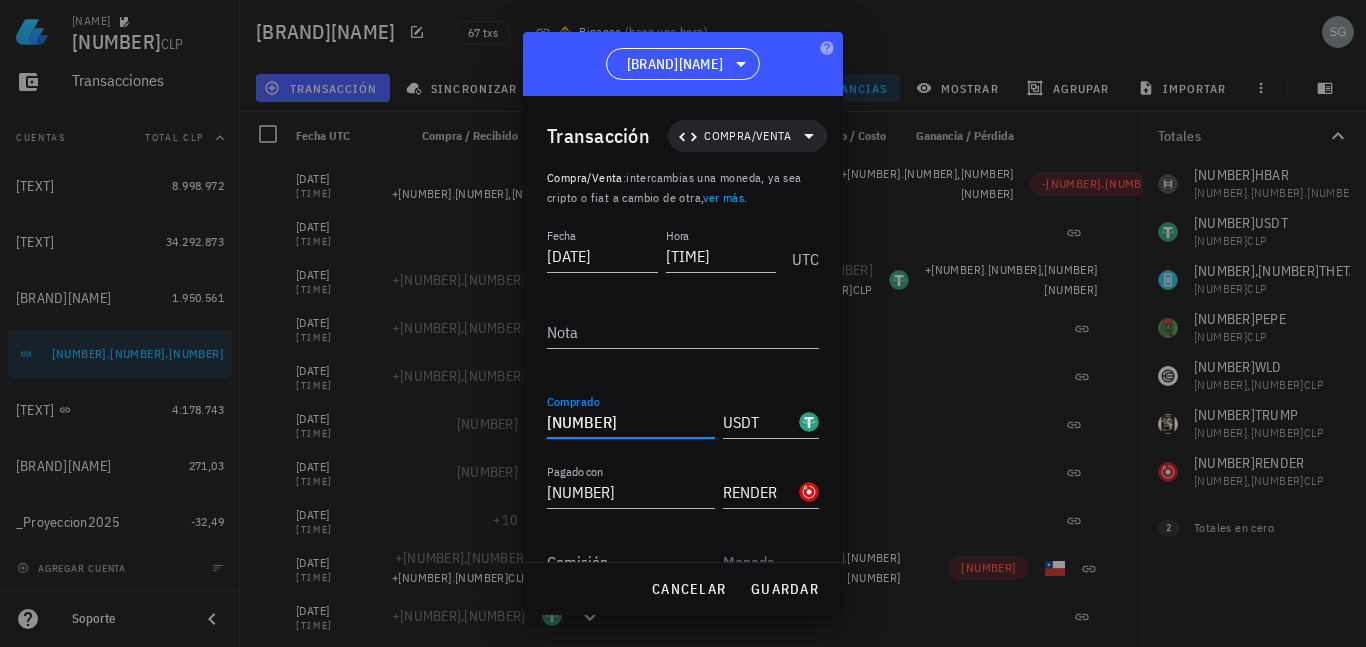 drag, startPoint x: 585, startPoint y: 424, endPoint x: 528, endPoint y: 424, distance: 57 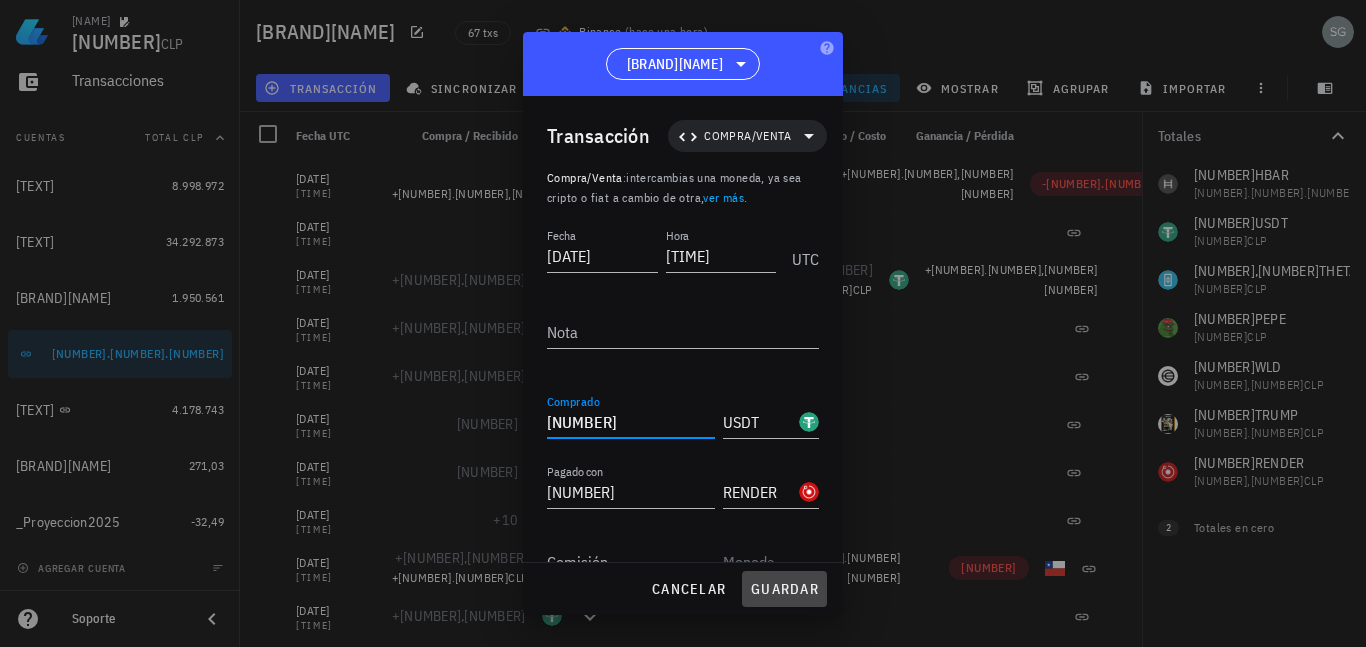 click on "guardar" at bounding box center [784, 589] 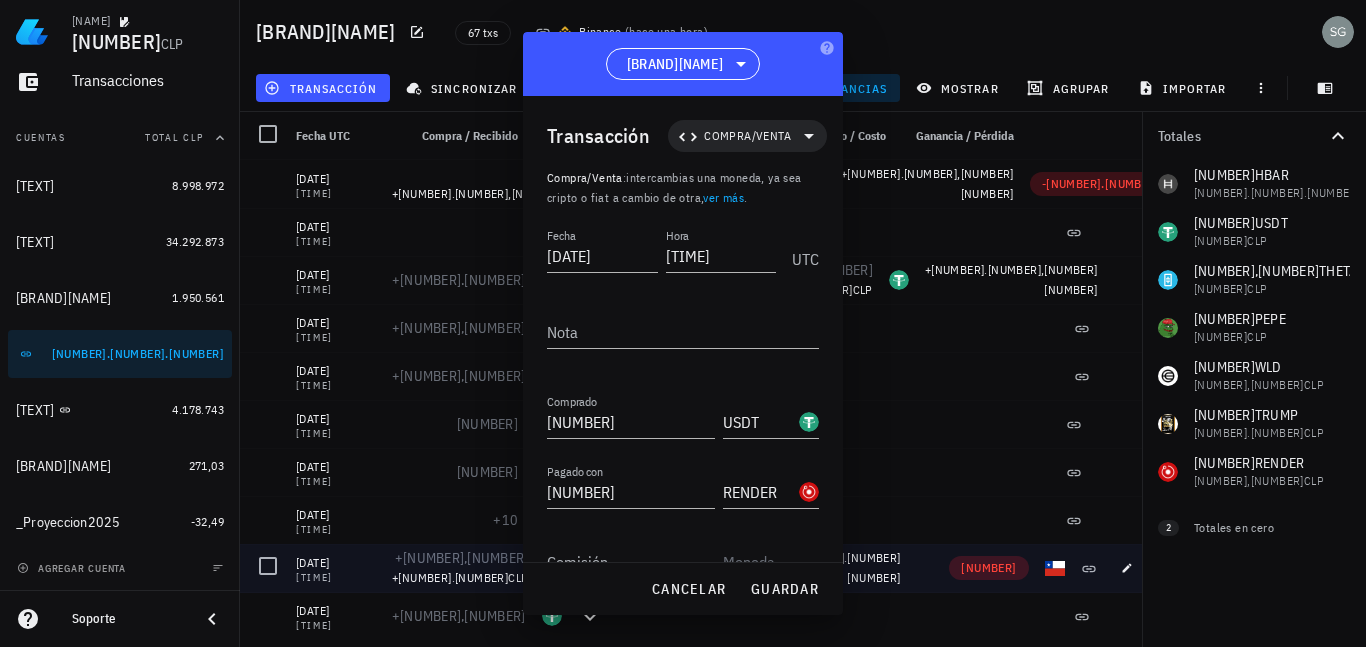 type on "[NUMBER]" 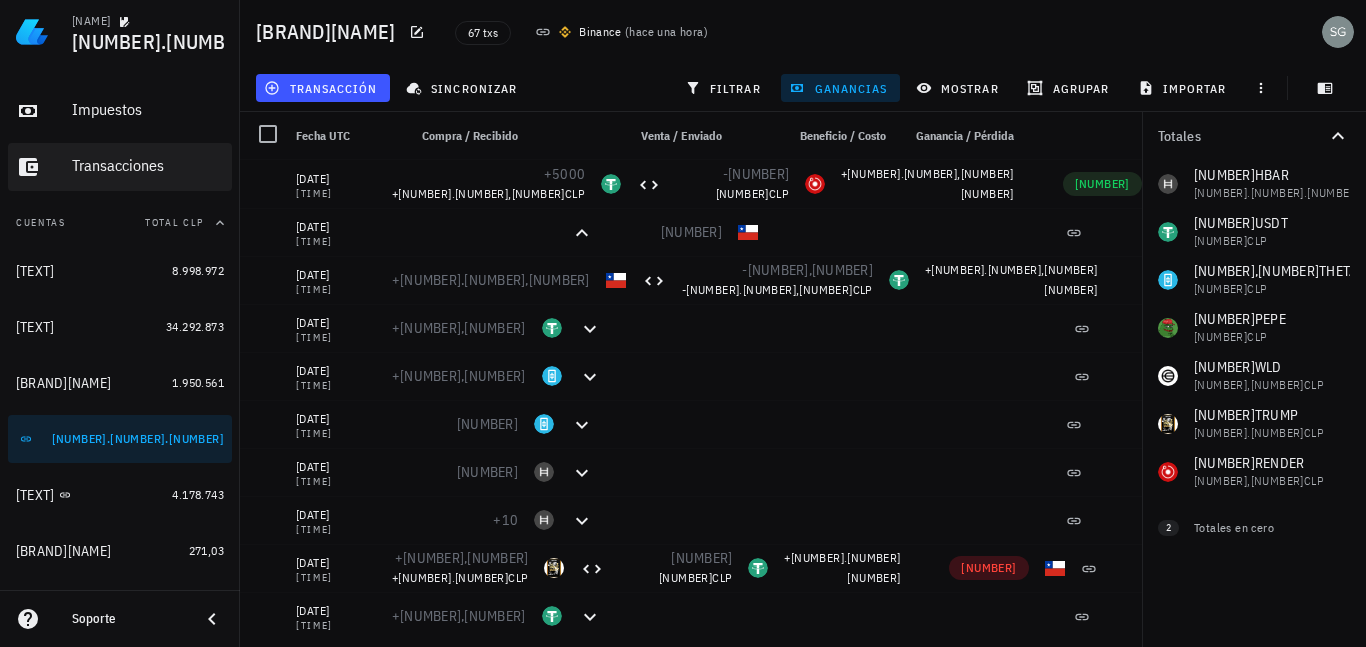 scroll, scrollTop: 0, scrollLeft: 0, axis: both 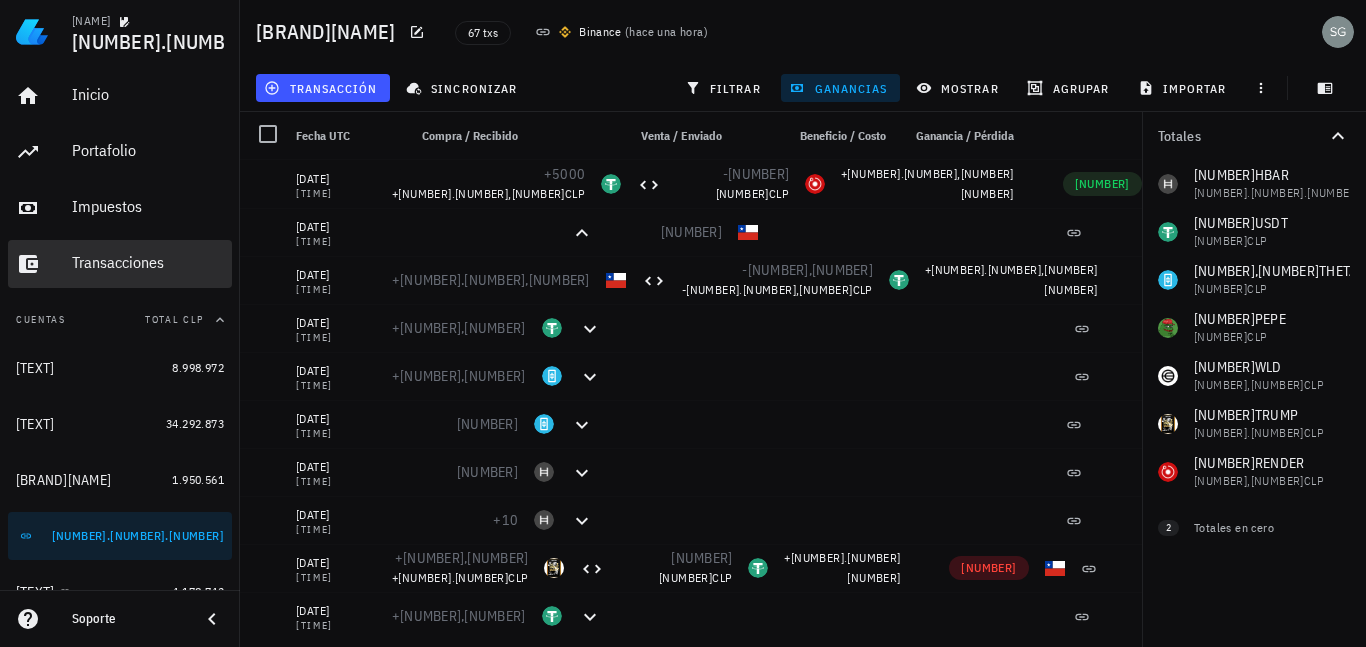 click on "Transacciones" at bounding box center [148, 262] 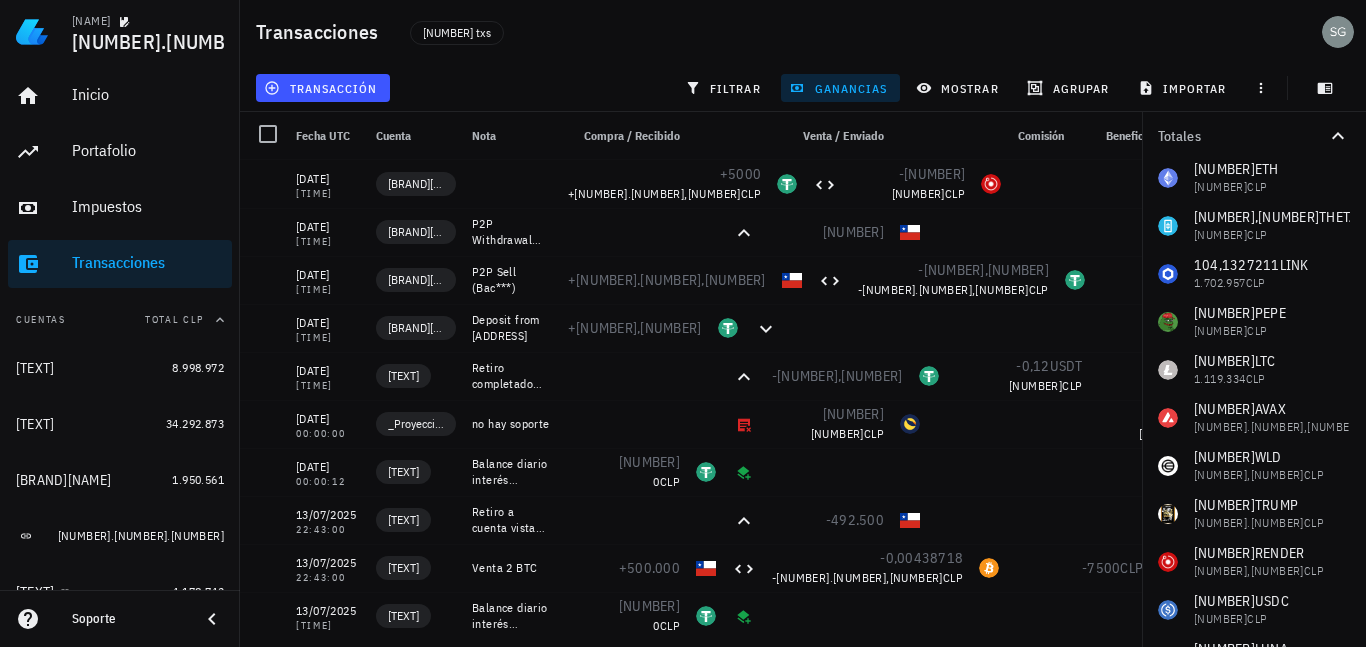 scroll, scrollTop: 200, scrollLeft: 0, axis: vertical 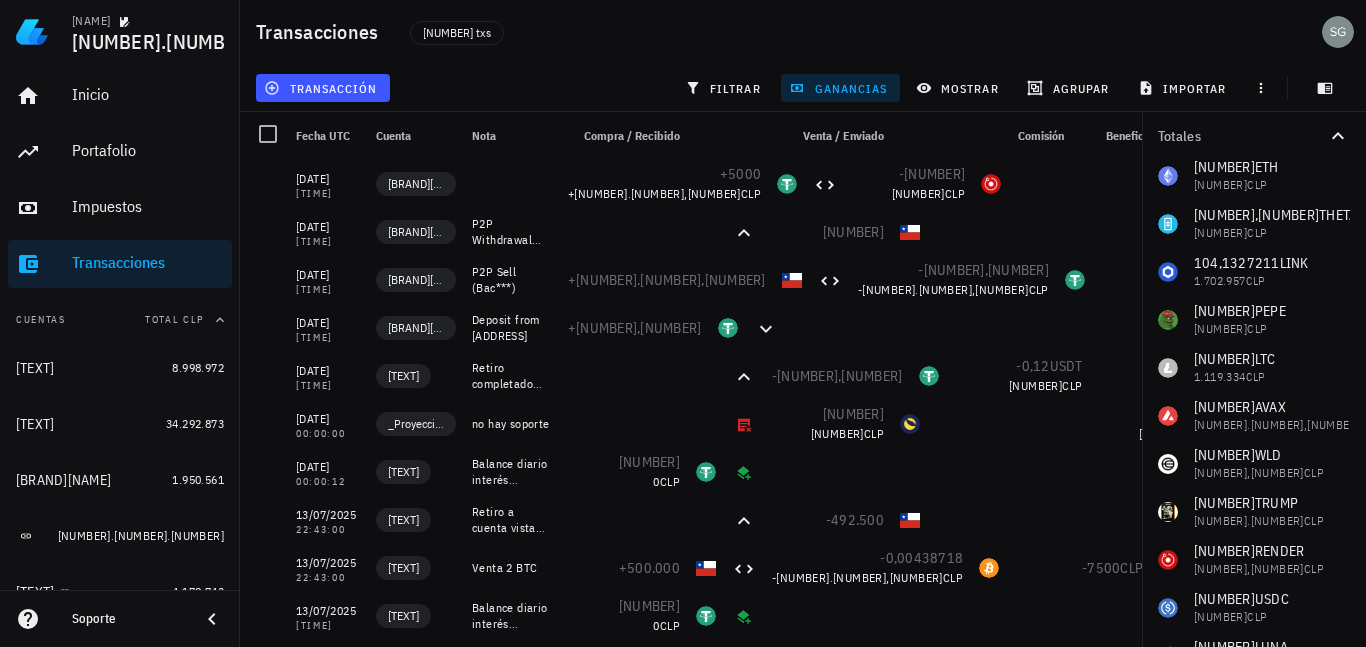 click on "[NUMBER] BTC [NUMBER] CLP     [NUMBER] HBAR [NUMBER] CLP     [NUMBER] USDT [NUMBER] CLP     [NUMBER] ETH [NUMBER] CLP     [NUMBER] THETA [NUMBER] CLP     [NUMBER] LINK [NUMBER] CLP     [NUMBER] PEPE [NUMBER] CLP     [NUMBER] LTC [NUMBER] CLP     [NUMBER] AVAX [NUMBER] CLP     [NUMBER] WLD [NUMBER] CLP     [NUMBER] TRUMP [NUMBER] CLP     [NUMBER] RENDER [NUMBER] CLP     [NUMBER] USDC [NUMBER] CLP     [NUMBER] LUNA [NUMBER] CLP     [NUMBER] ADA [NUMBER] CLP     [NUMBER] BNB [NUMBER] CLP     [NUMBER] SOL [NUMBER] CLP     [NUMBER] TRX [NUMBER] CLP     [NUMBER] XTZ [NUMBER] CLP     [NUMBER] BUSD [NUMBER] CLP     [NUMBER] LUNC [NUMBER] CLP     [NUMBER] NEXO [NUMBER] CLP     [NUMBER] RNDR       [NUMBER] MATIC" at bounding box center (1254, 392) 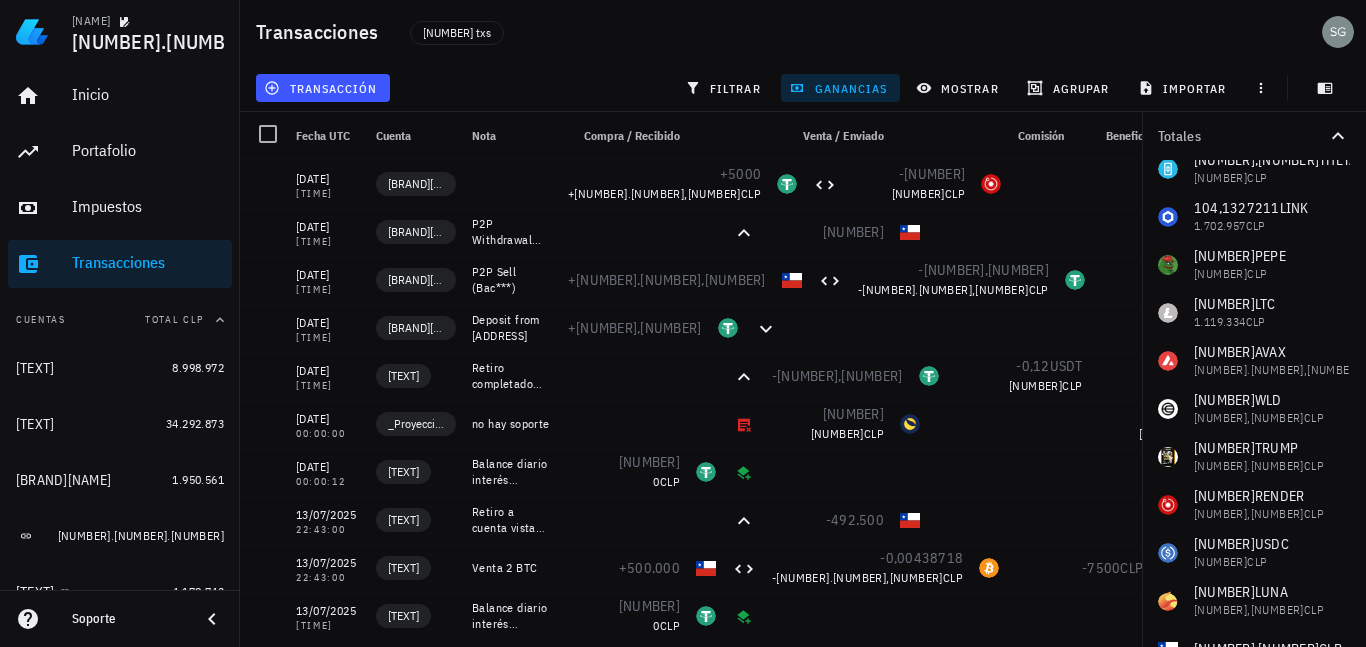 scroll, scrollTop: 300, scrollLeft: 0, axis: vertical 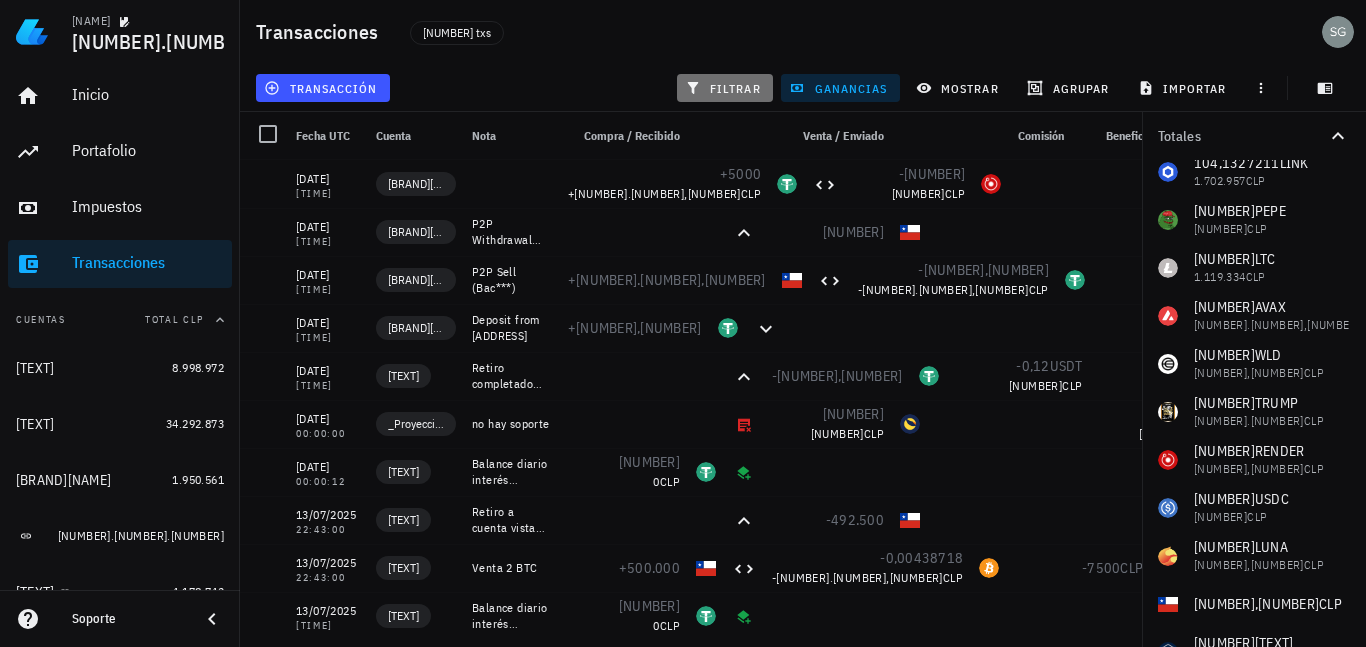 click on "filtrar" at bounding box center (725, 88) 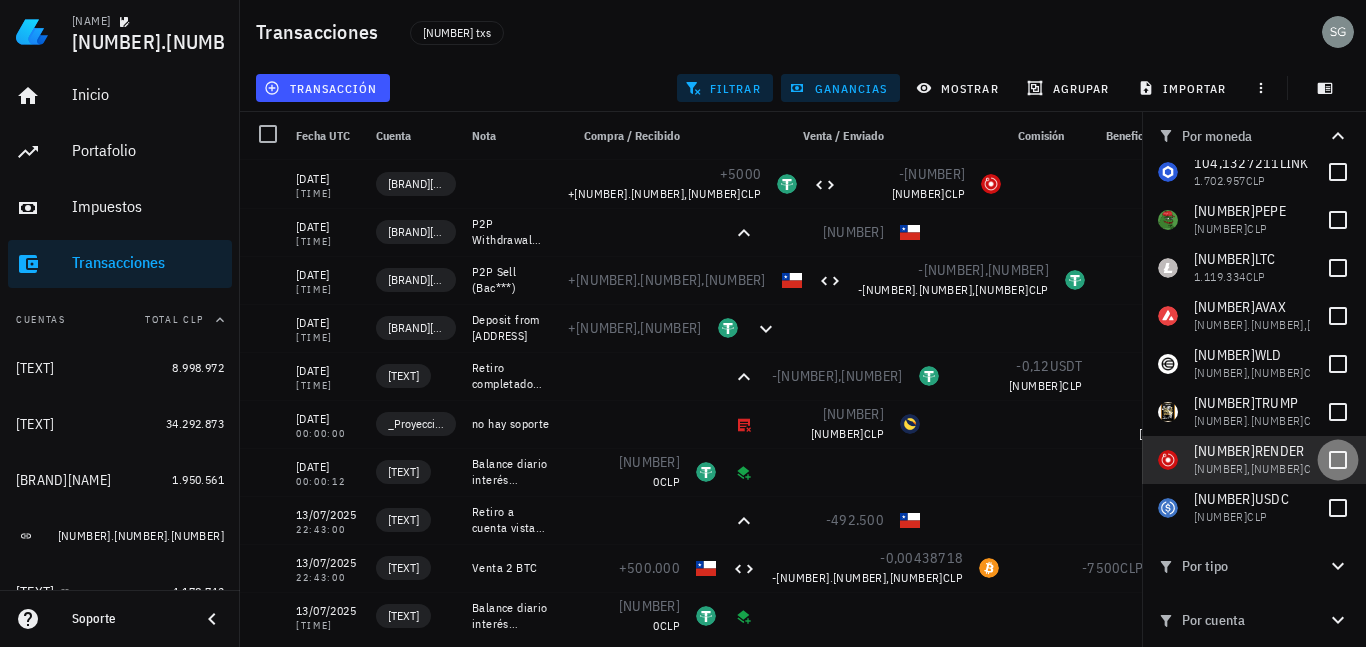click at bounding box center [1338, 460] 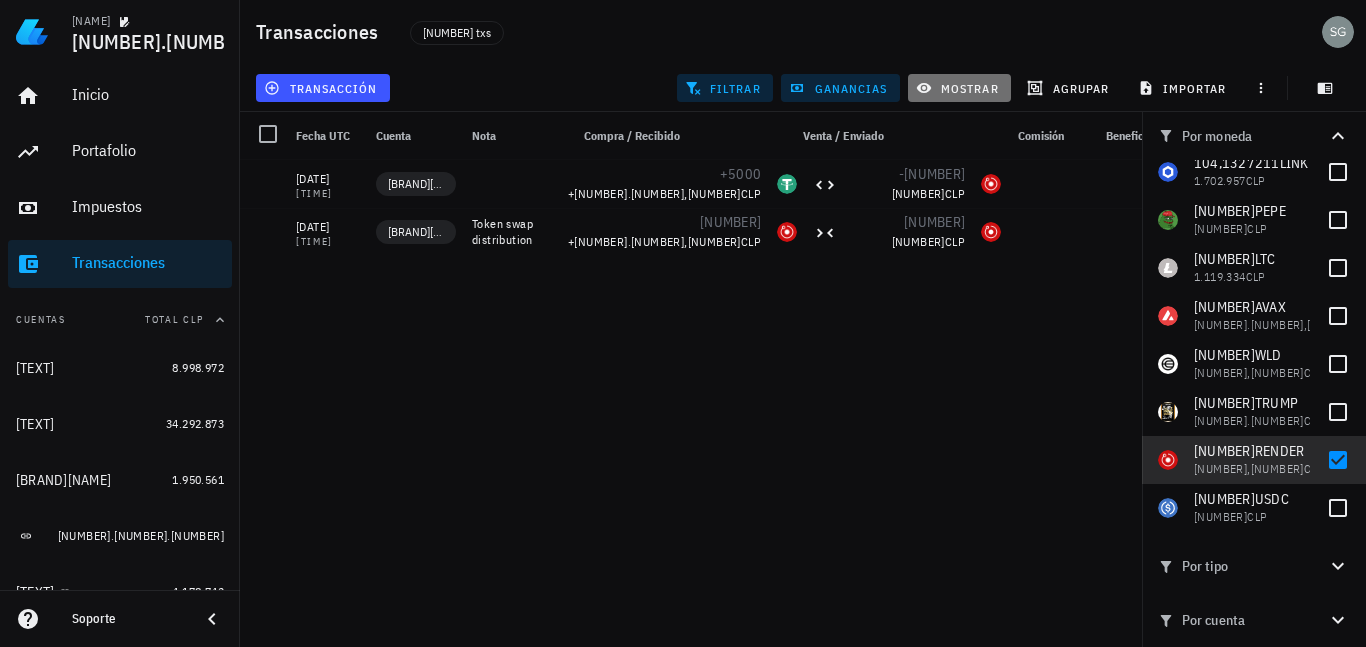 click on "mostrar" at bounding box center [959, 88] 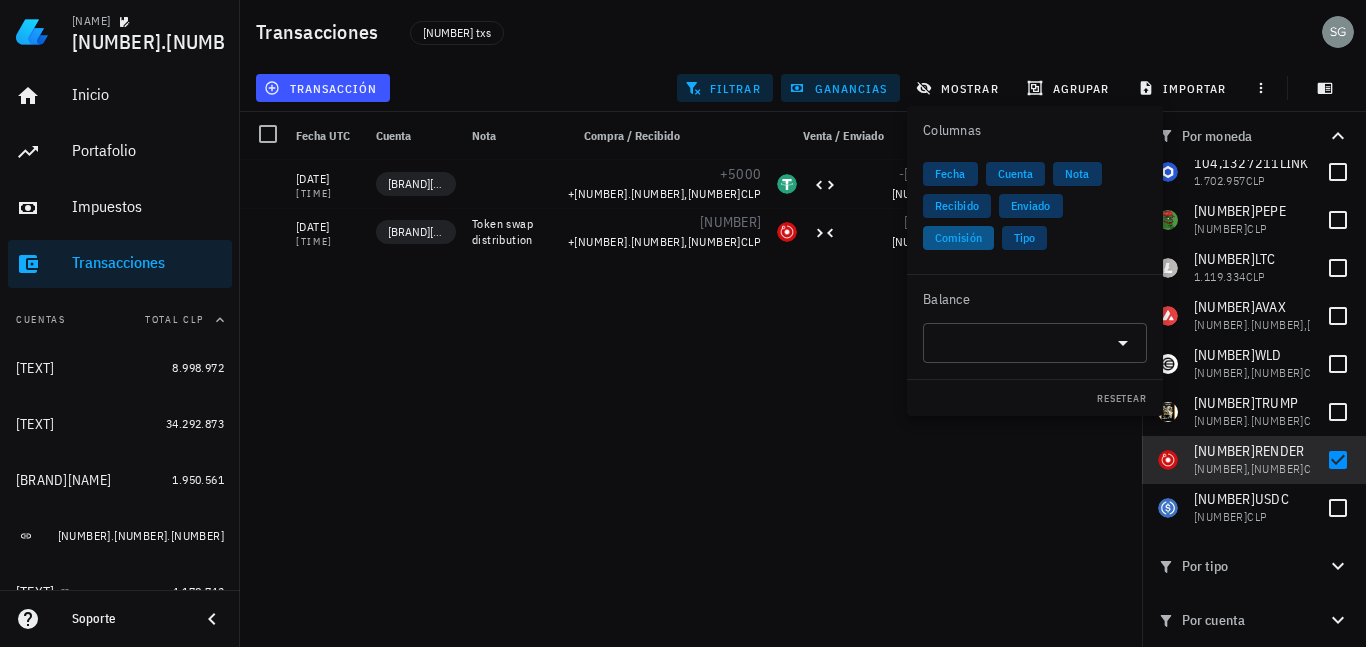 click on "Comisión" at bounding box center [958, 238] 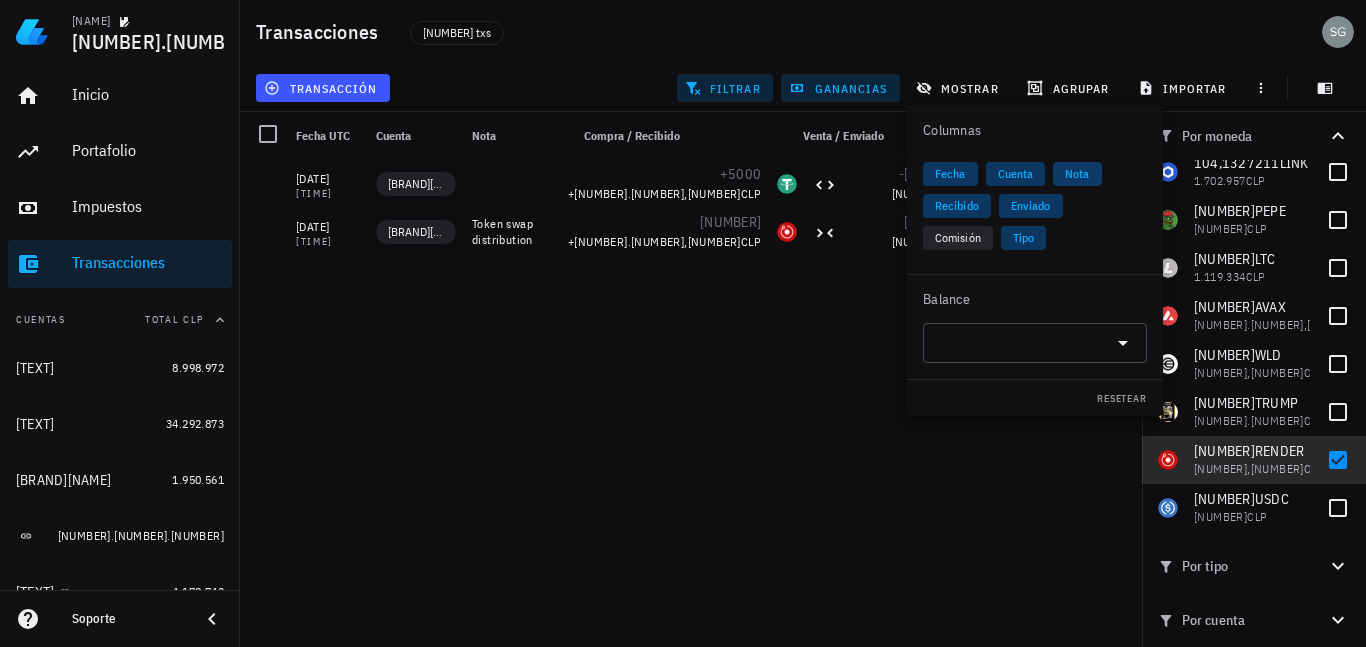 click on "Nota" at bounding box center [1077, 174] 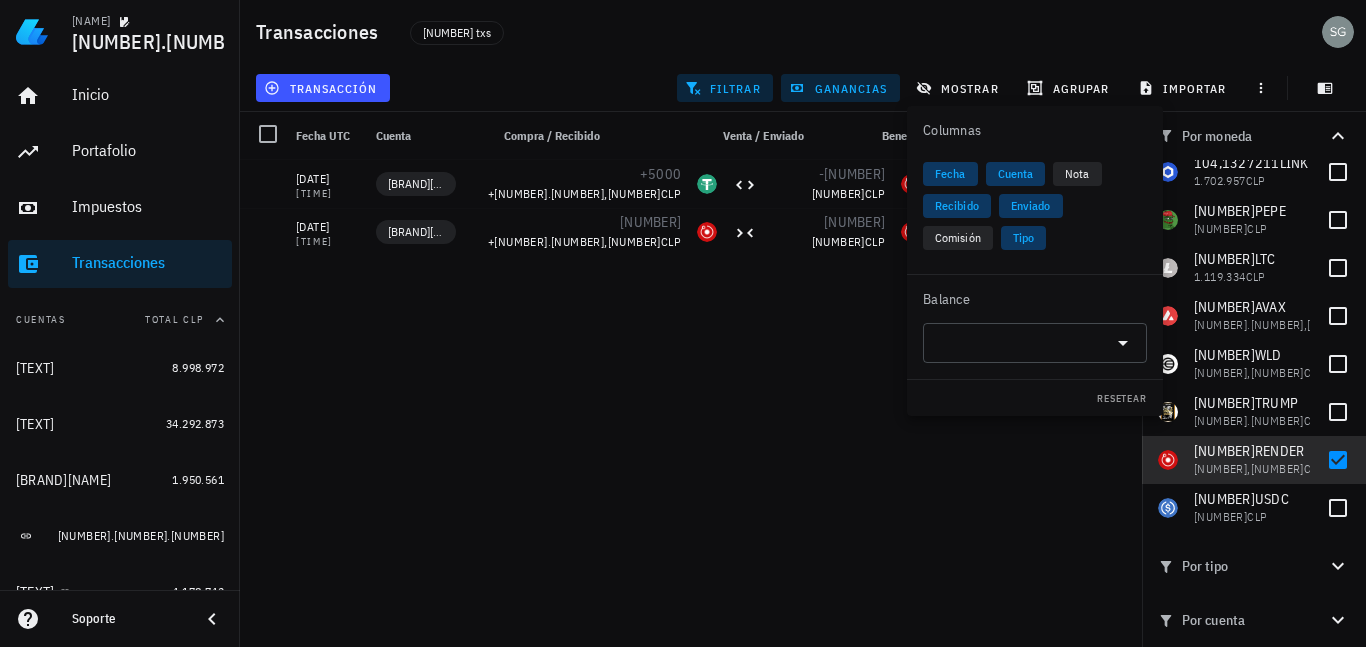 click on "[DATE]
[TIME]
[TEXT] -[NUMBER]
[DATE]
[TIME]
[TEXT] [NUMBER]       [NUMBER]     [NUMBER]   [NUMBER]   [NUMBER] [NUMBER]
[DATE]
[TIME]
[TEXT] [NUMBER]
[DATE]
[TIME]
[TEXT] [NUMBER]     [NUMBER] [NUMBER]   [NUMBER]   [NUMBER] [NUMBER]
[DATE]
[TIME]
[TEXT] -[NUMBER]
[DATE]
[TIME]
[TEXT] [NUMBER]       [NUMBER]     [NUMBER]   [NUMBER]   [NUMBER] [NUMBER]
[DATE]
[TIME]
[TEXT] [NUMBER]
[DATE]
[TIME]
[TEXT] -[NUMBER]       [NUMBER]   [NUMBER] [NUMBER]
[DATE]
[TIME]
[TEXT] -[NUMBER]     [NUMBER]   [NUMBER] [NUMBER]
[DATE]
[TIME]
[TEXT] [NUMBER]" at bounding box center (732, 395) 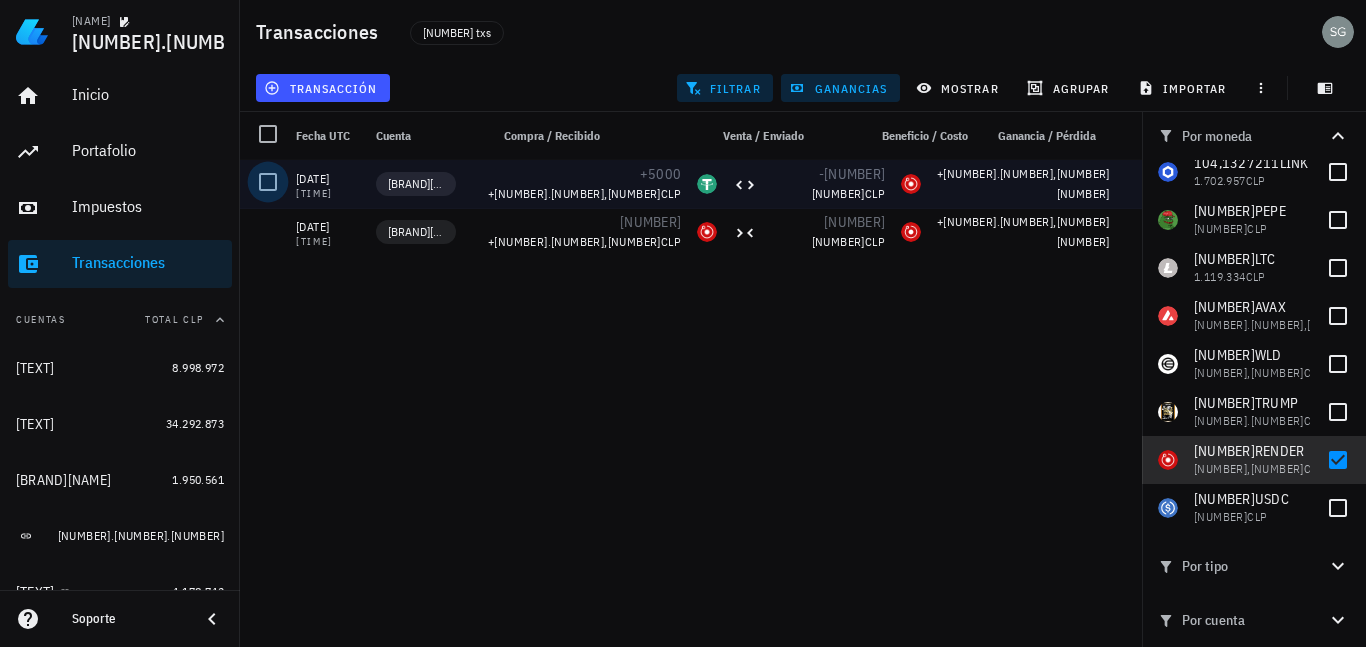 click at bounding box center [268, 182] 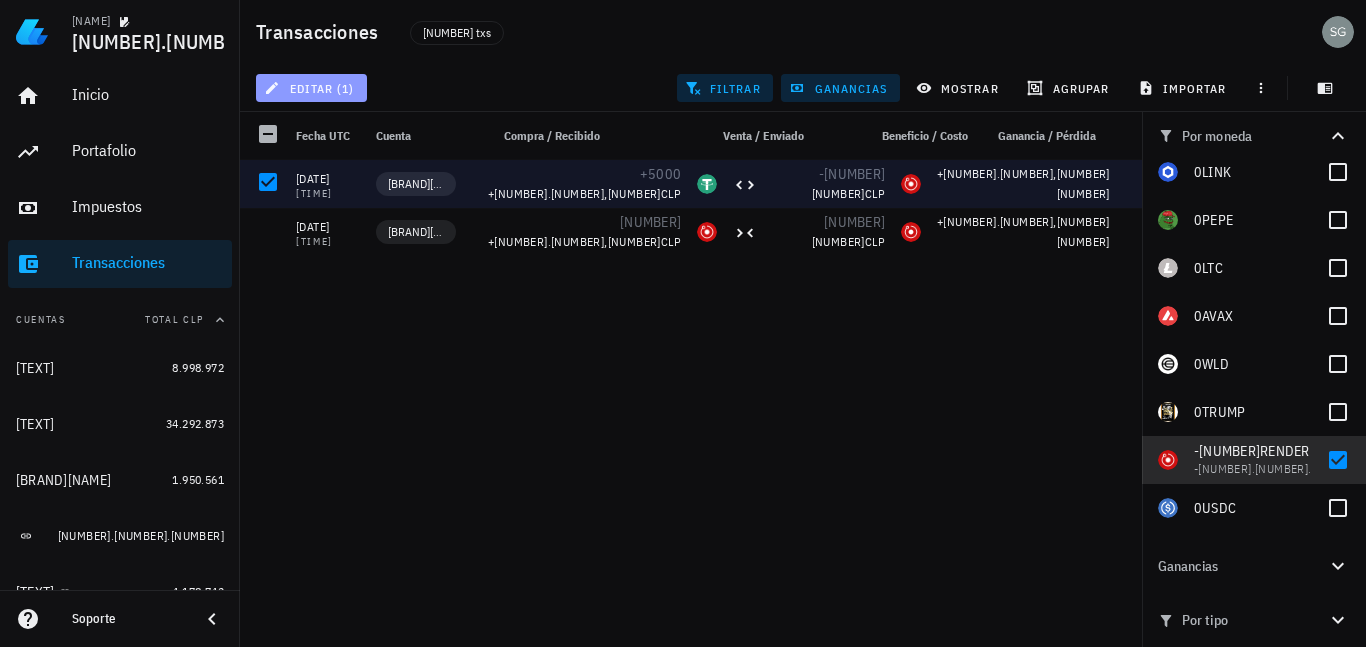 click on "editar (1)" at bounding box center (311, 88) 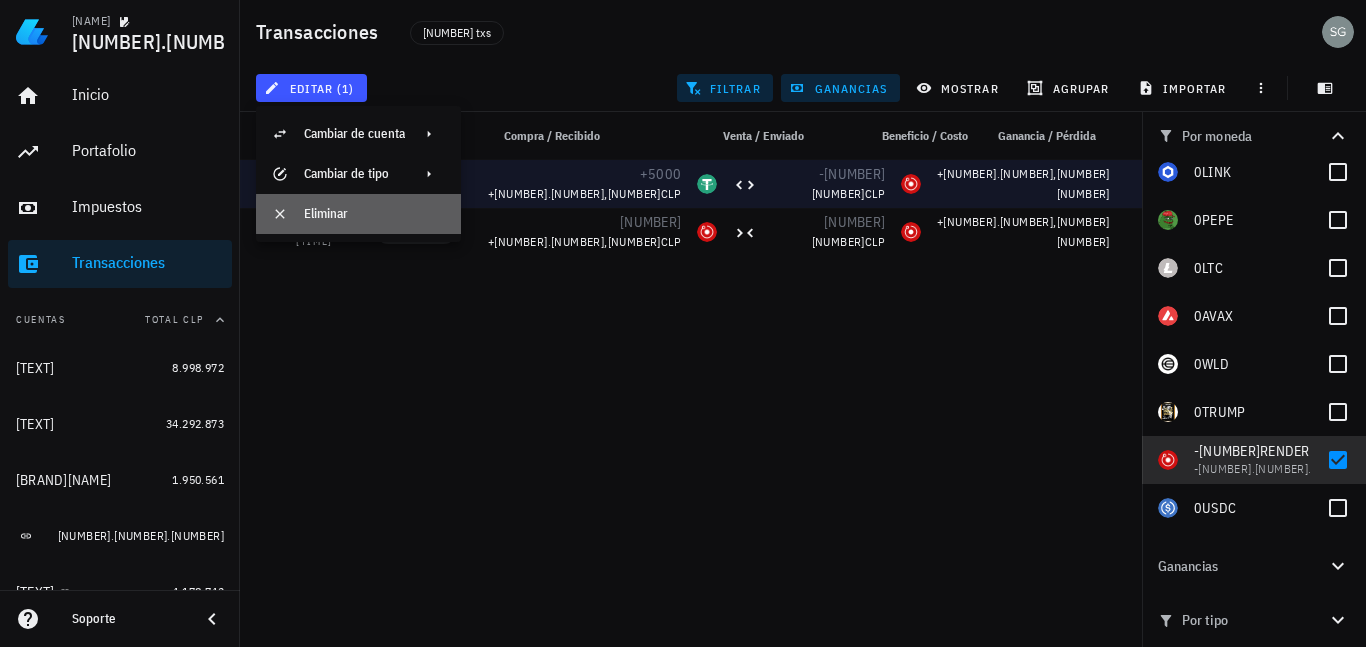 click on "Eliminar" at bounding box center [374, 214] 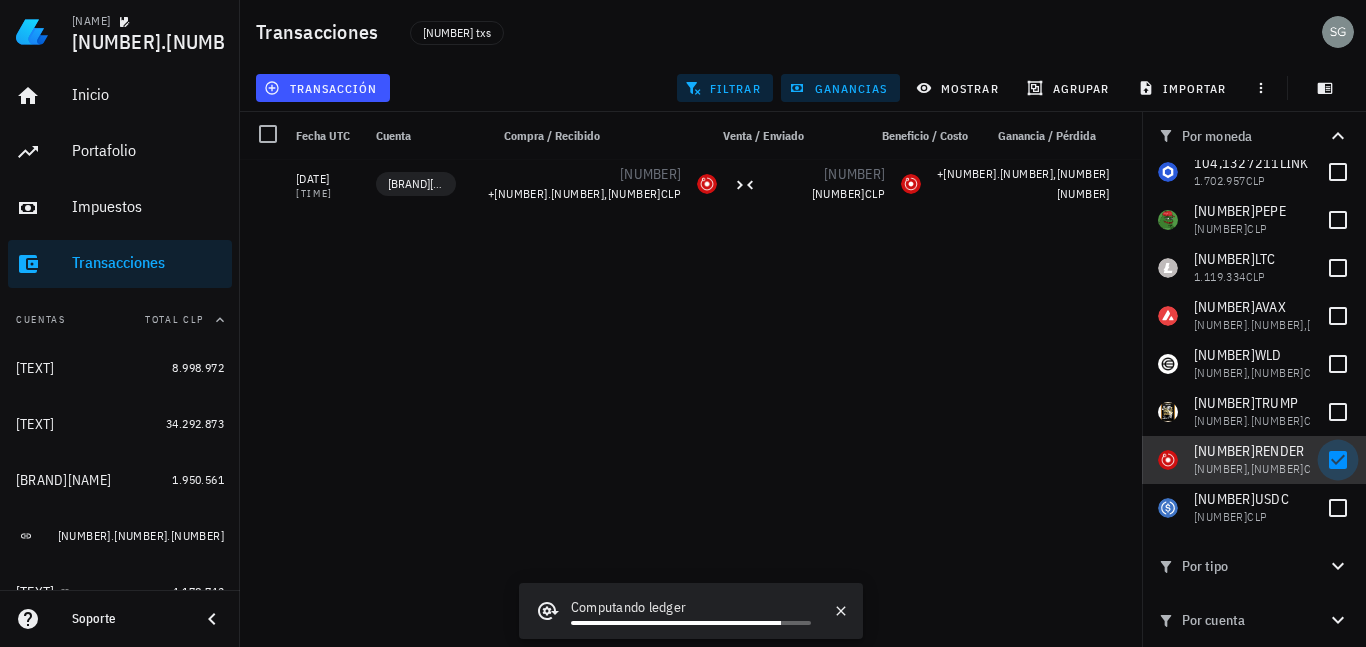 click at bounding box center [1338, 460] 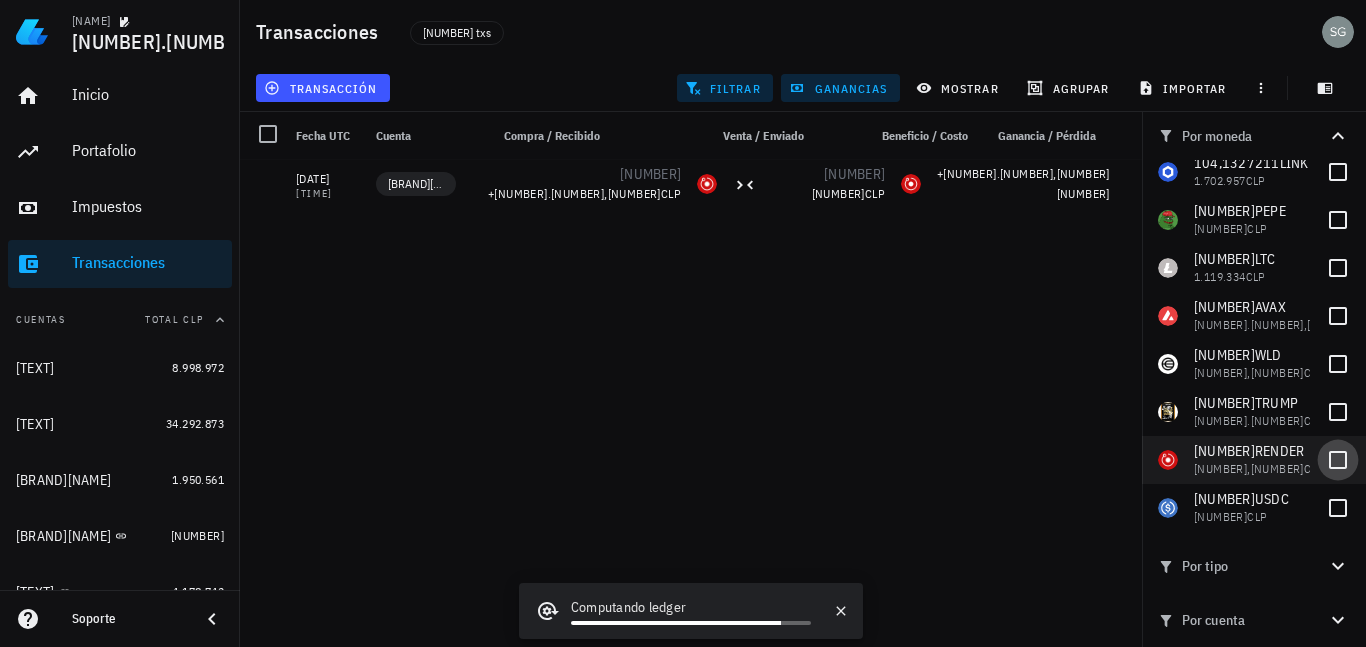 checkbox on "false" 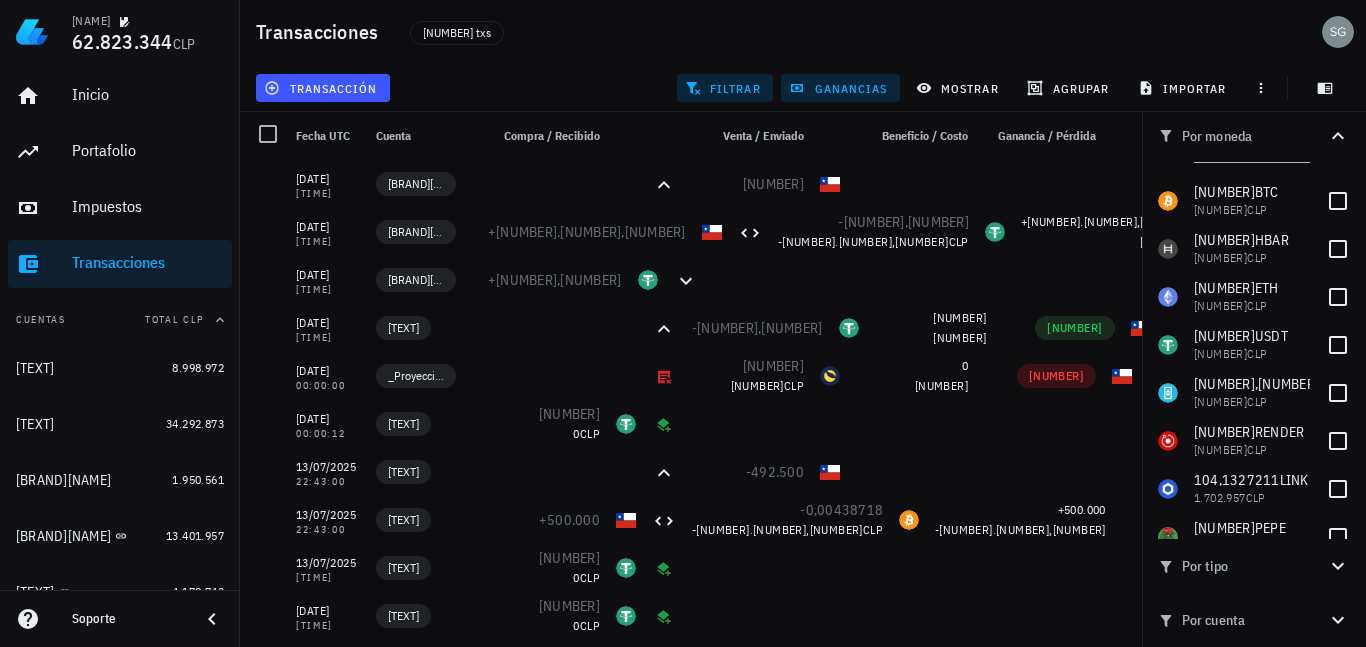 scroll, scrollTop: 0, scrollLeft: 0, axis: both 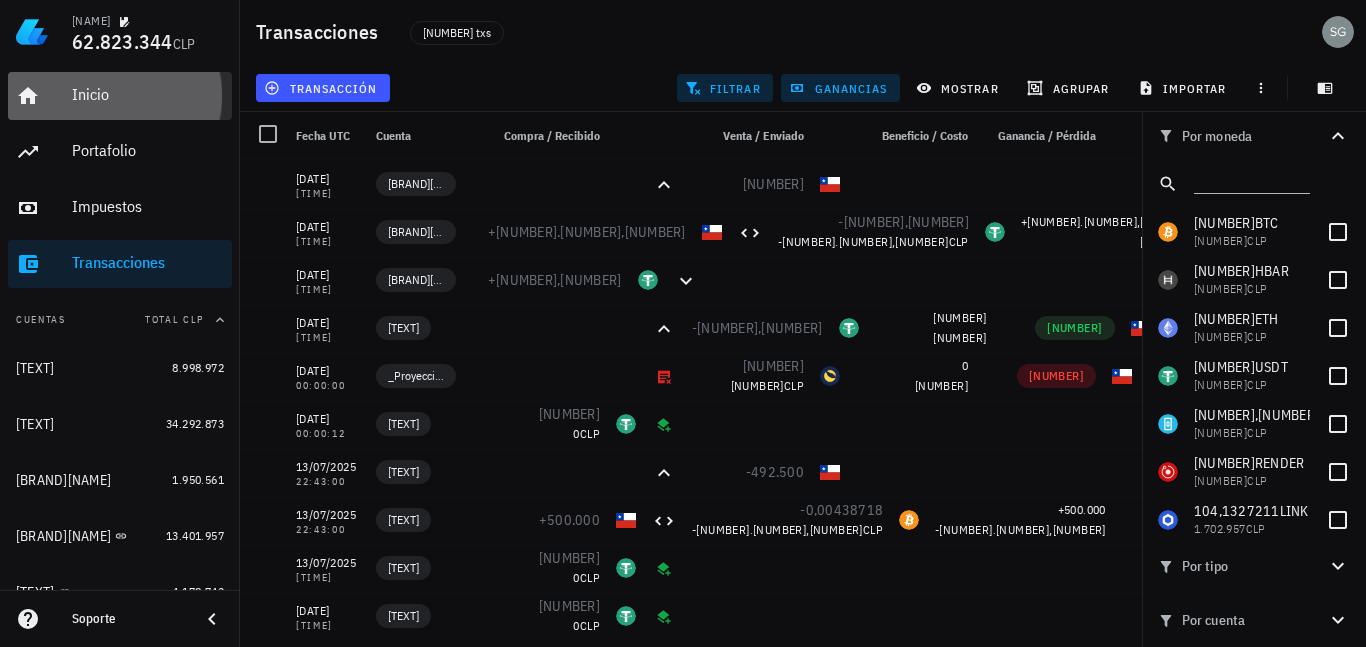 click on "Inicio" at bounding box center (148, 94) 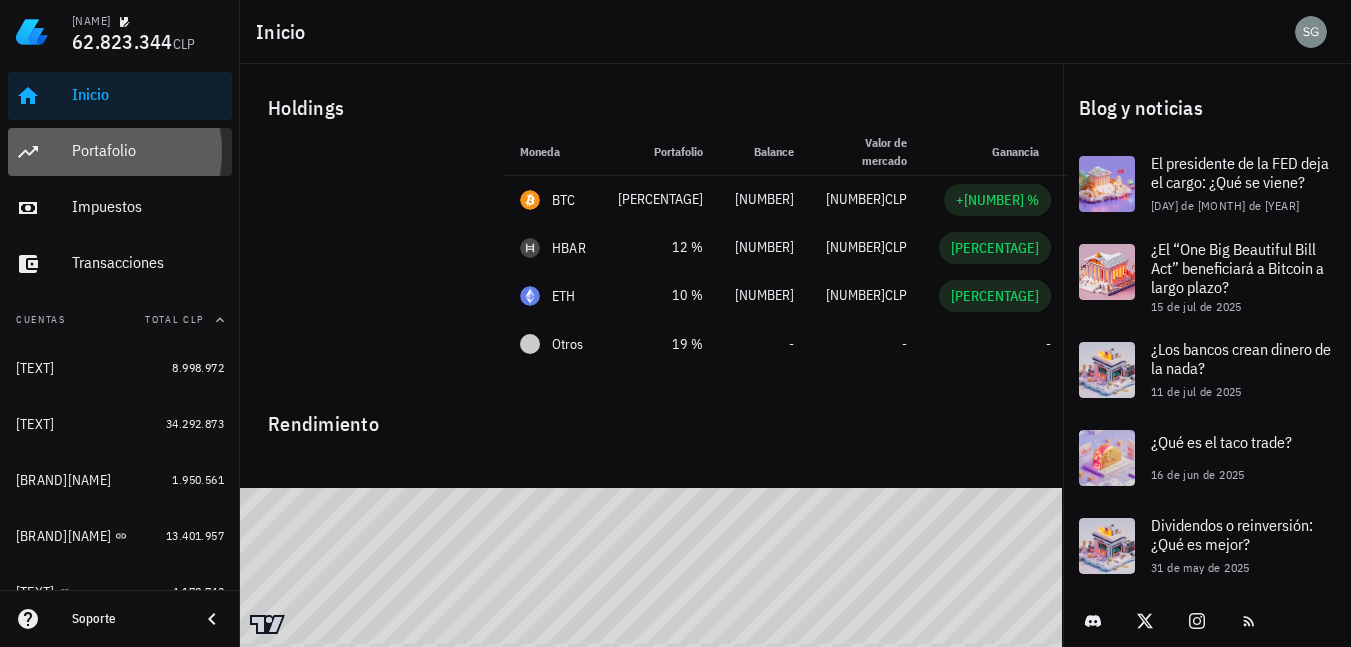 click on "Portafolio" at bounding box center [148, 150] 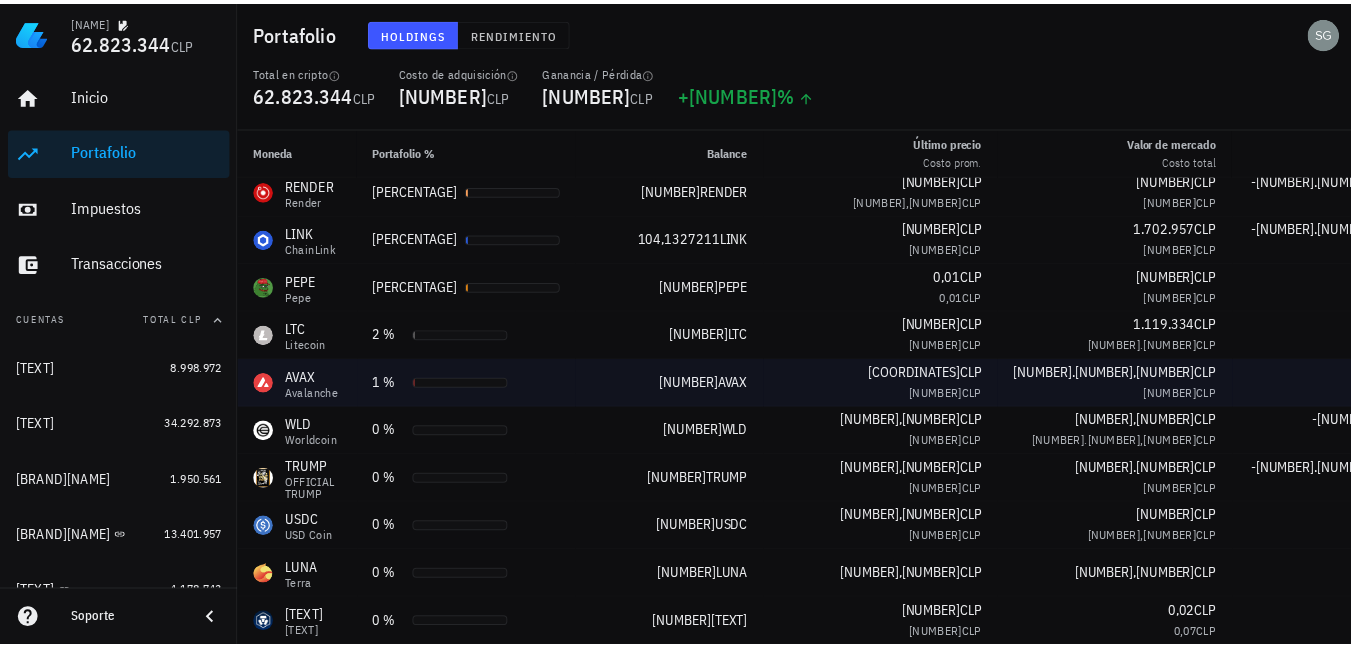 scroll, scrollTop: 0, scrollLeft: 0, axis: both 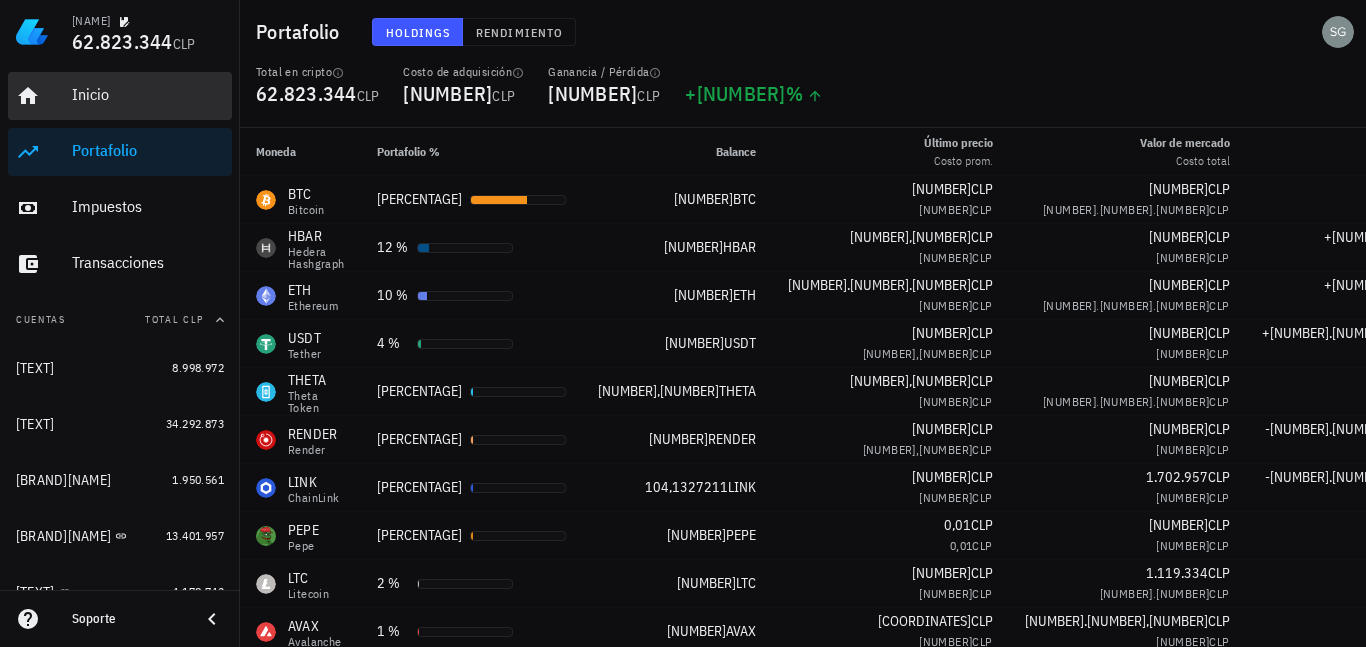 click on "Inicio" at bounding box center (148, 94) 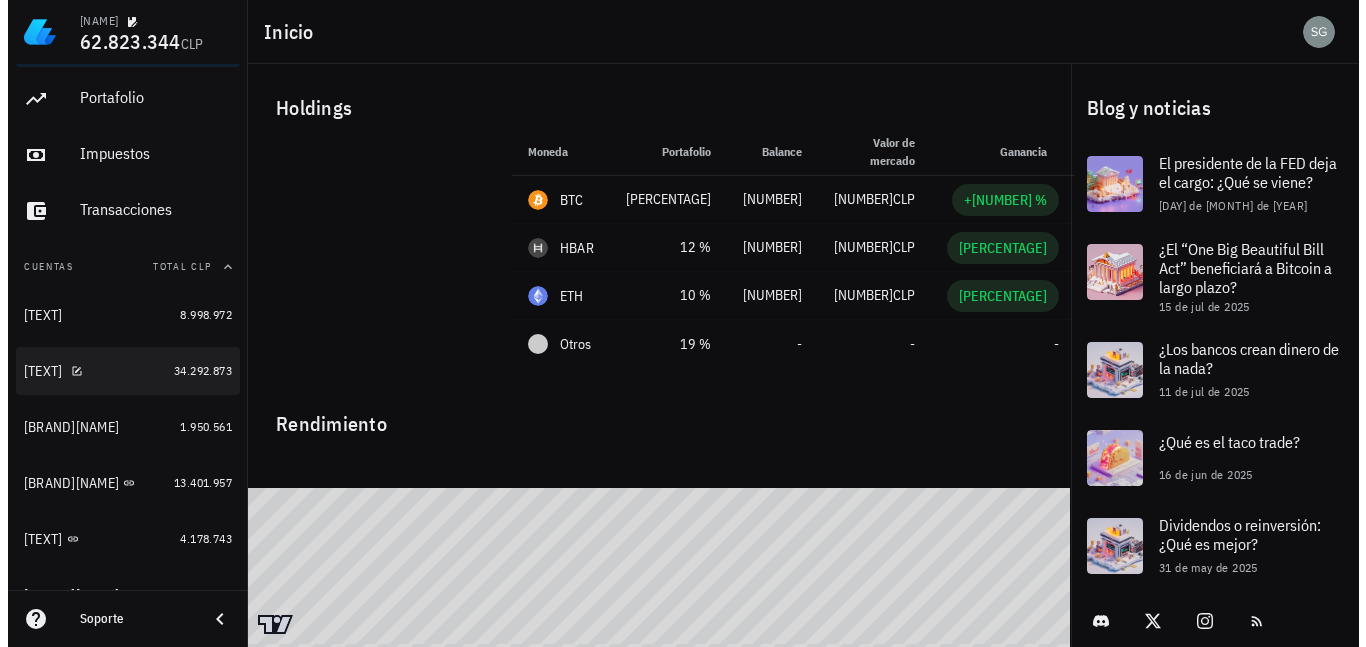 scroll, scrollTop: 100, scrollLeft: 0, axis: vertical 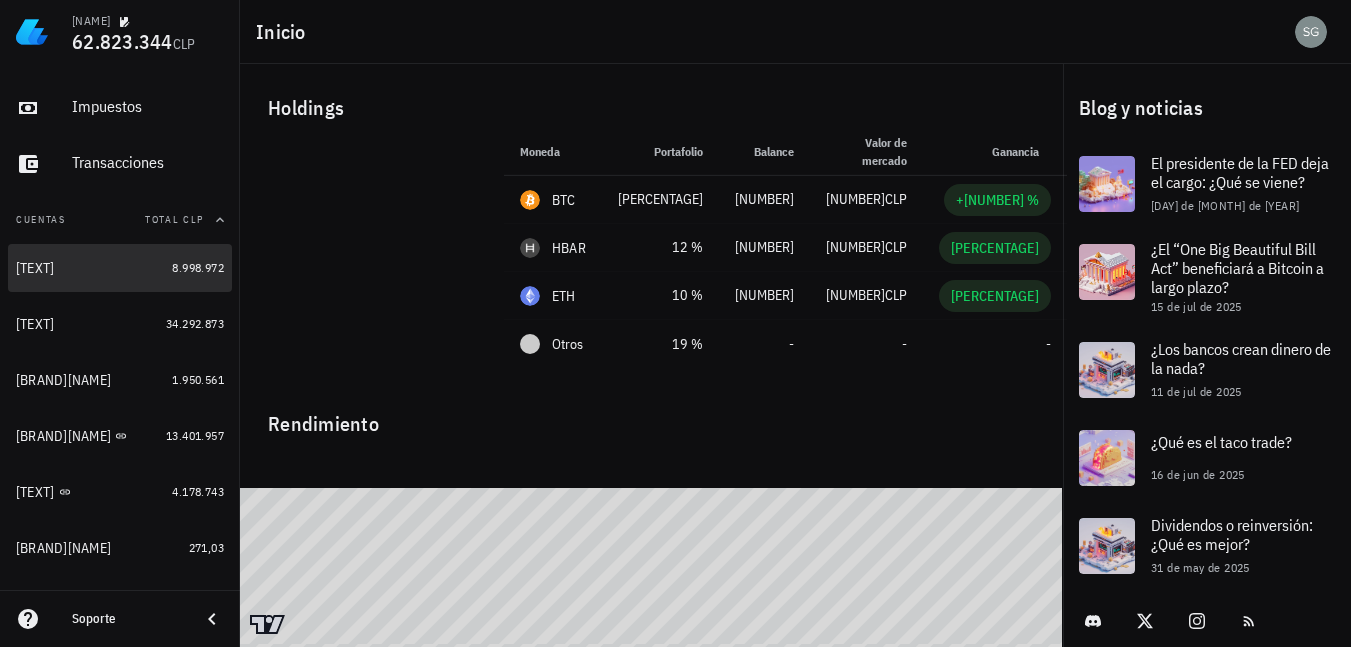 click on "[TEXT]" at bounding box center [90, 268] 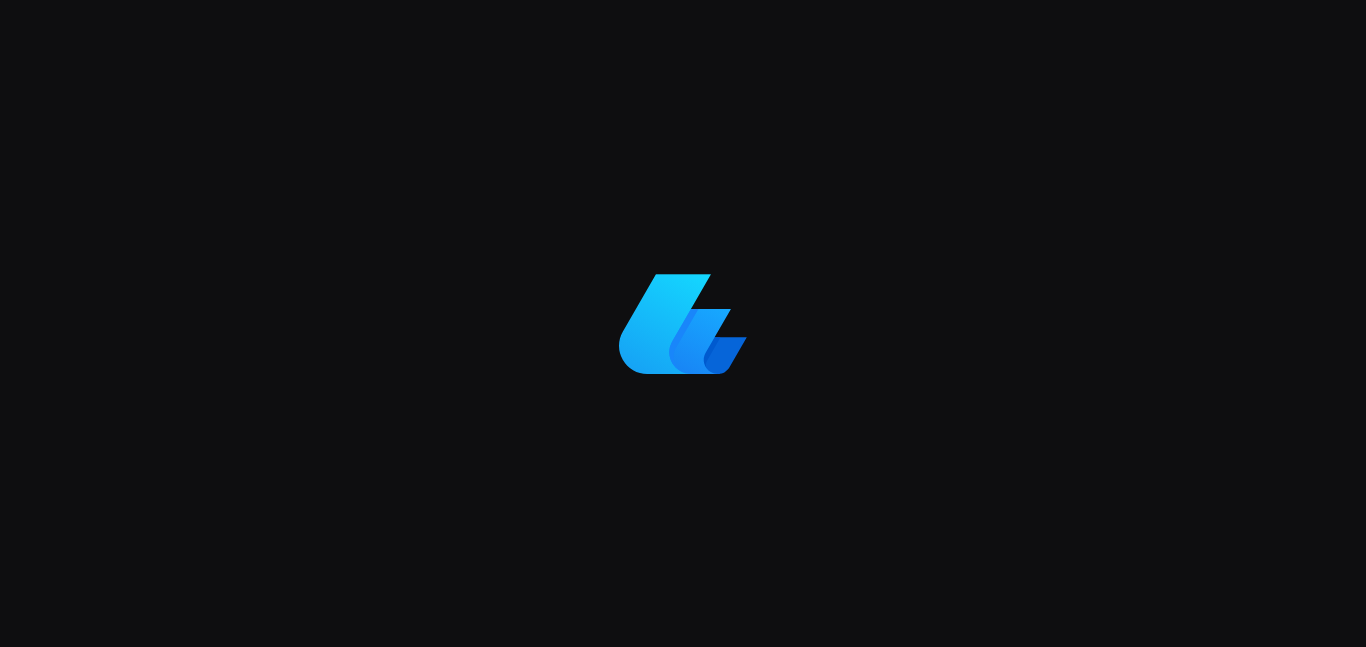 scroll, scrollTop: 0, scrollLeft: 0, axis: both 